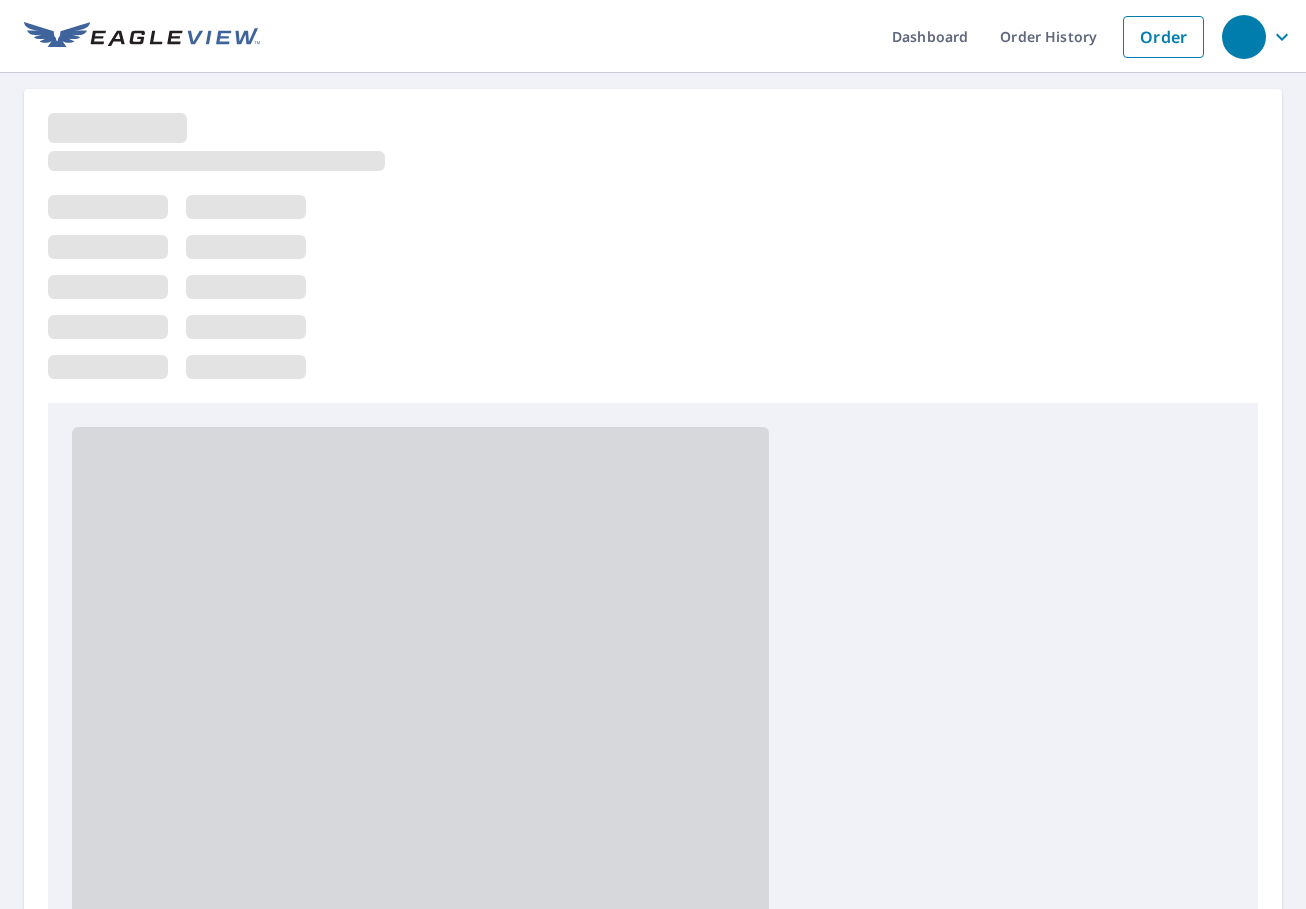scroll, scrollTop: 0, scrollLeft: 0, axis: both 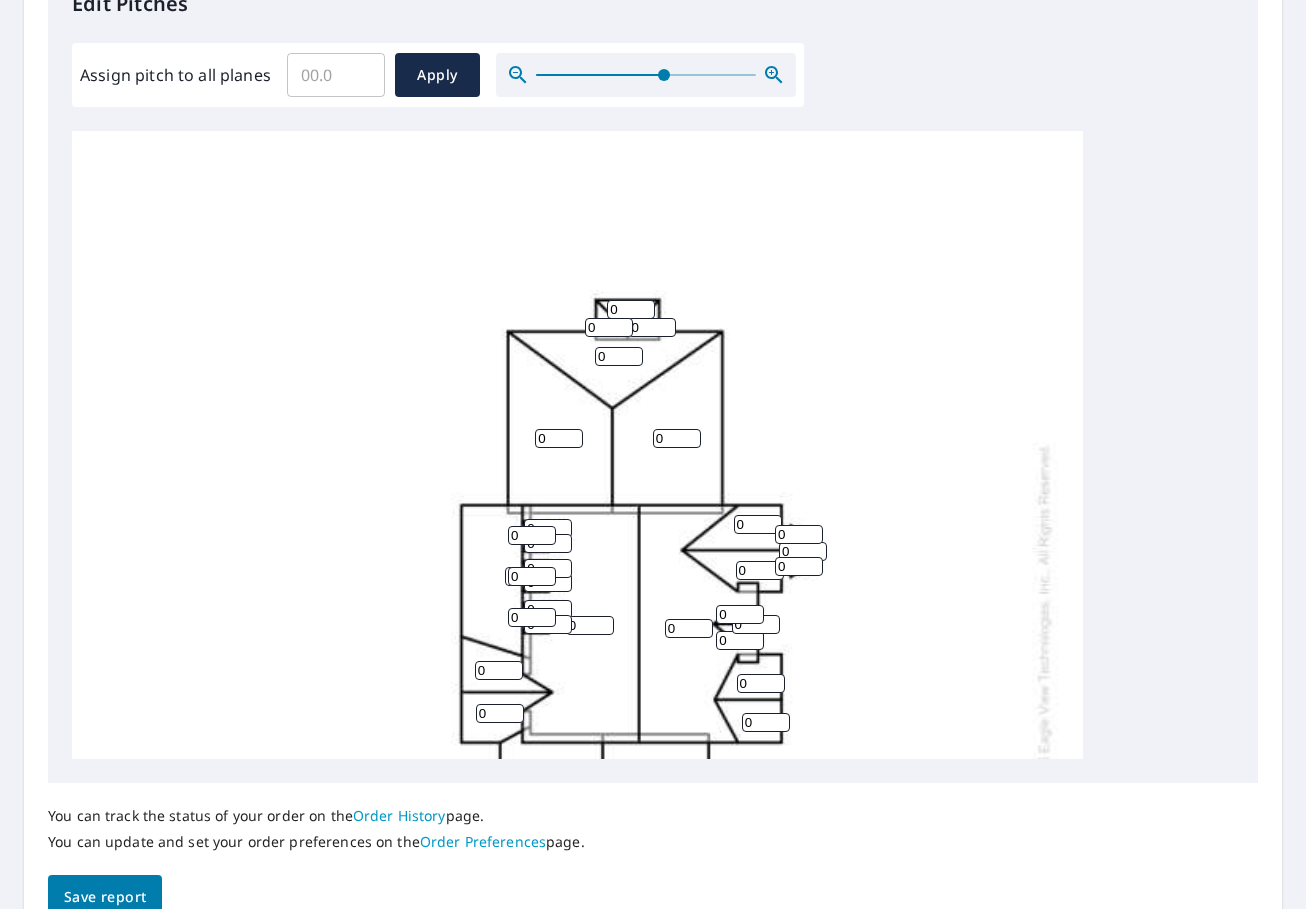 drag, startPoint x: 535, startPoint y: 72, endPoint x: 662, endPoint y: 78, distance: 127.141655 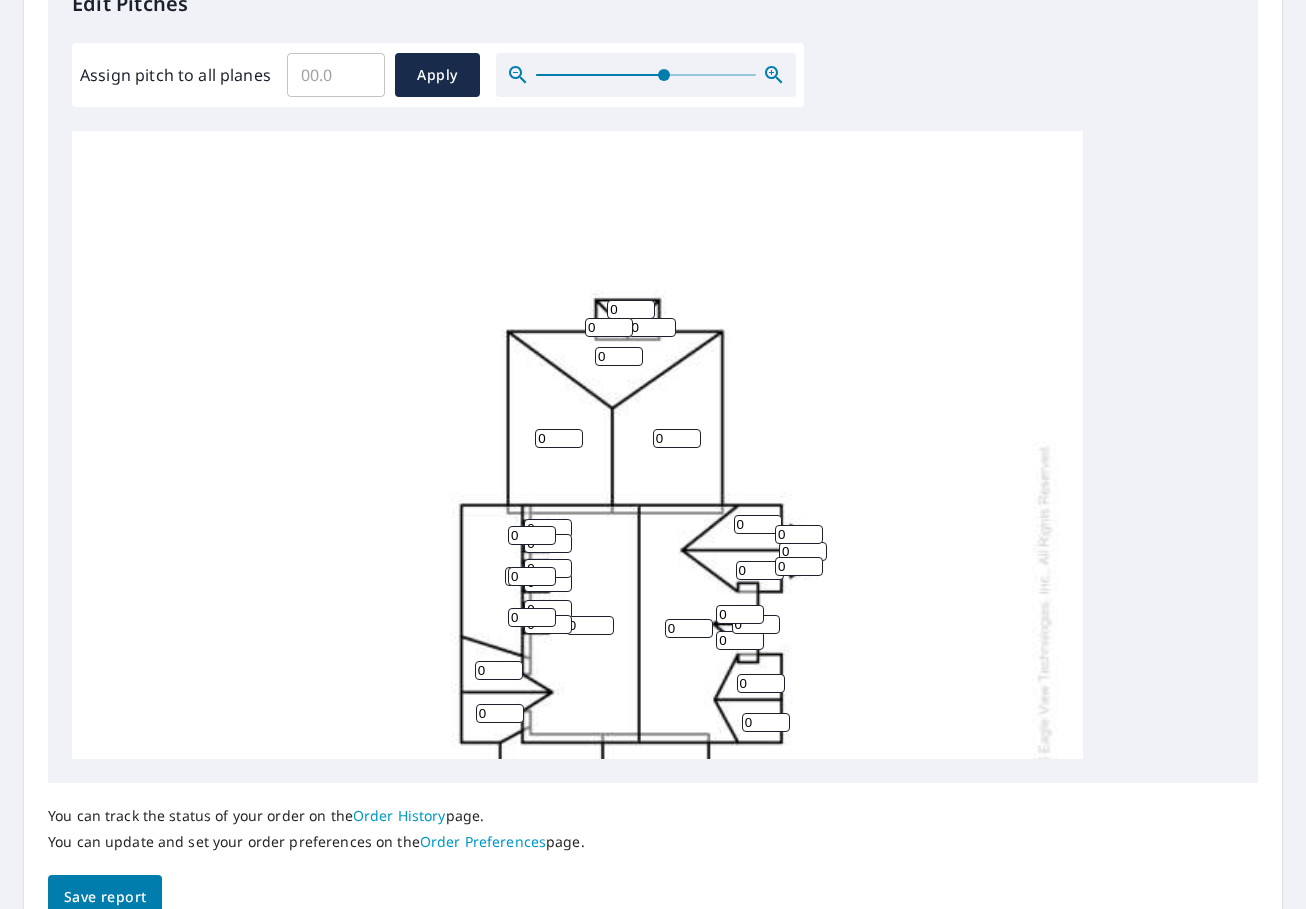 click at bounding box center (664, 75) 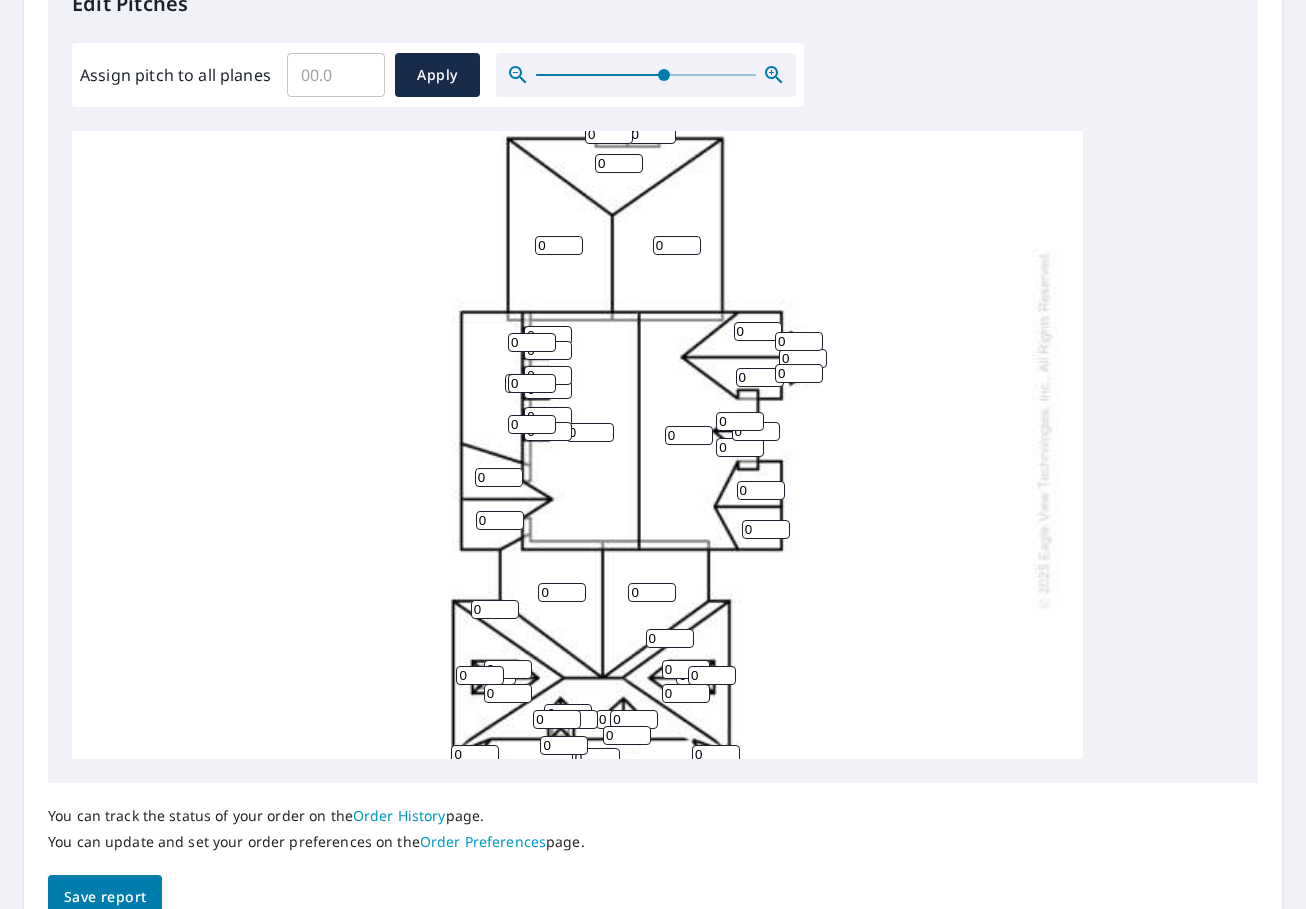 scroll, scrollTop: 193, scrollLeft: 0, axis: vertical 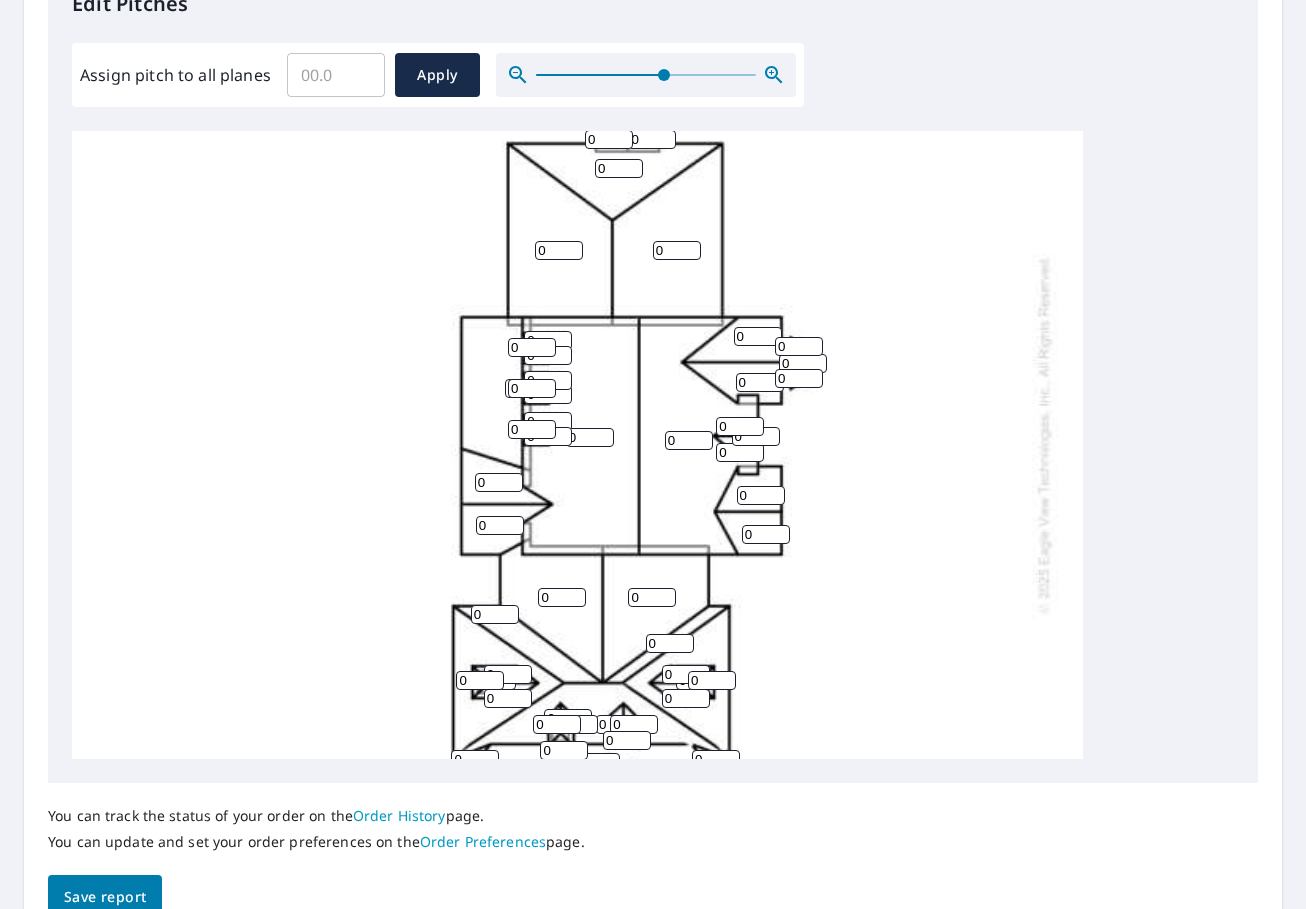click on "Assign pitch to all planes" at bounding box center [336, 75] 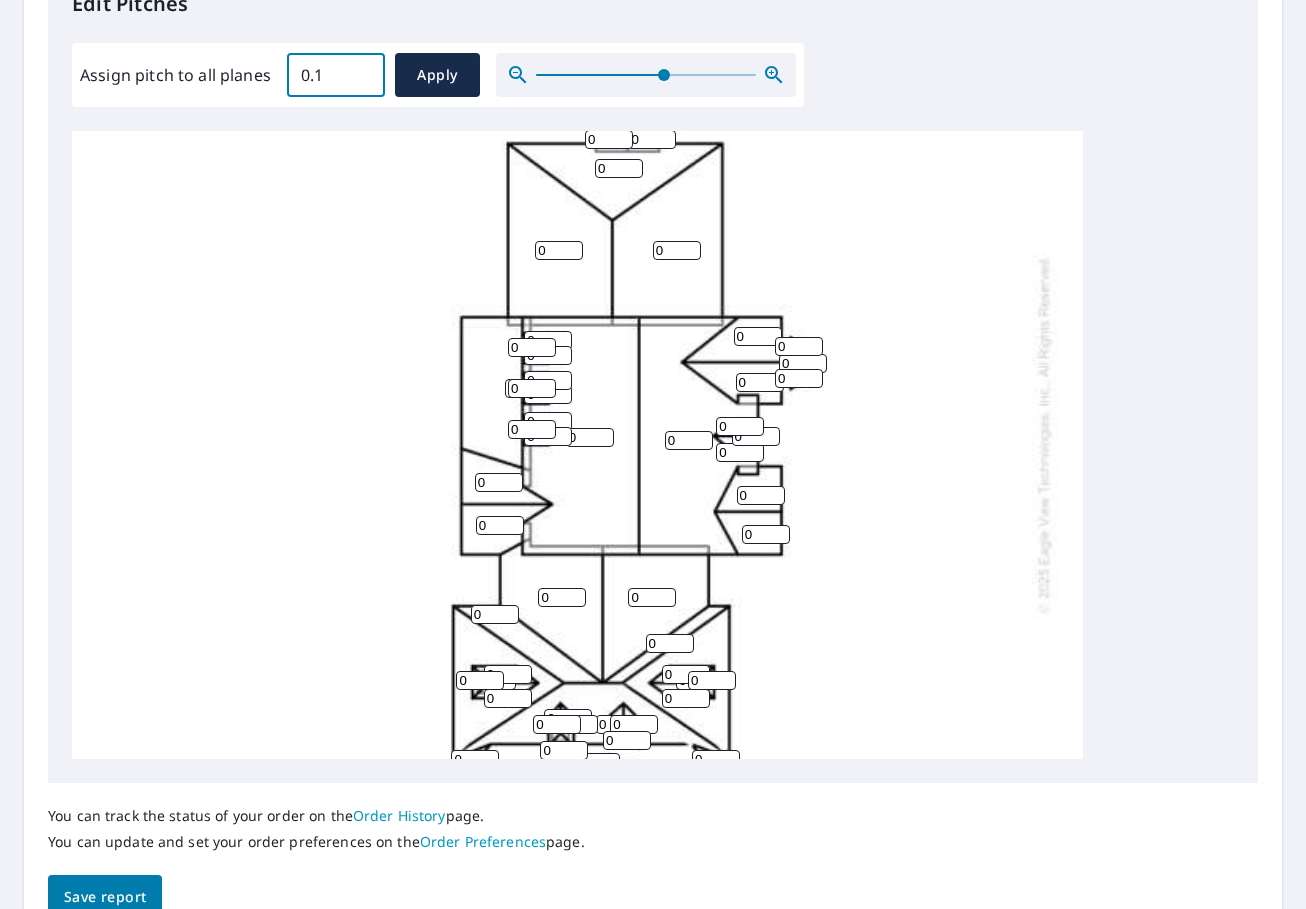 click on "0.1" at bounding box center [336, 75] 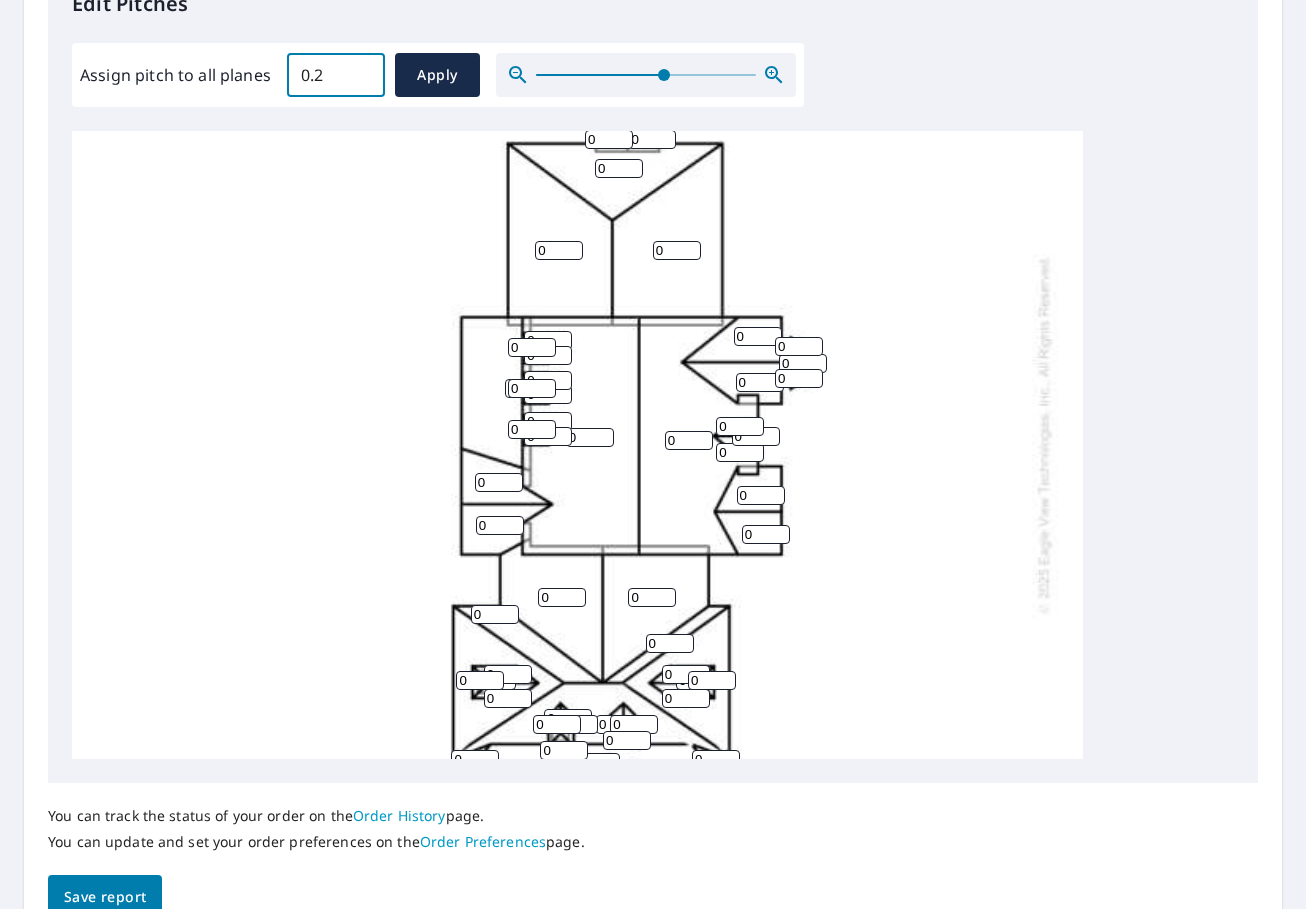 click on "0.2" at bounding box center (336, 75) 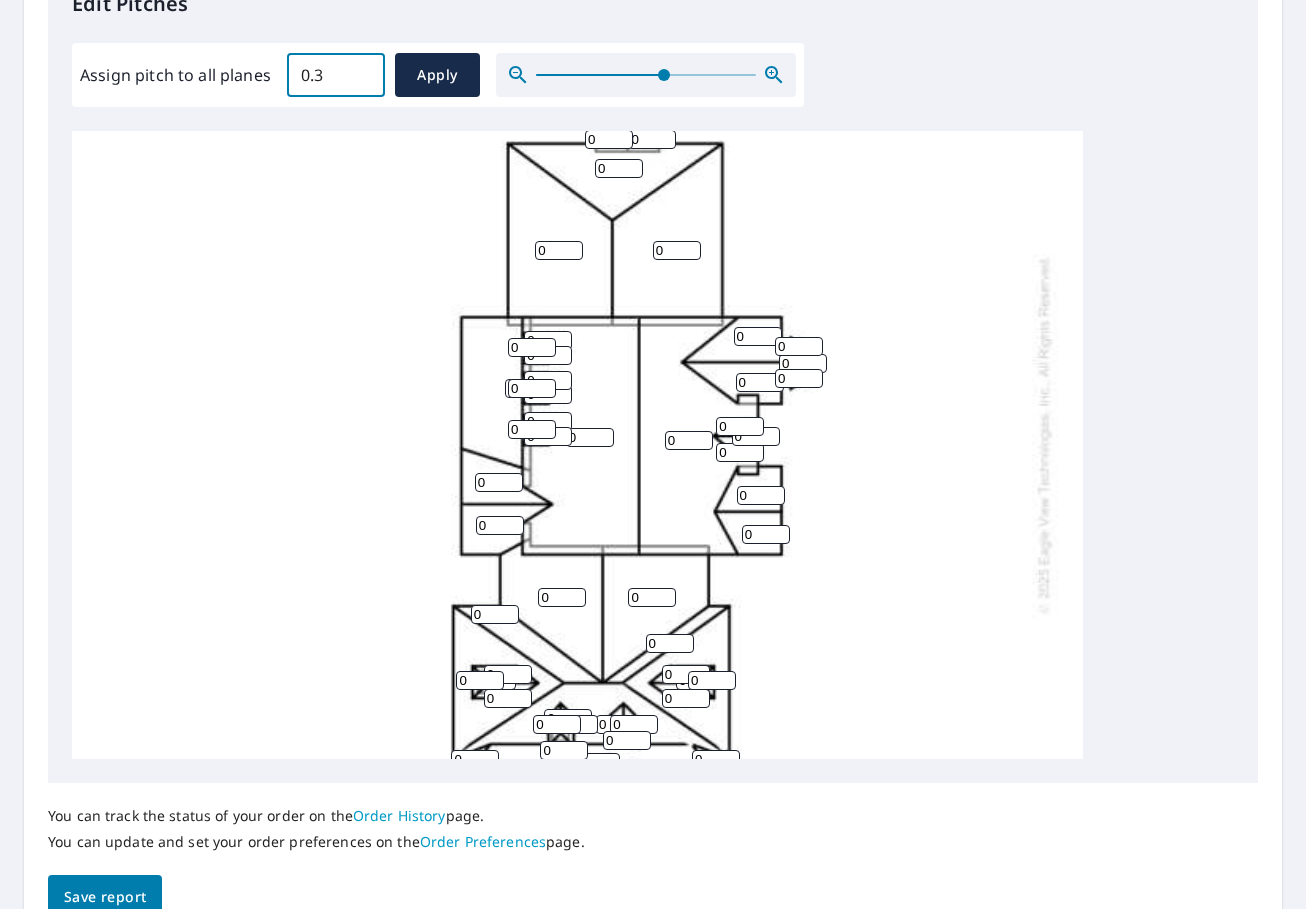 click on "0.3" at bounding box center (336, 75) 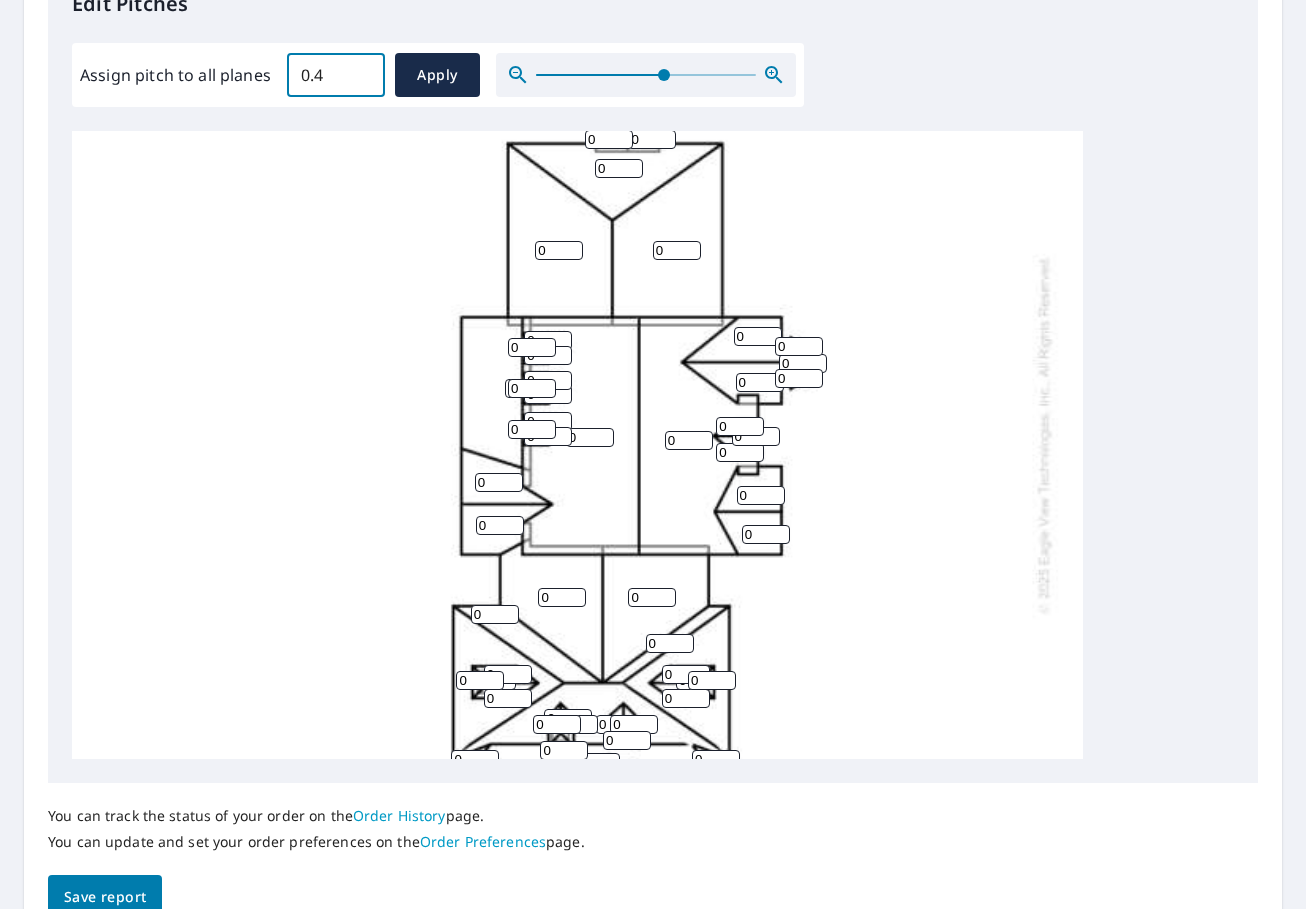 click on "0.4" at bounding box center (336, 75) 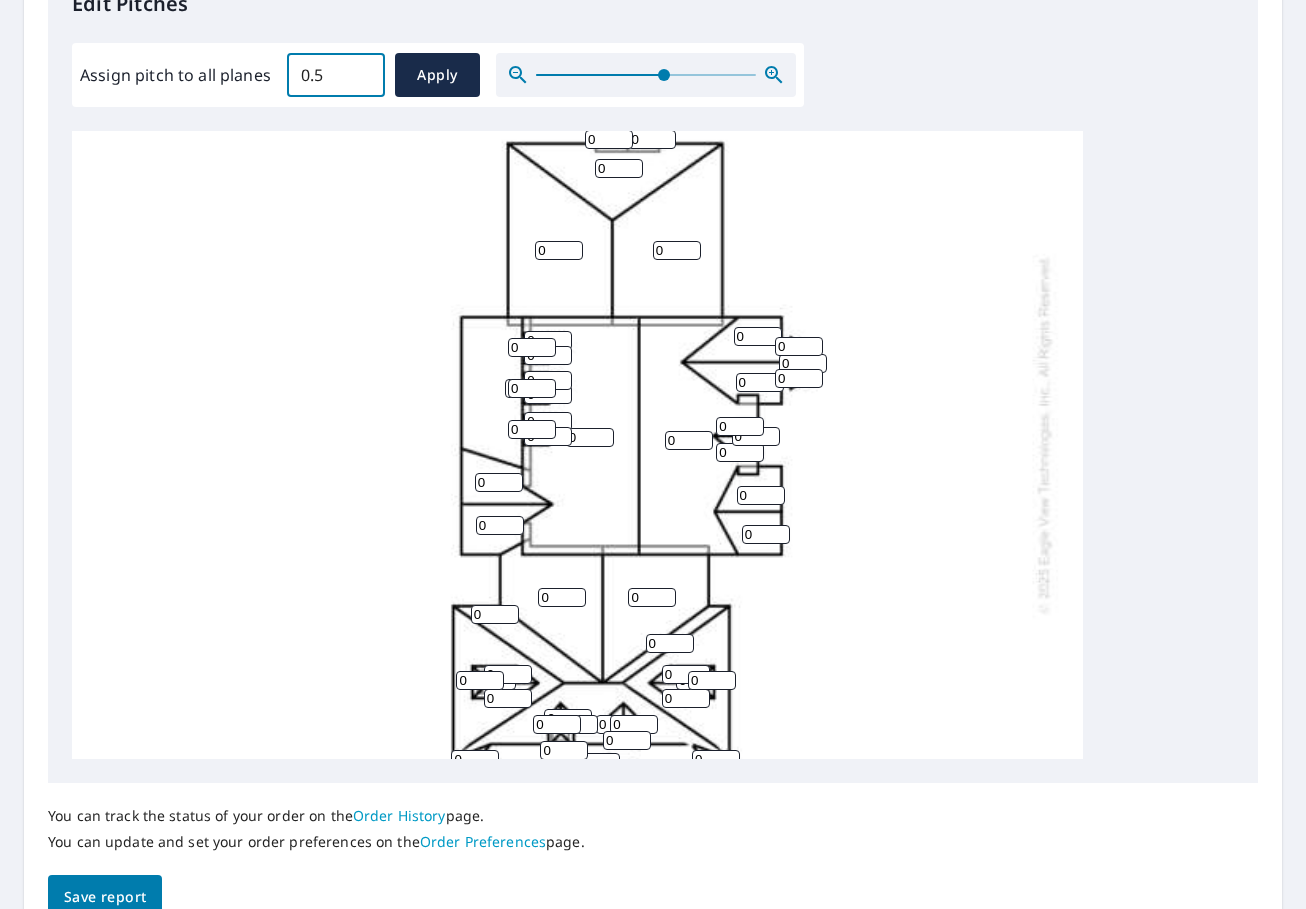 click on "0.5" at bounding box center (336, 75) 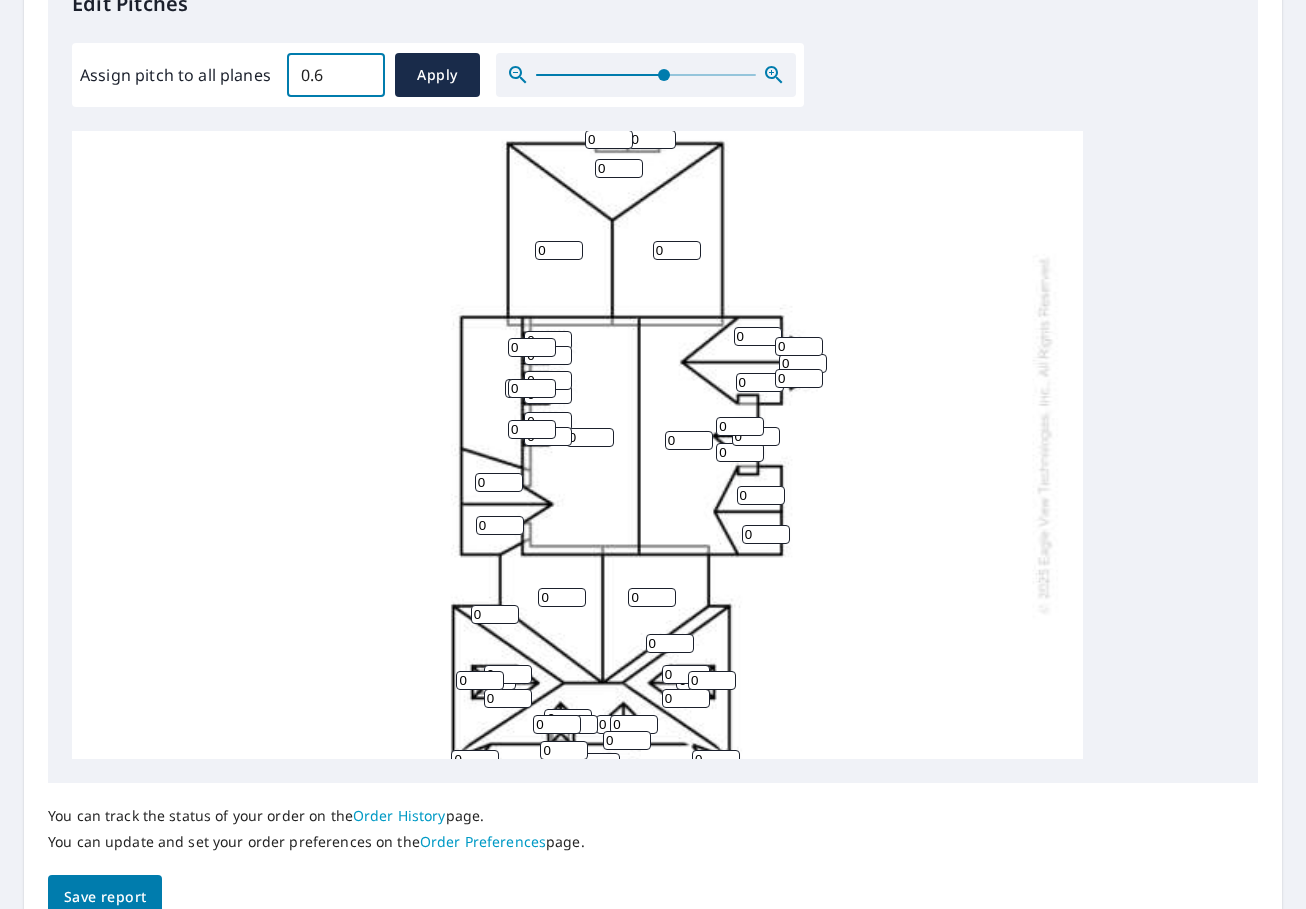 click on "0.6" at bounding box center [336, 75] 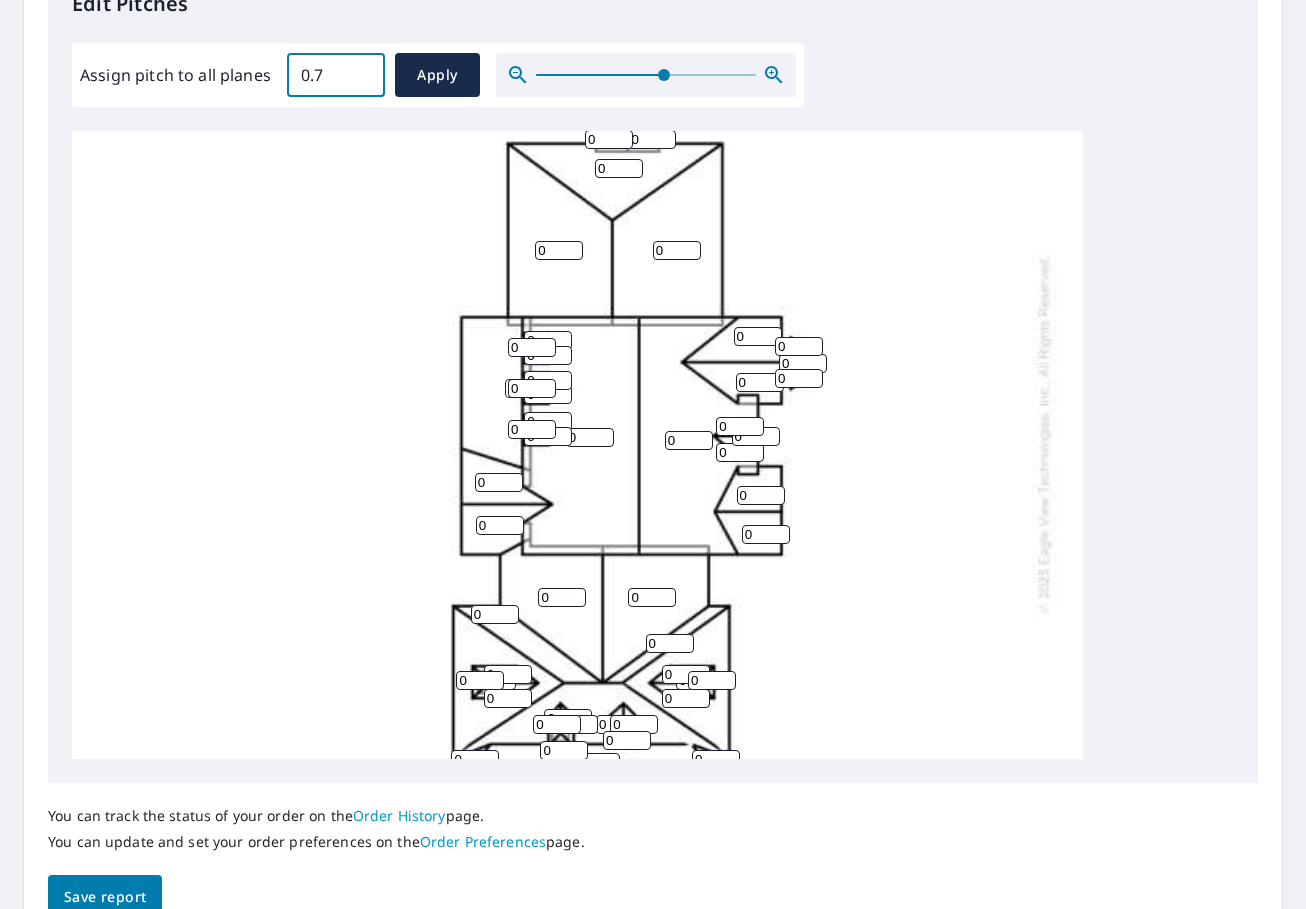 click on "0.7" at bounding box center [336, 75] 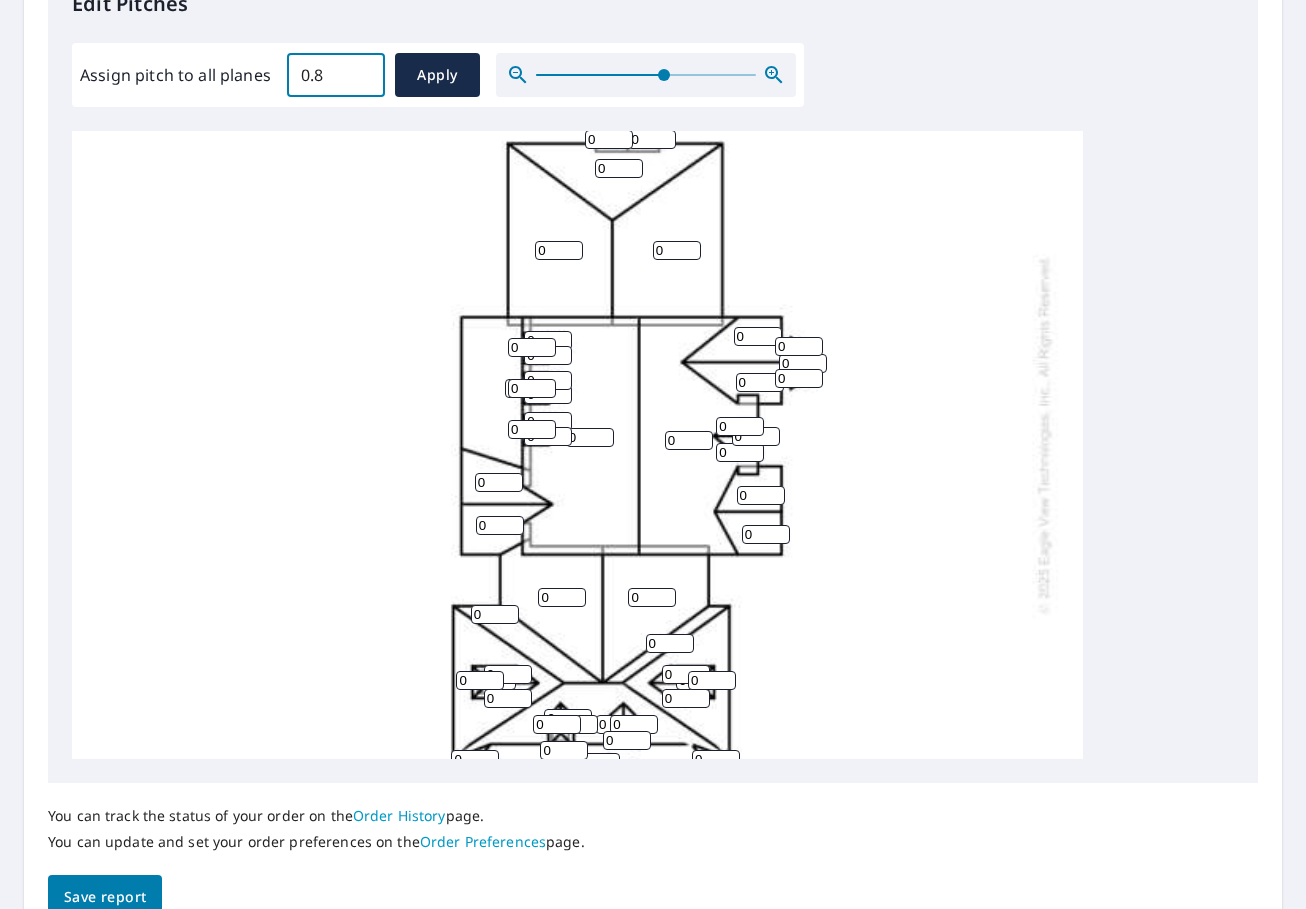 click on "0.8" at bounding box center (336, 75) 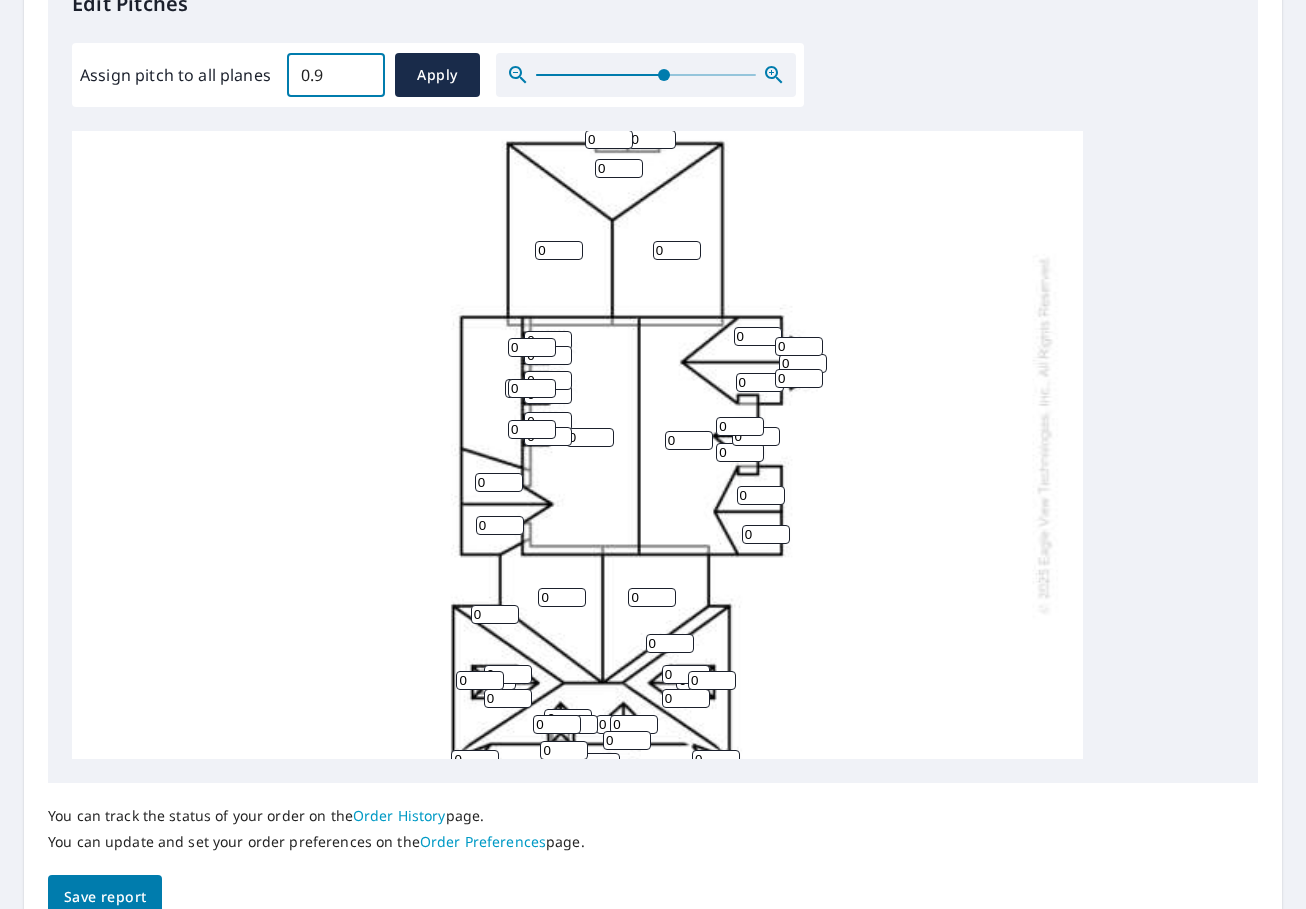 click on "0.9" at bounding box center (336, 75) 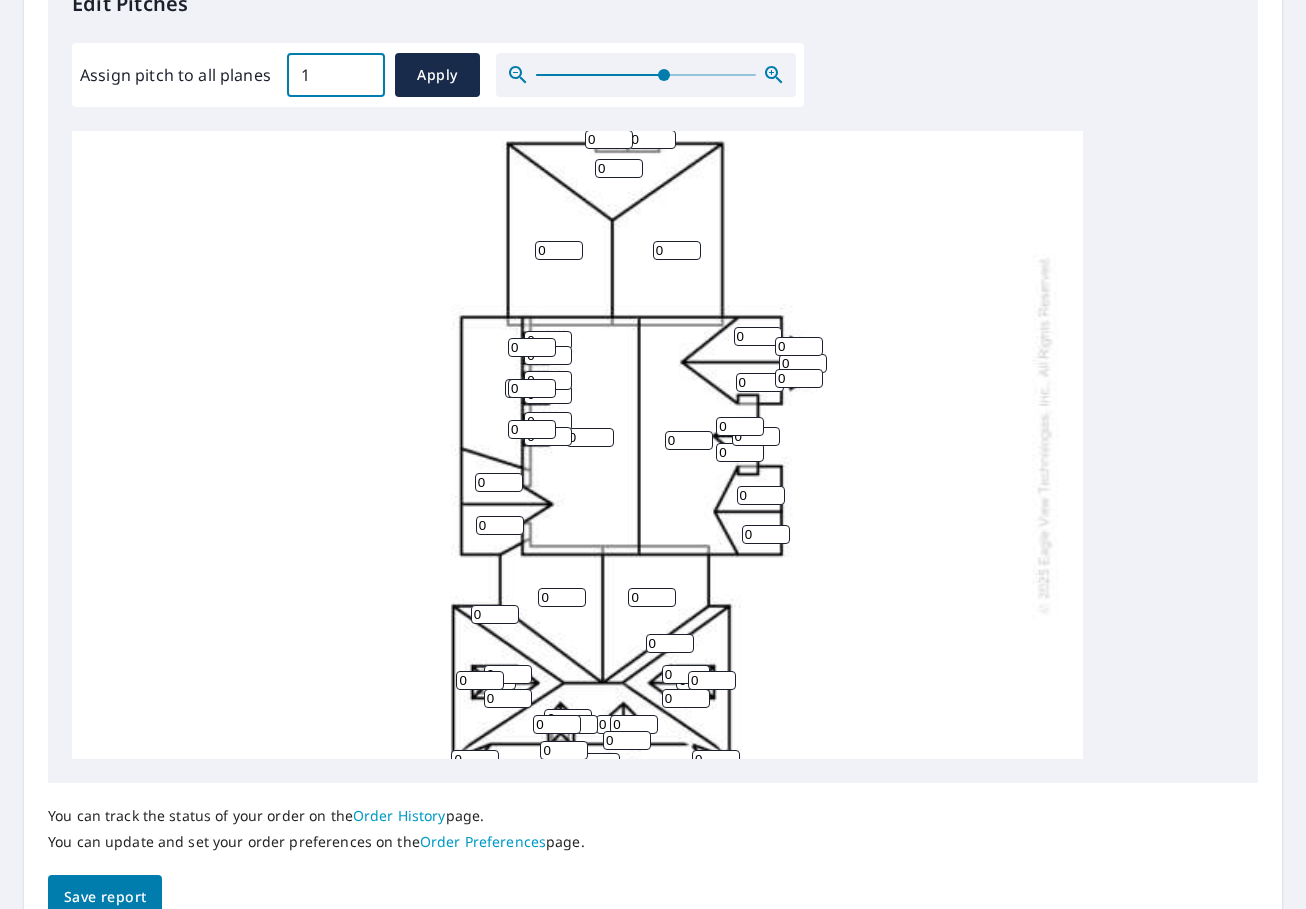 click on "1" at bounding box center [336, 75] 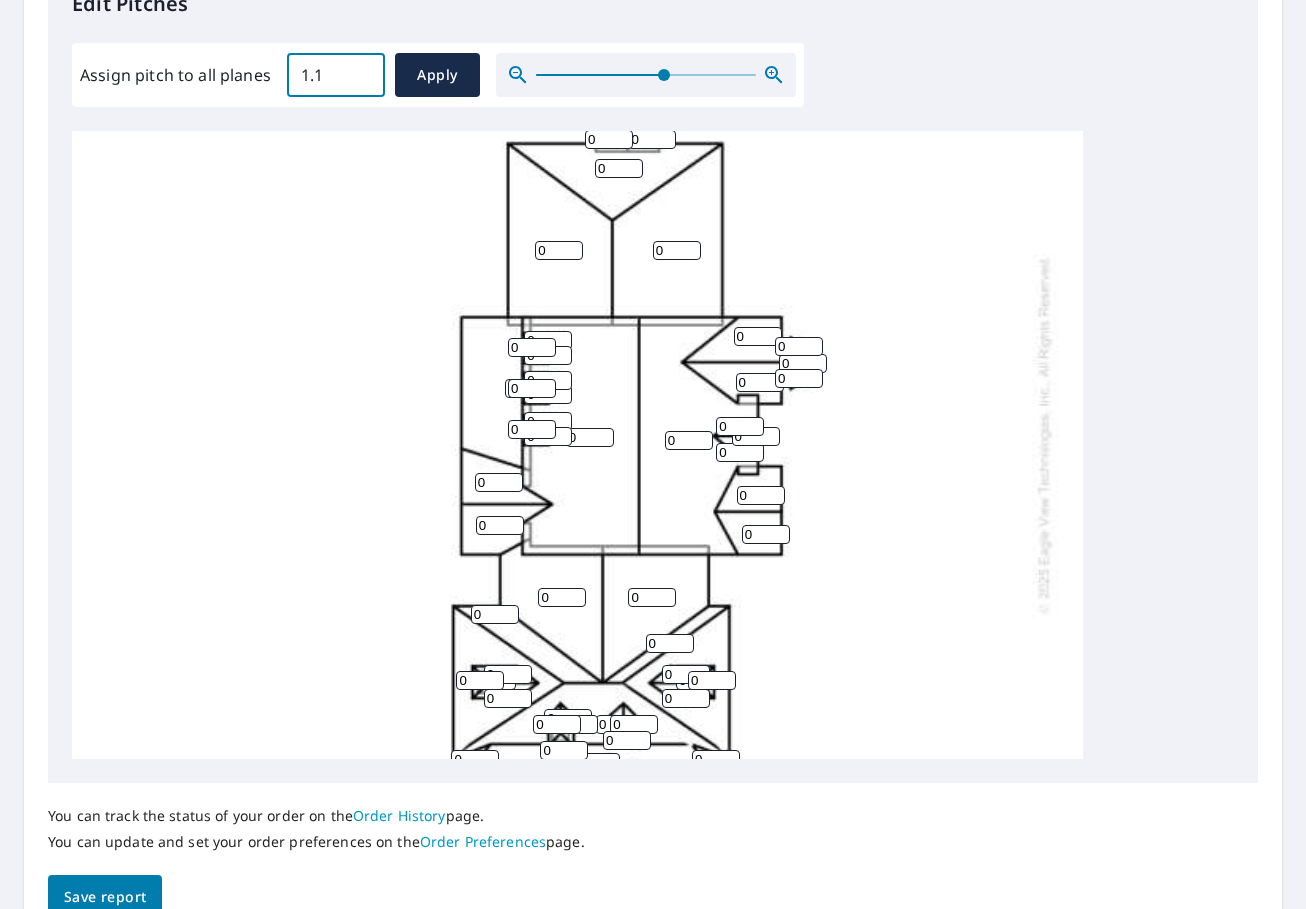 click on "1.1" at bounding box center (336, 75) 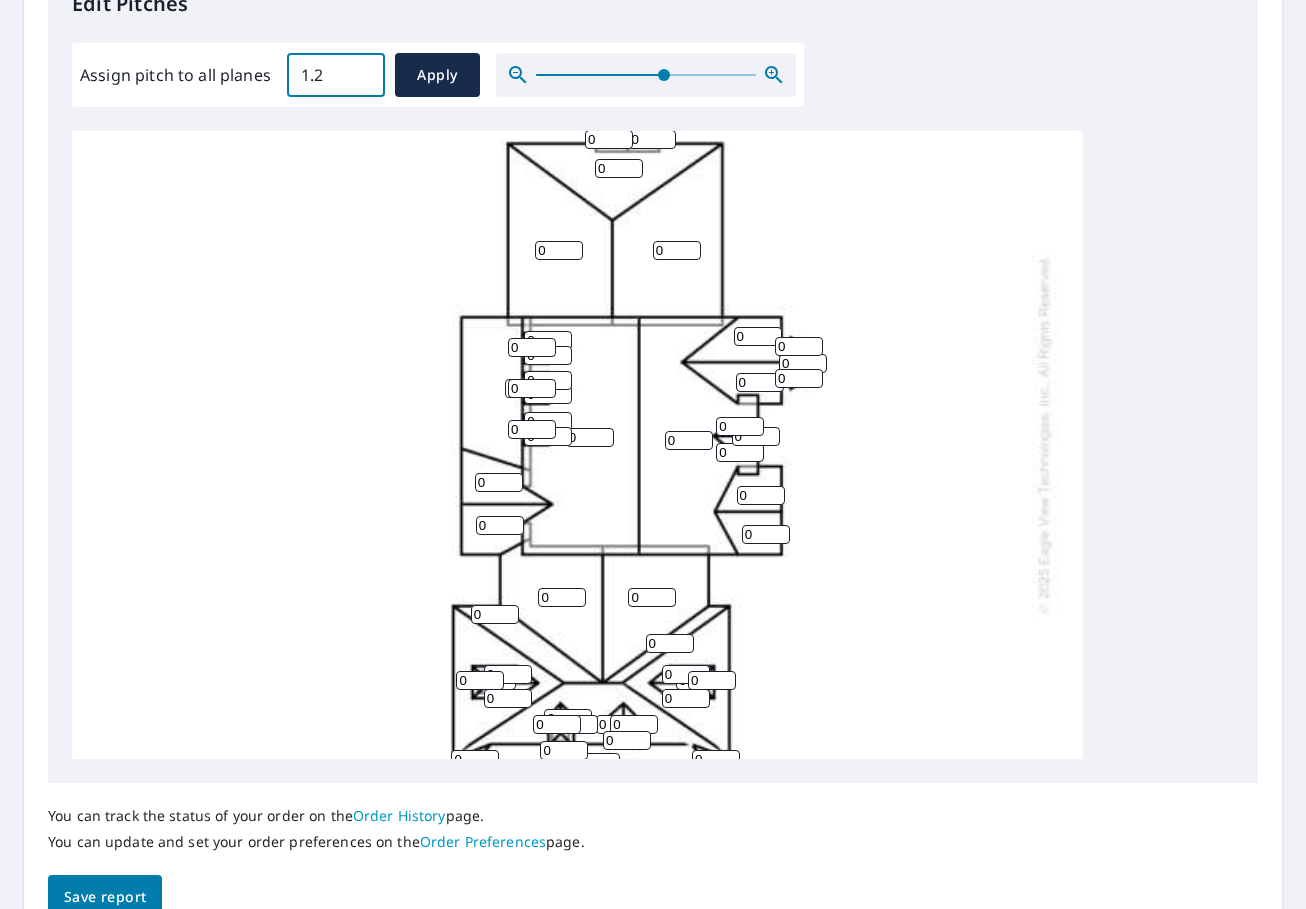 click on "1.2" at bounding box center (336, 75) 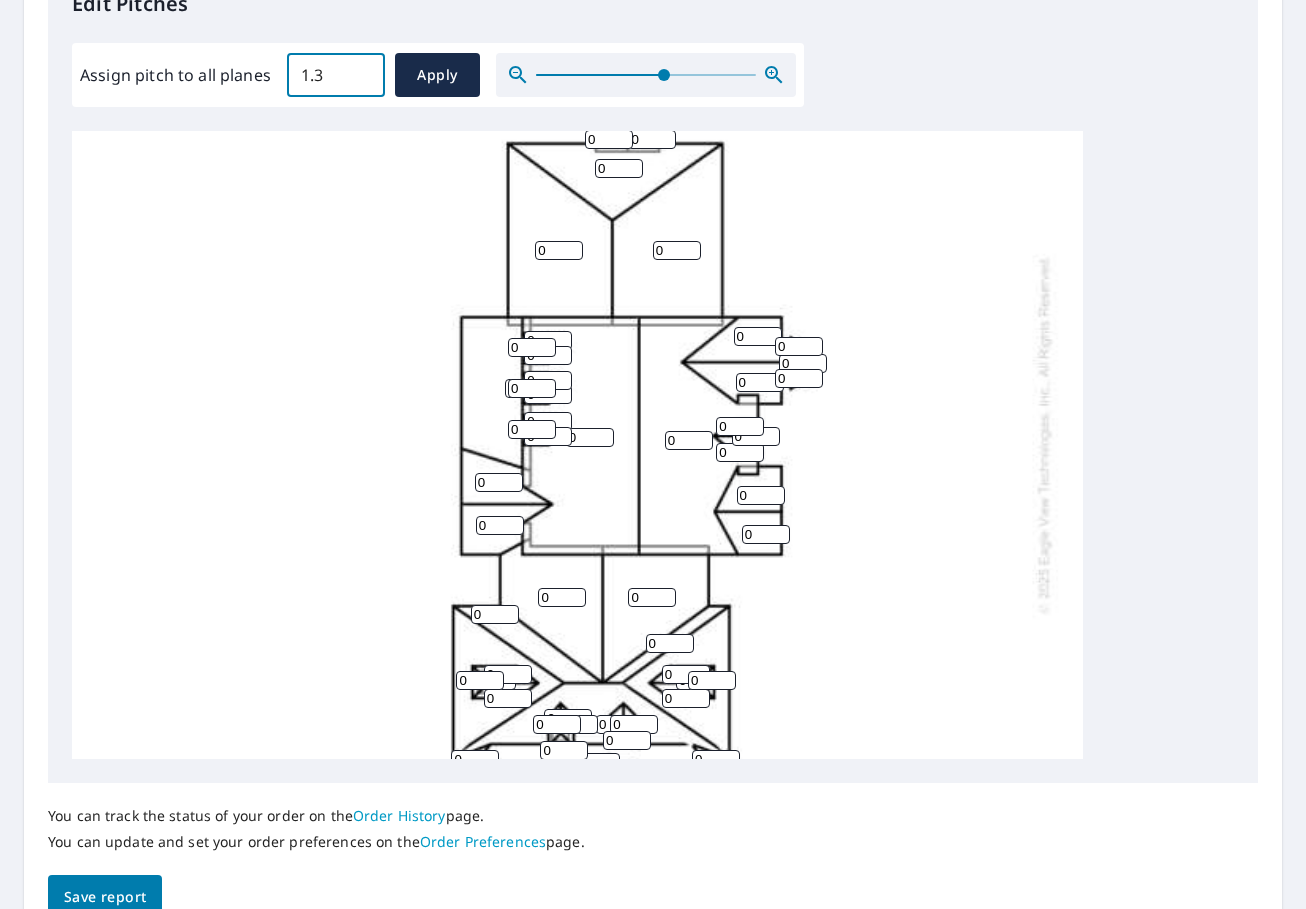 click on "1.3" at bounding box center [336, 75] 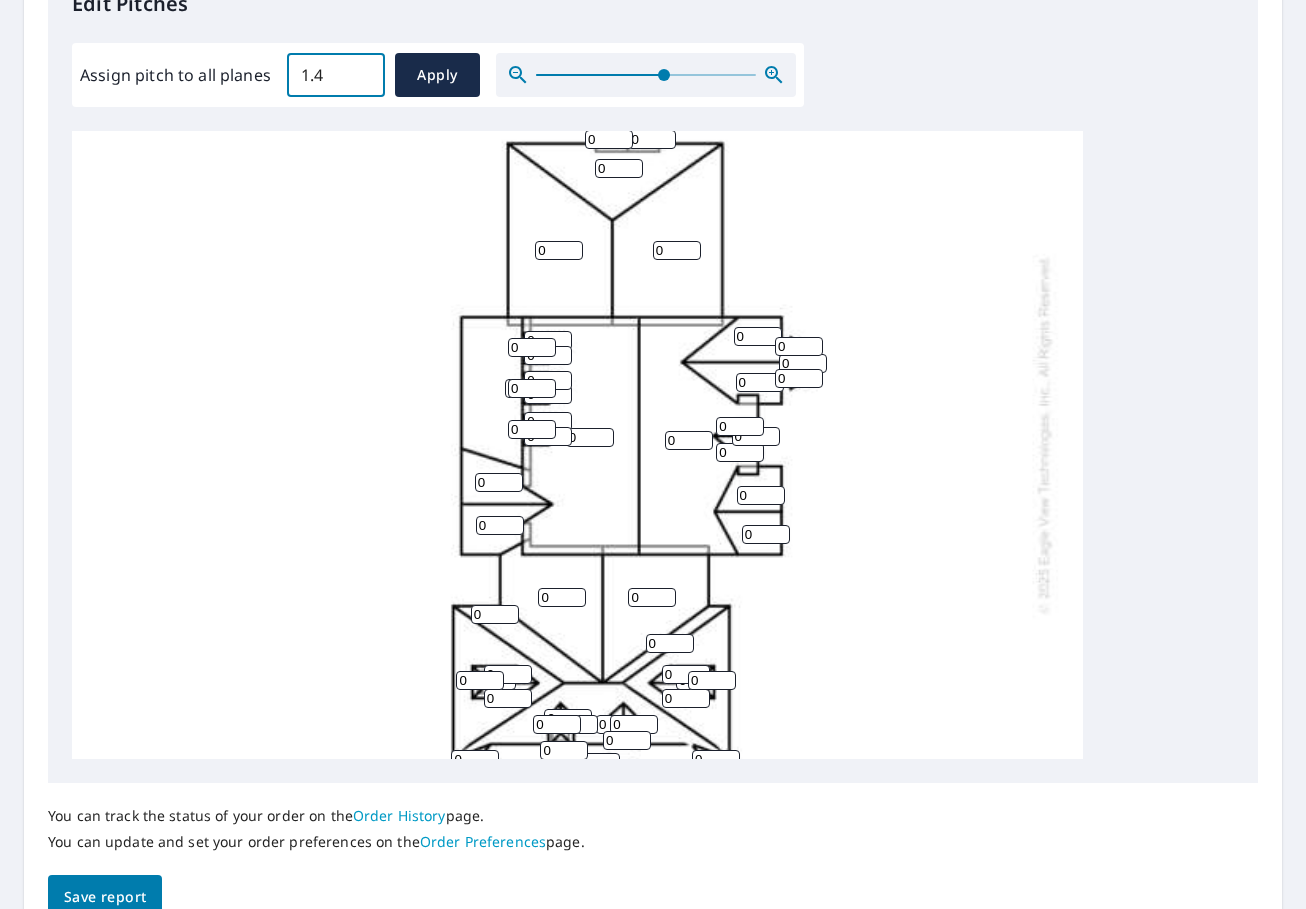 click on "1.4" at bounding box center [336, 75] 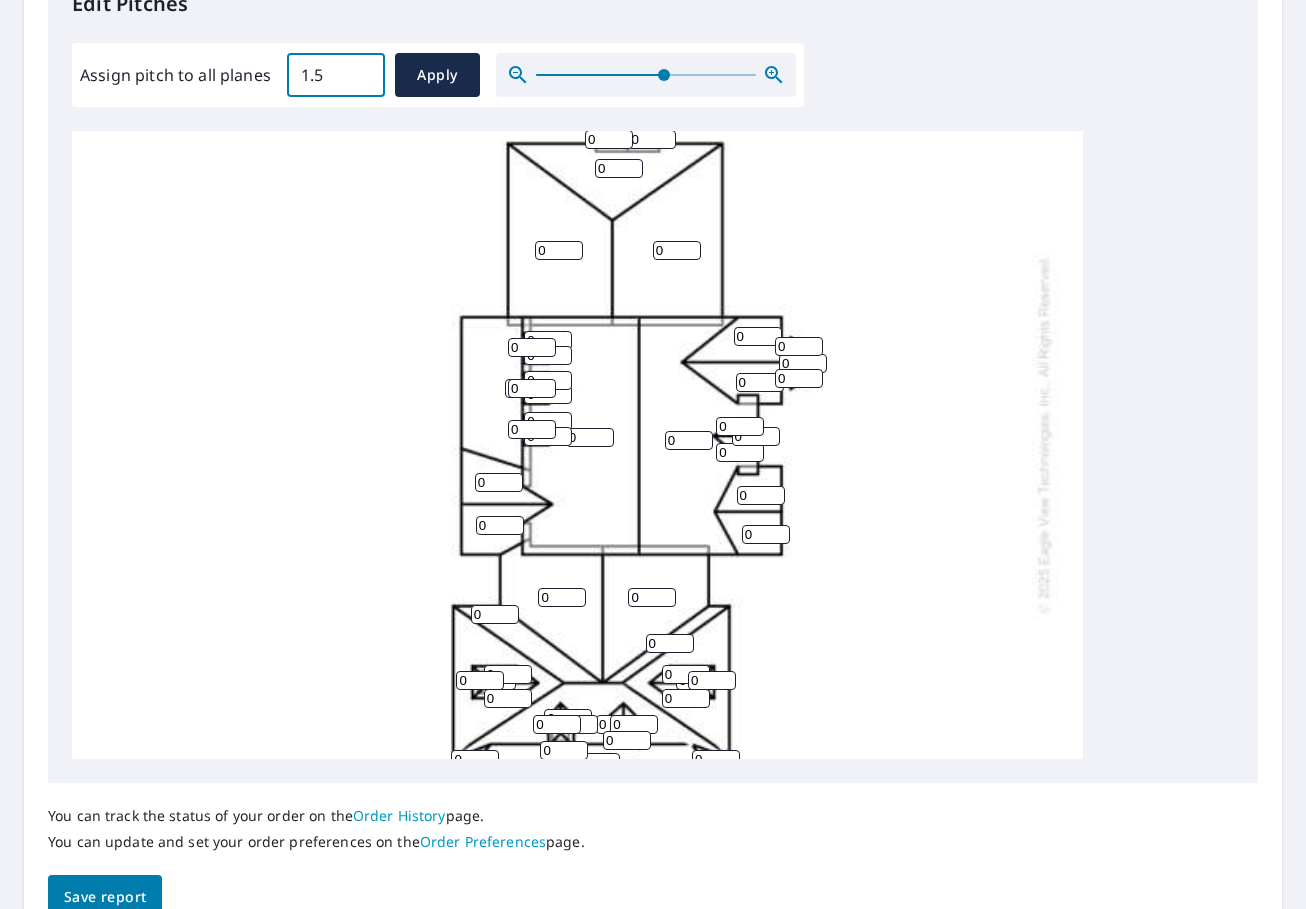 click on "1.5" at bounding box center (336, 75) 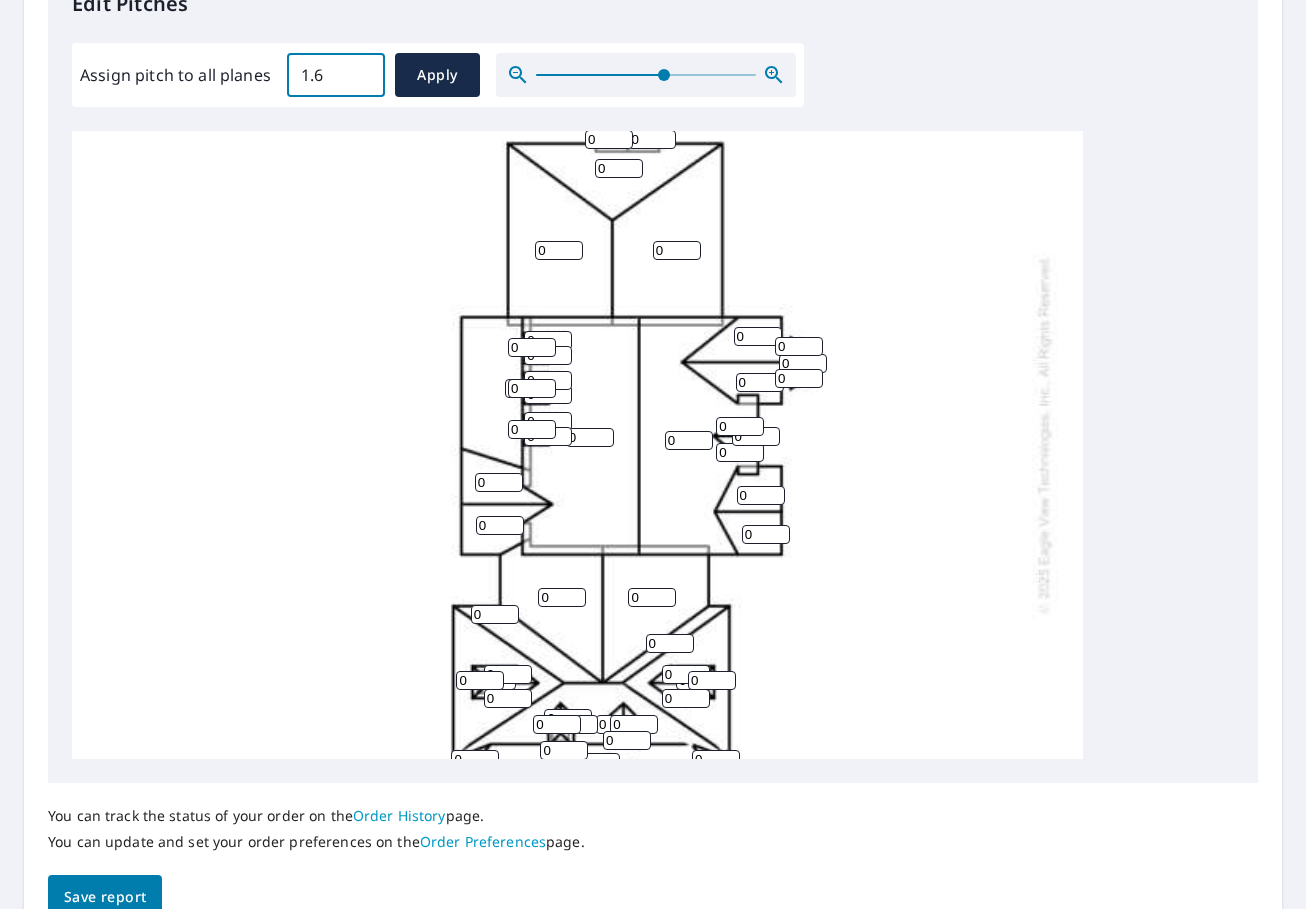 click on "1.6" at bounding box center [336, 75] 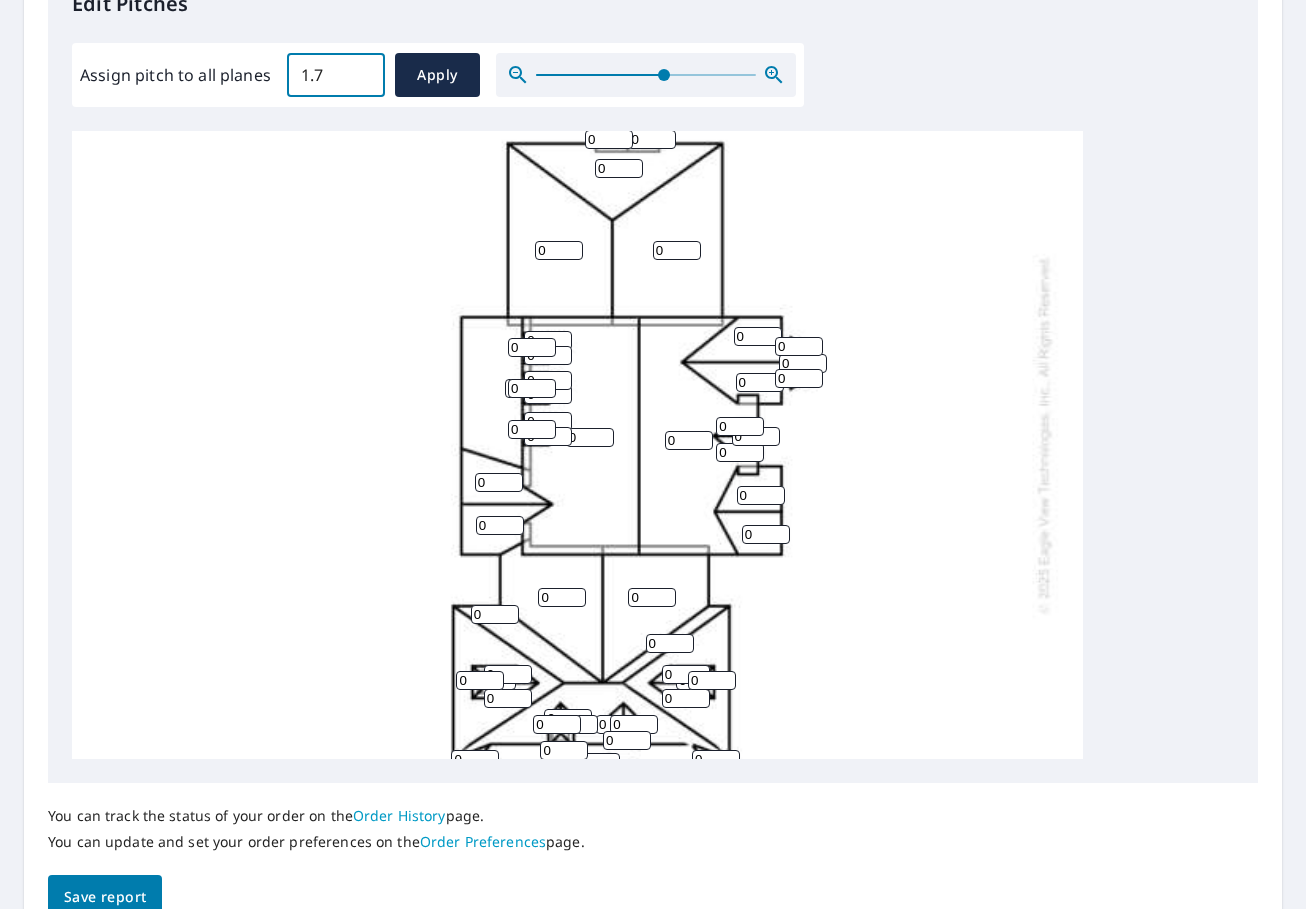 click on "1.7" at bounding box center [336, 75] 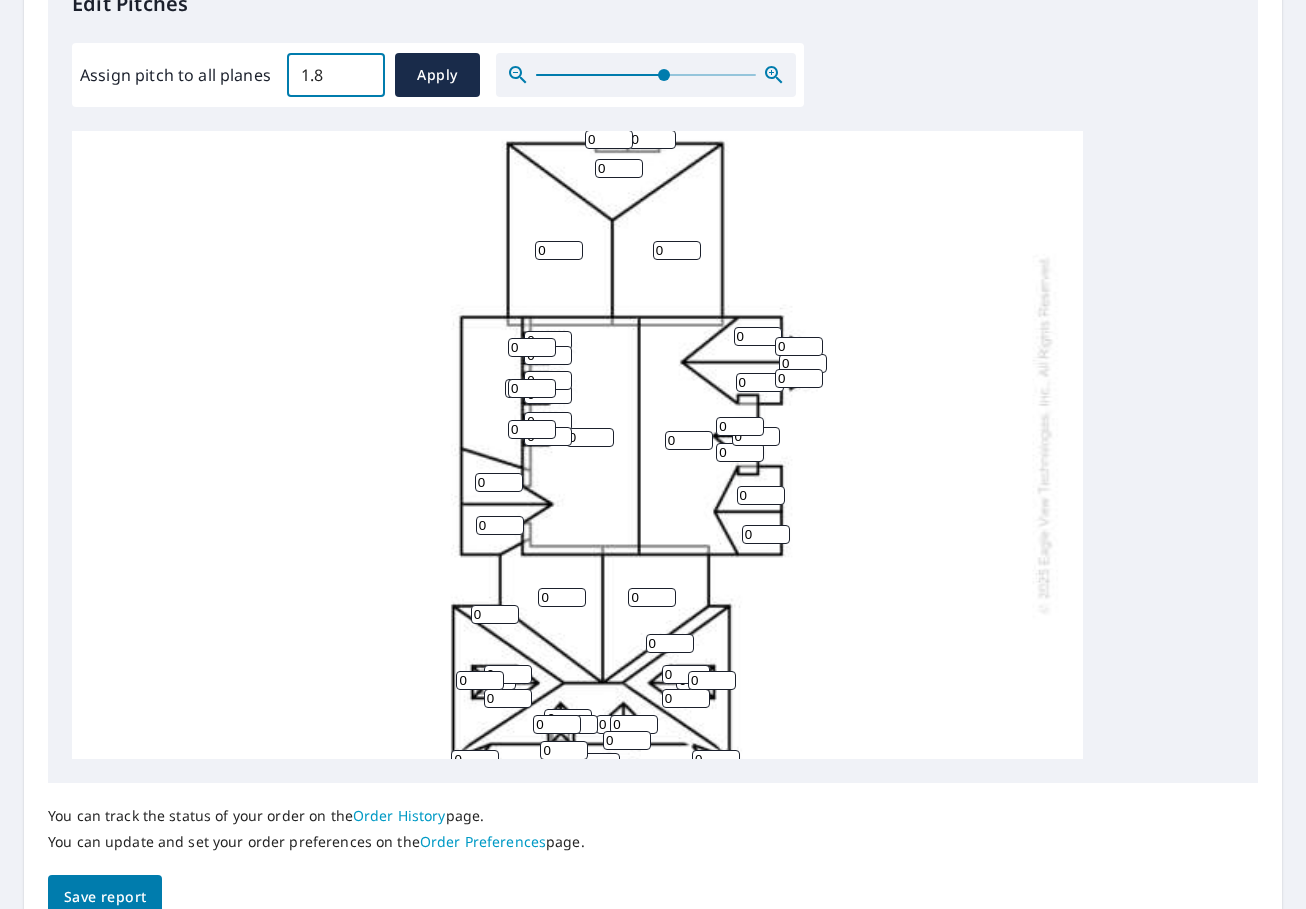 click on "1.8" at bounding box center [336, 75] 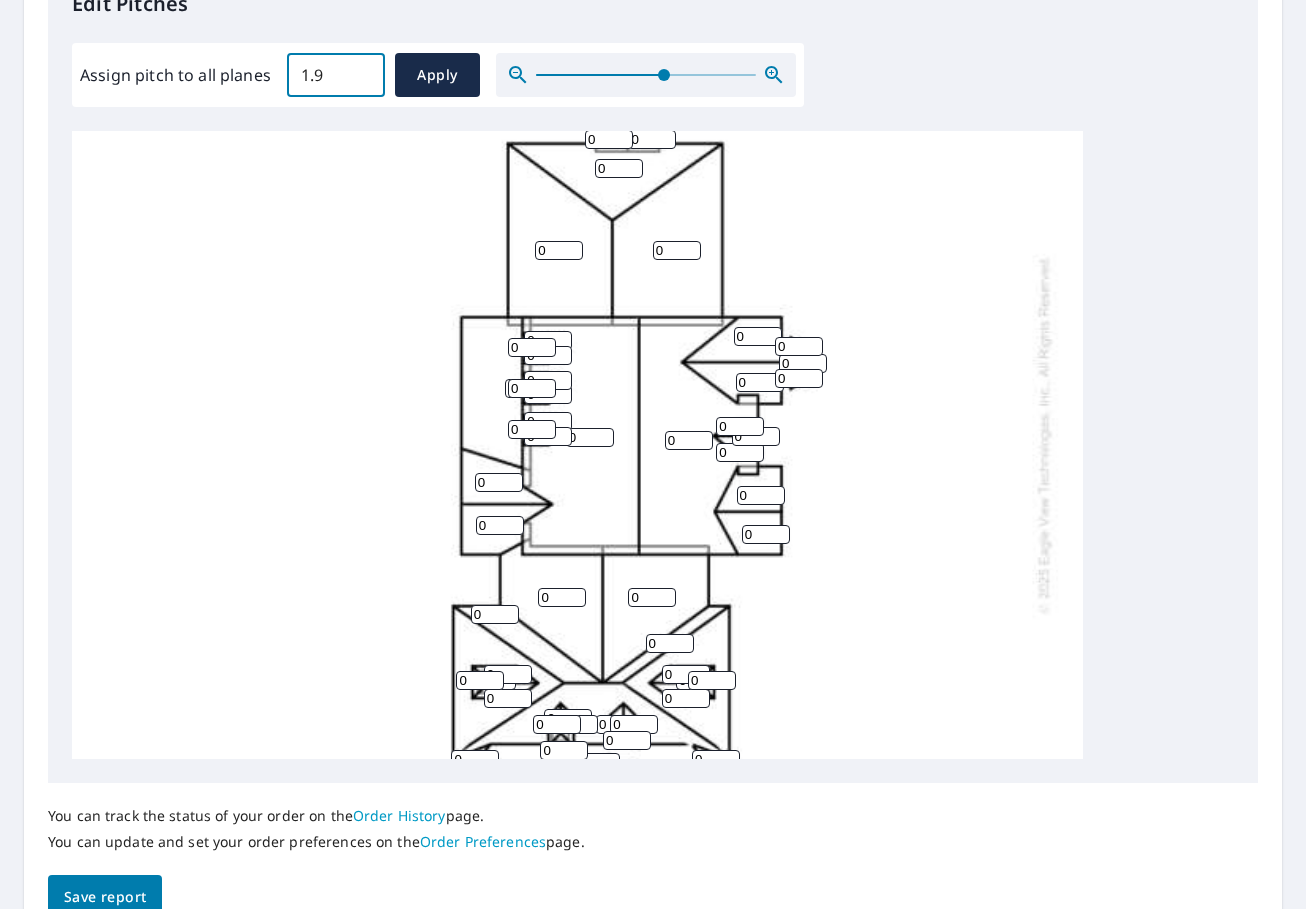 click on "1.9" at bounding box center [336, 75] 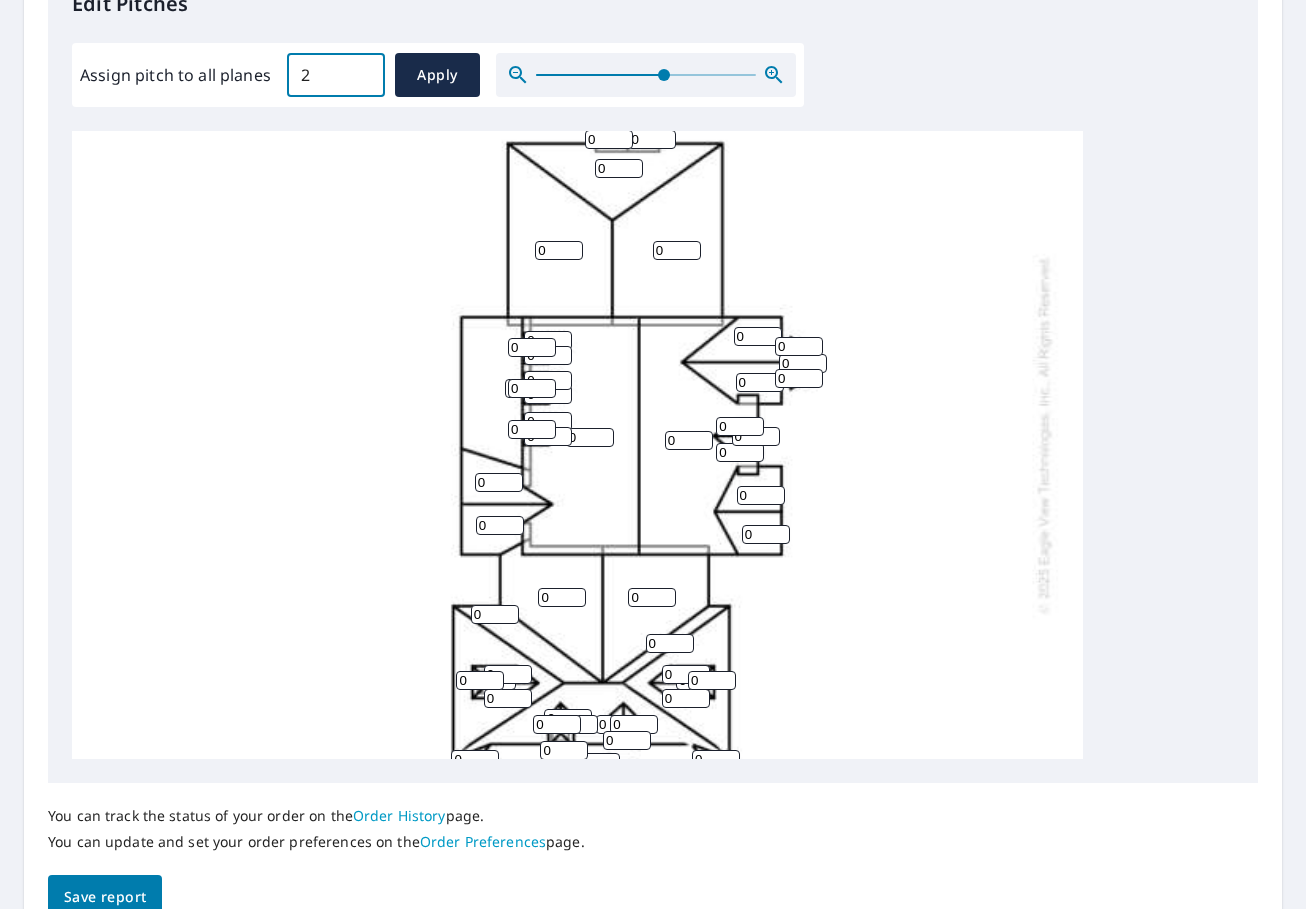 click on "2" at bounding box center (336, 75) 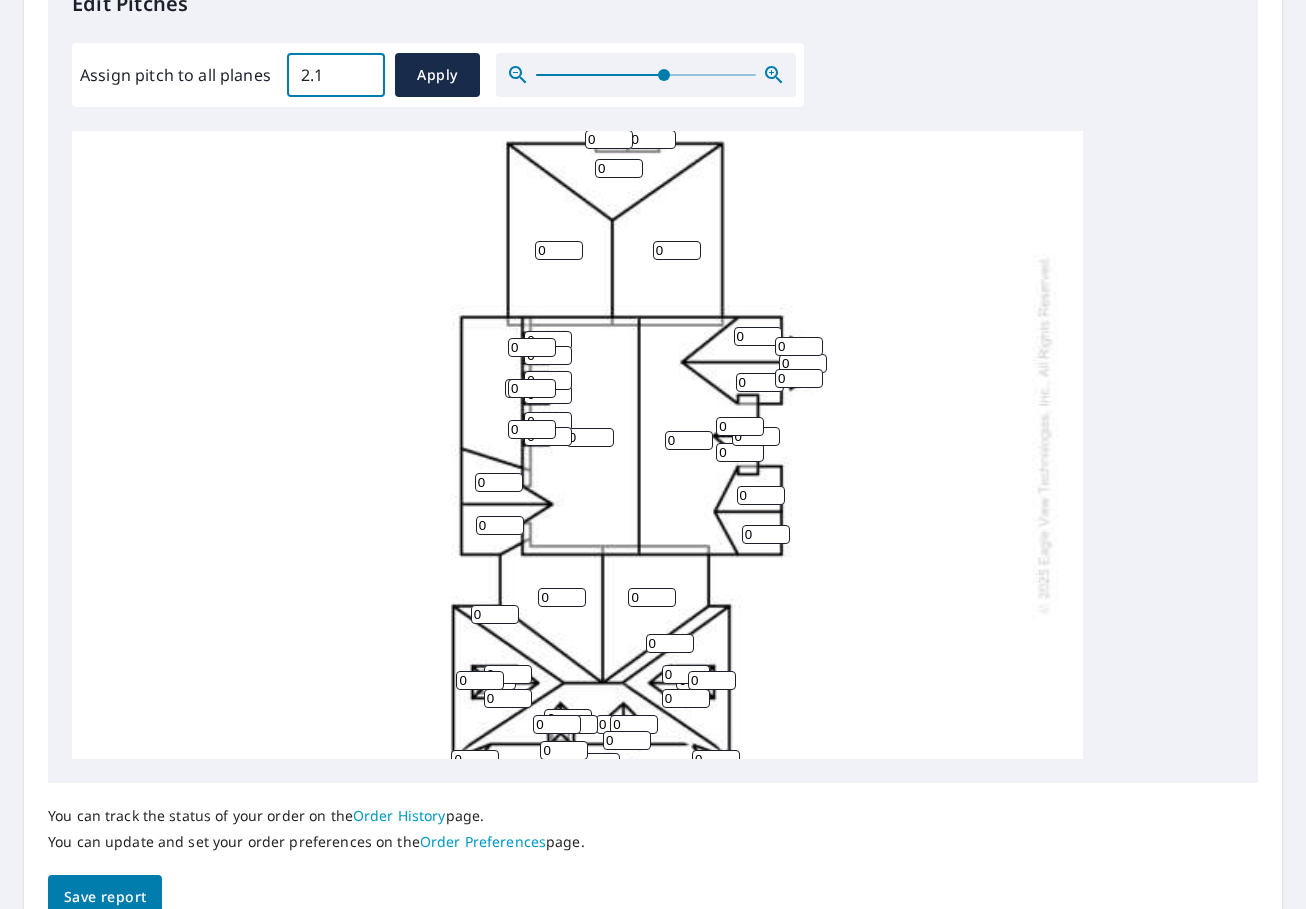click on "2.1" at bounding box center (336, 75) 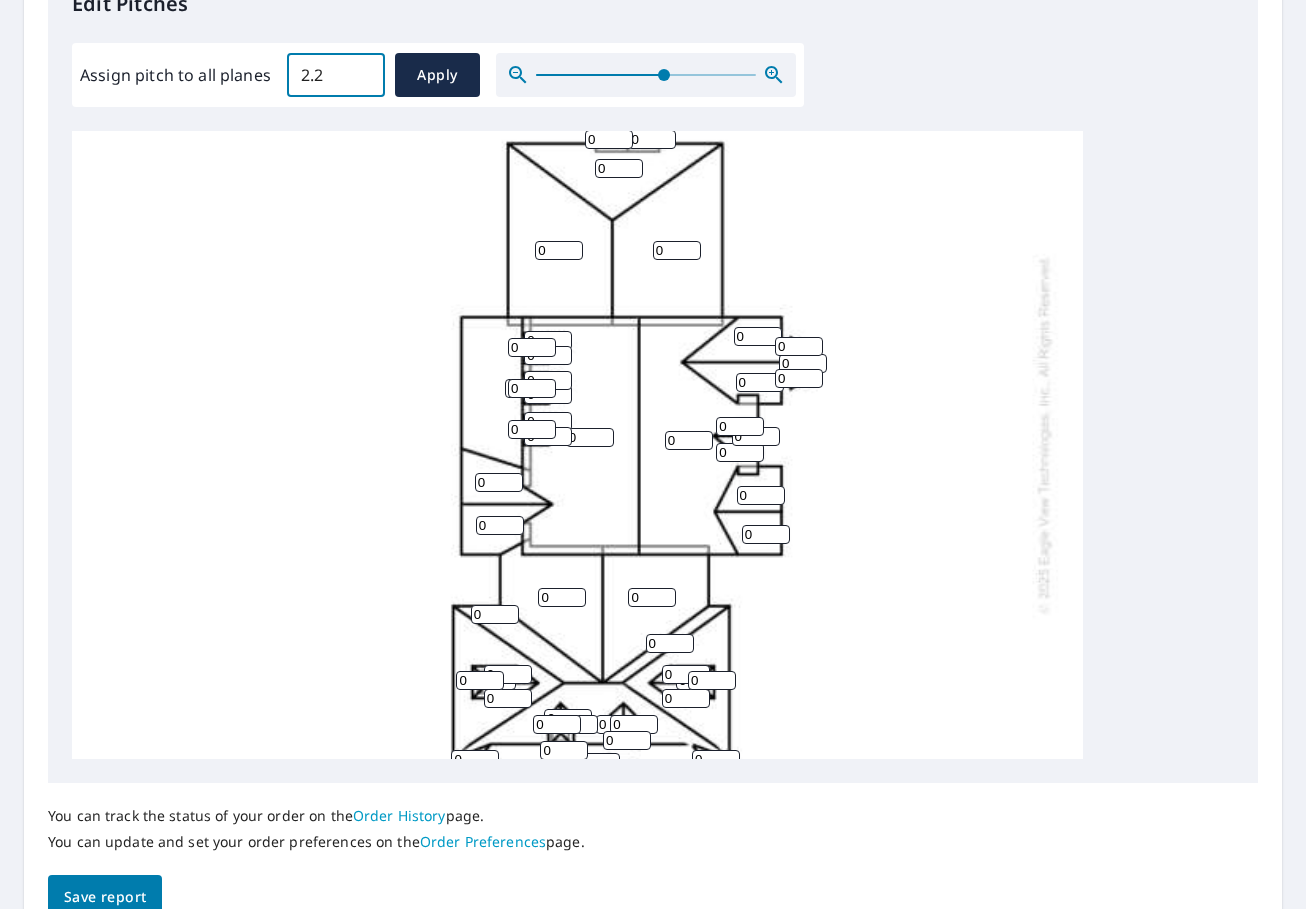click on "2.2" at bounding box center [336, 75] 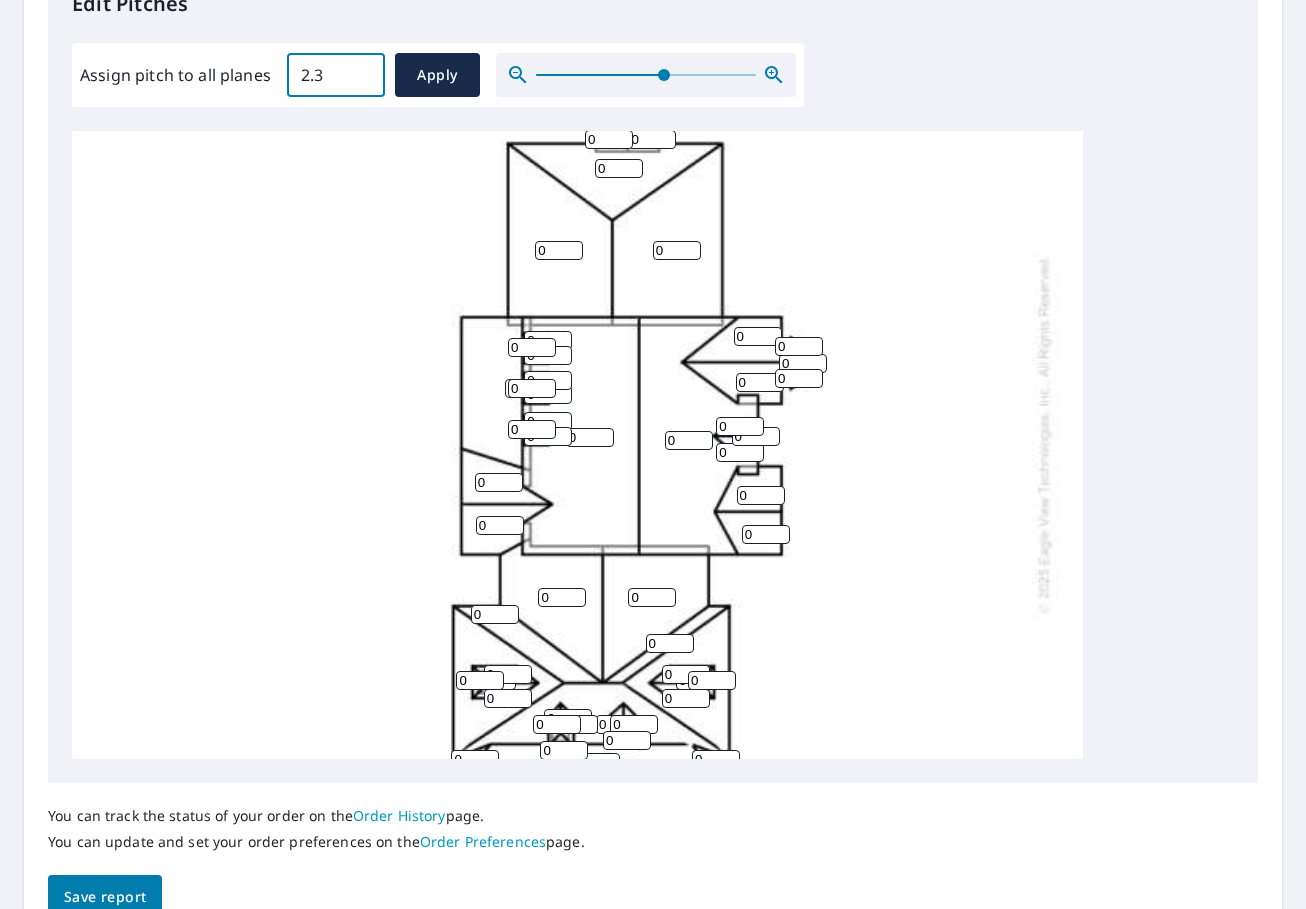 click on "2.3" at bounding box center (336, 75) 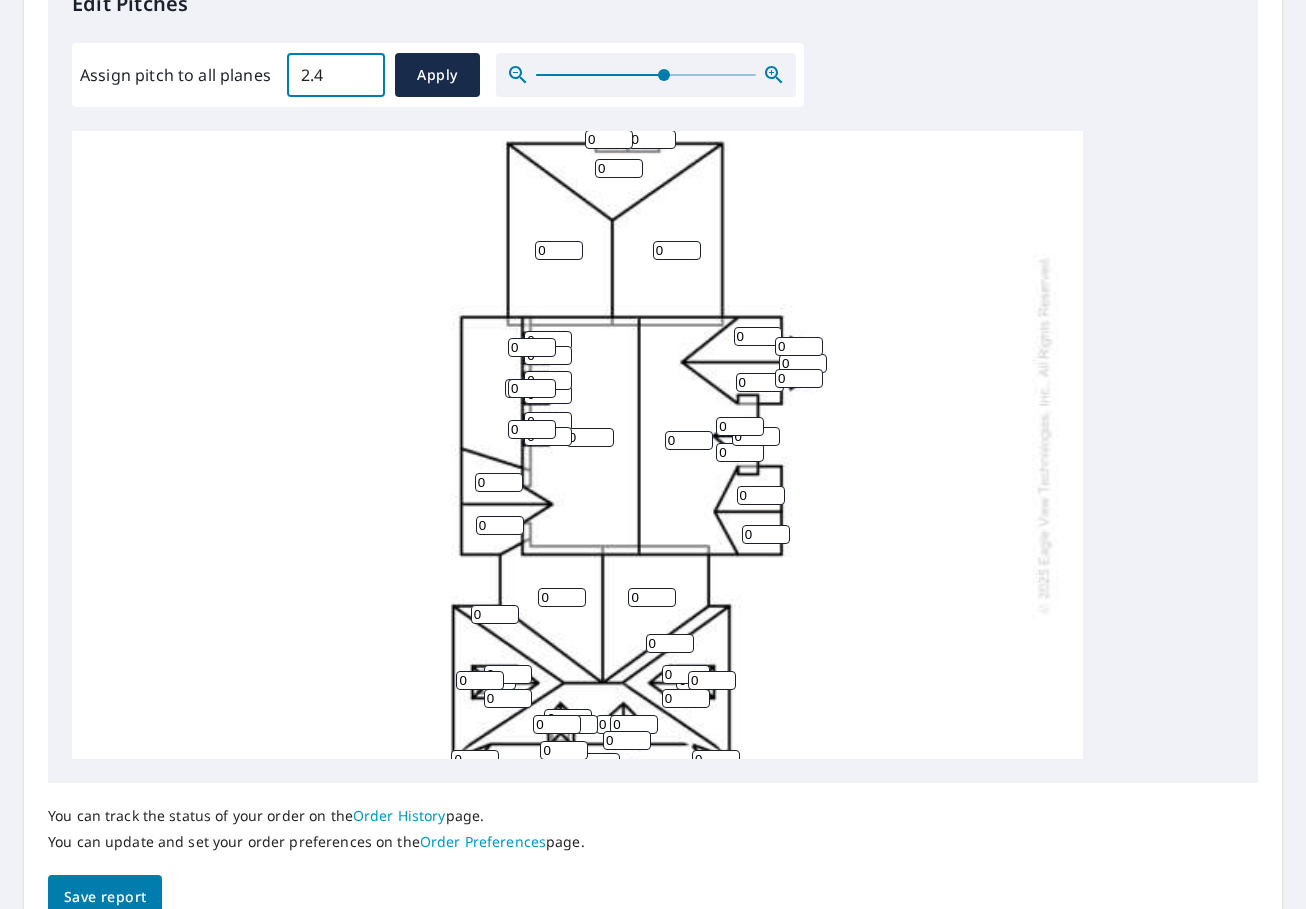 click on "2.4" at bounding box center (336, 75) 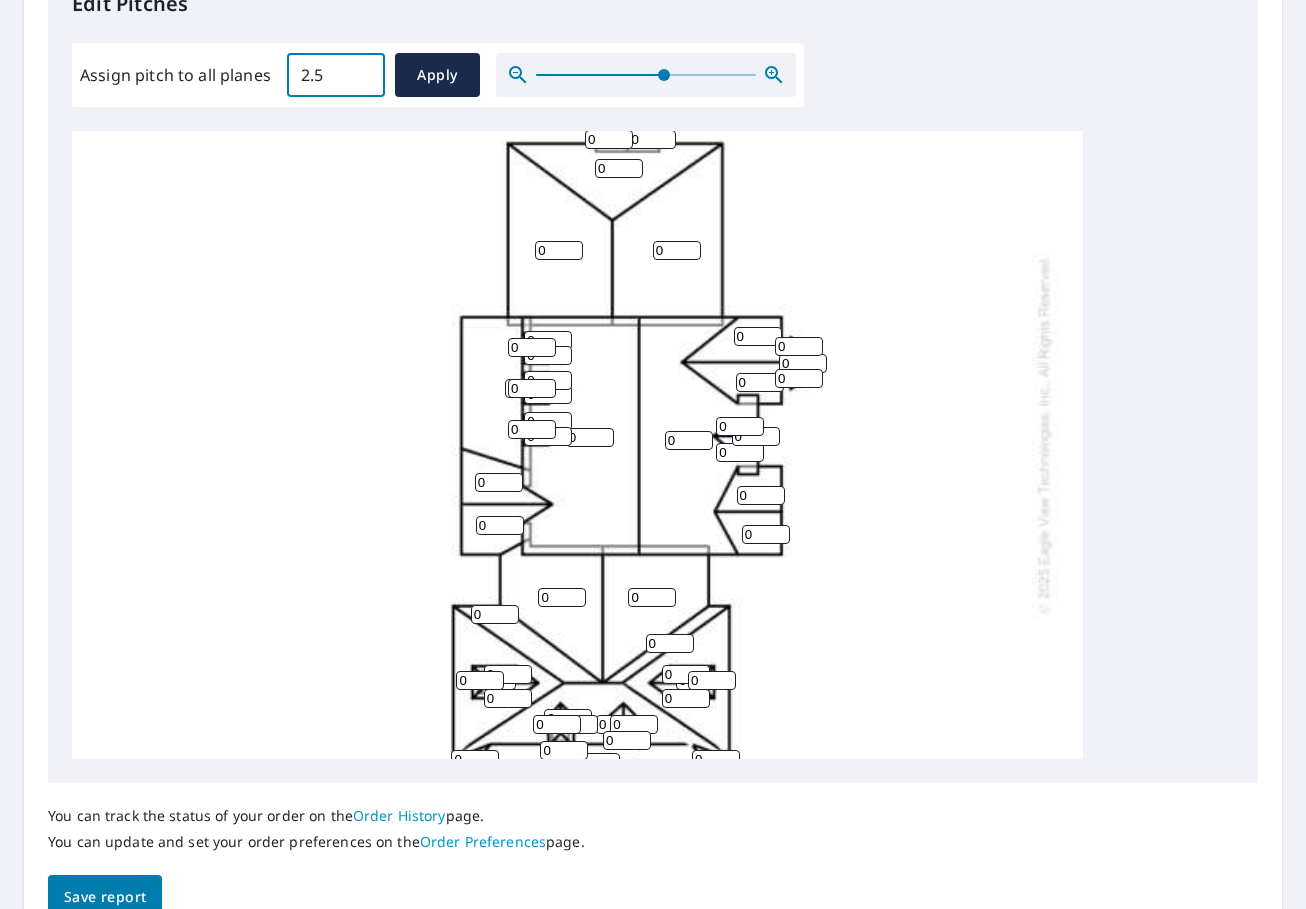 click on "2.5" at bounding box center [336, 75] 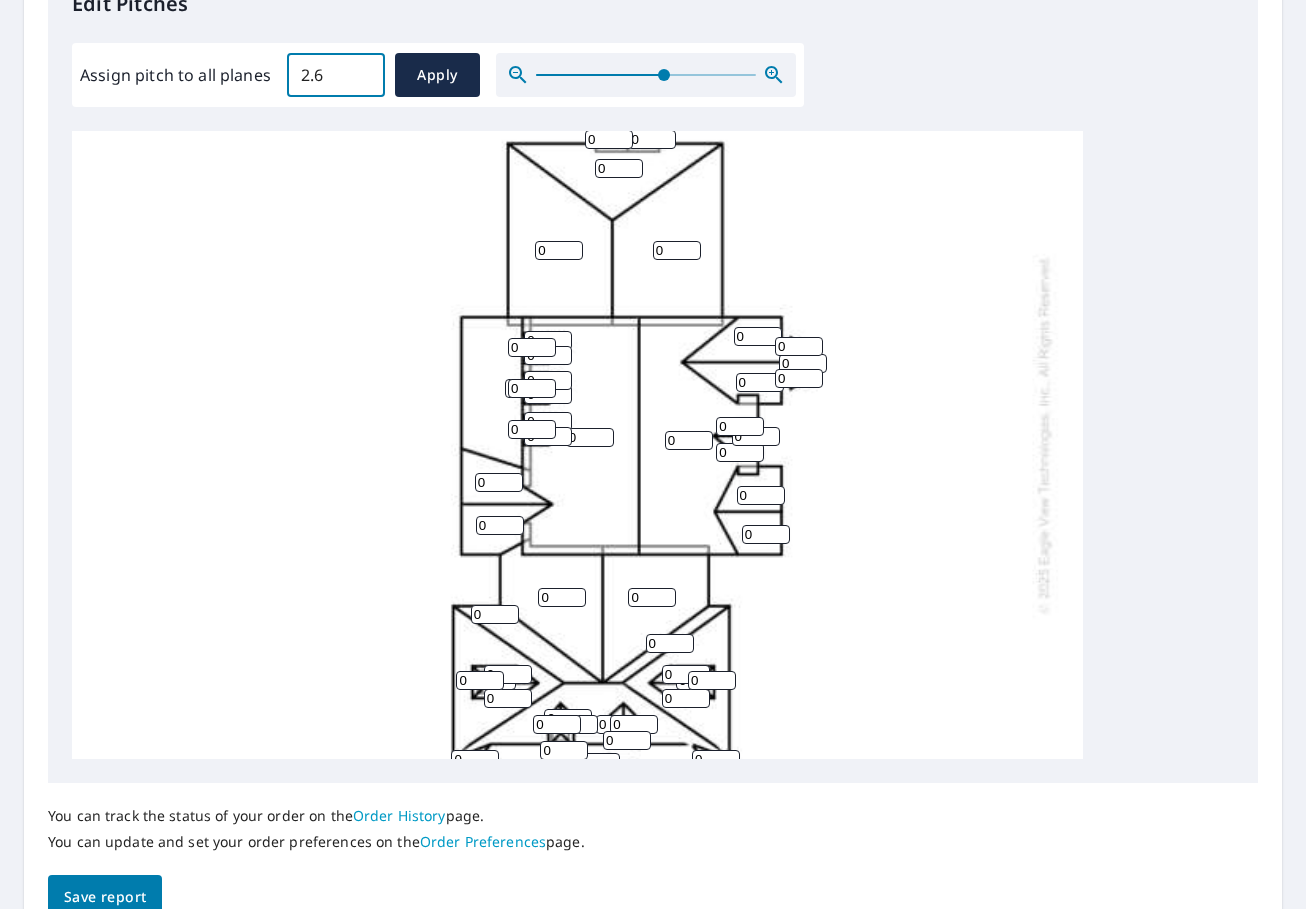 click on "2.6" at bounding box center [336, 75] 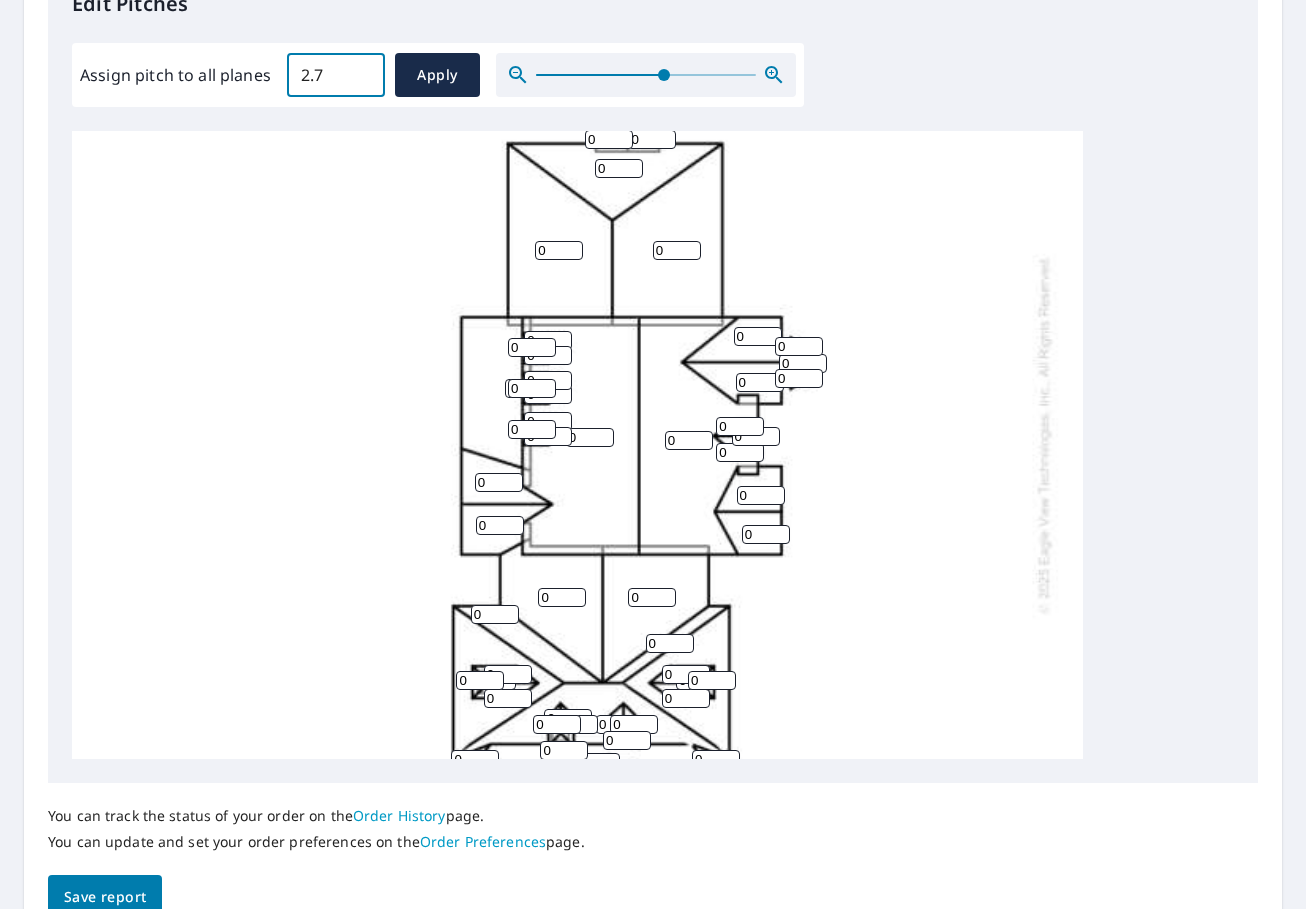 click on "2.7" at bounding box center [336, 75] 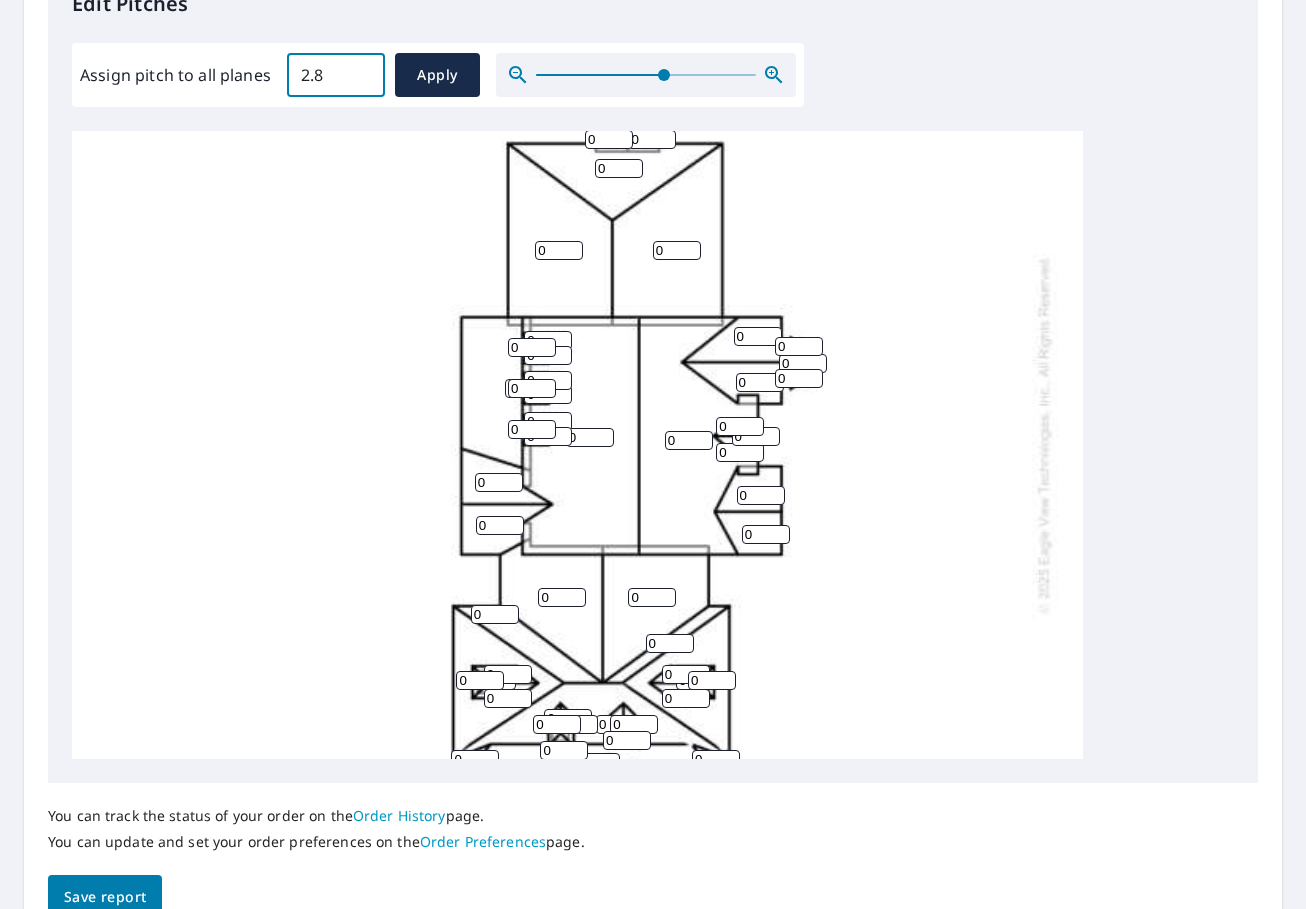 click on "2.8" at bounding box center [336, 75] 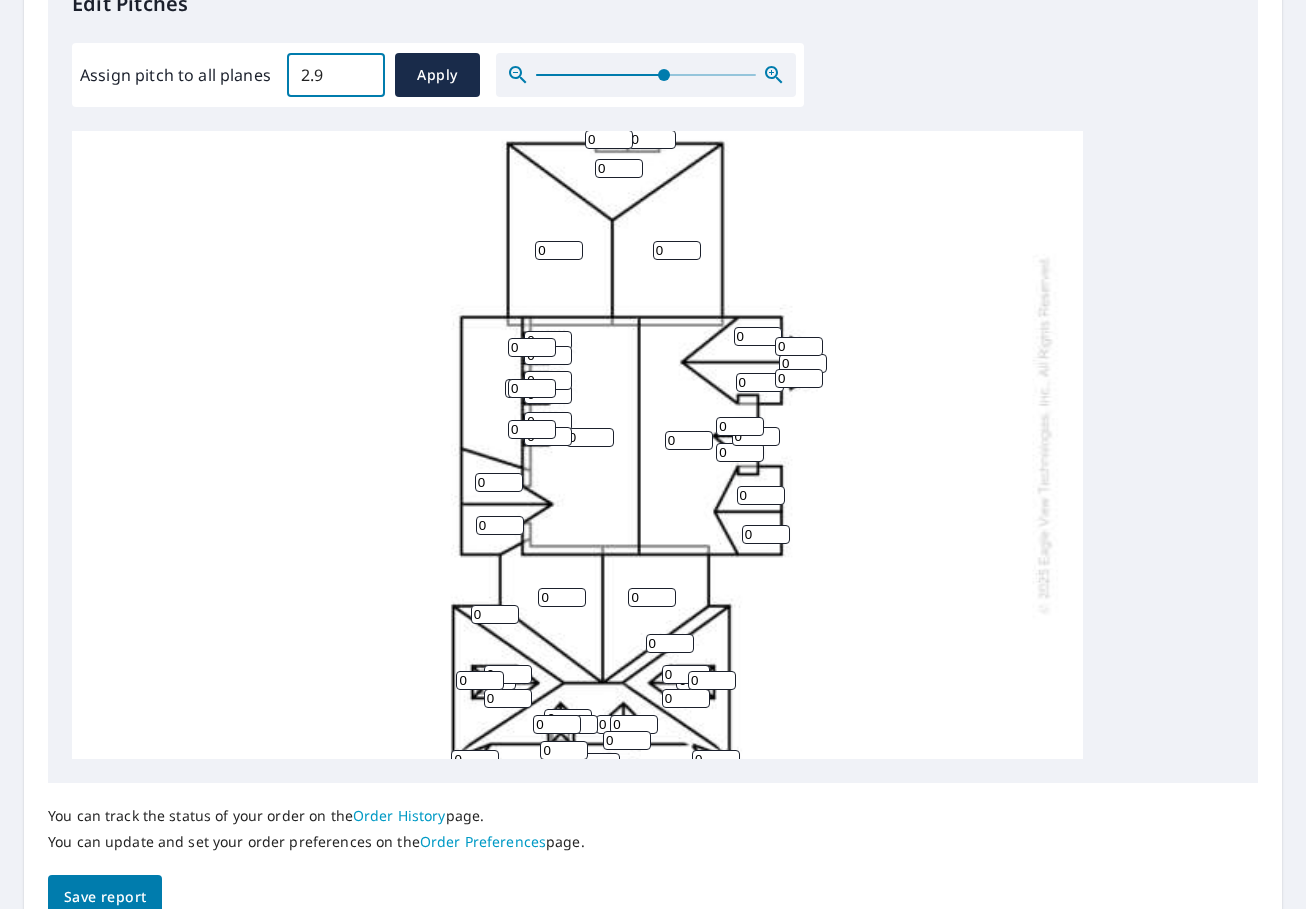 click on "2.9" at bounding box center [336, 75] 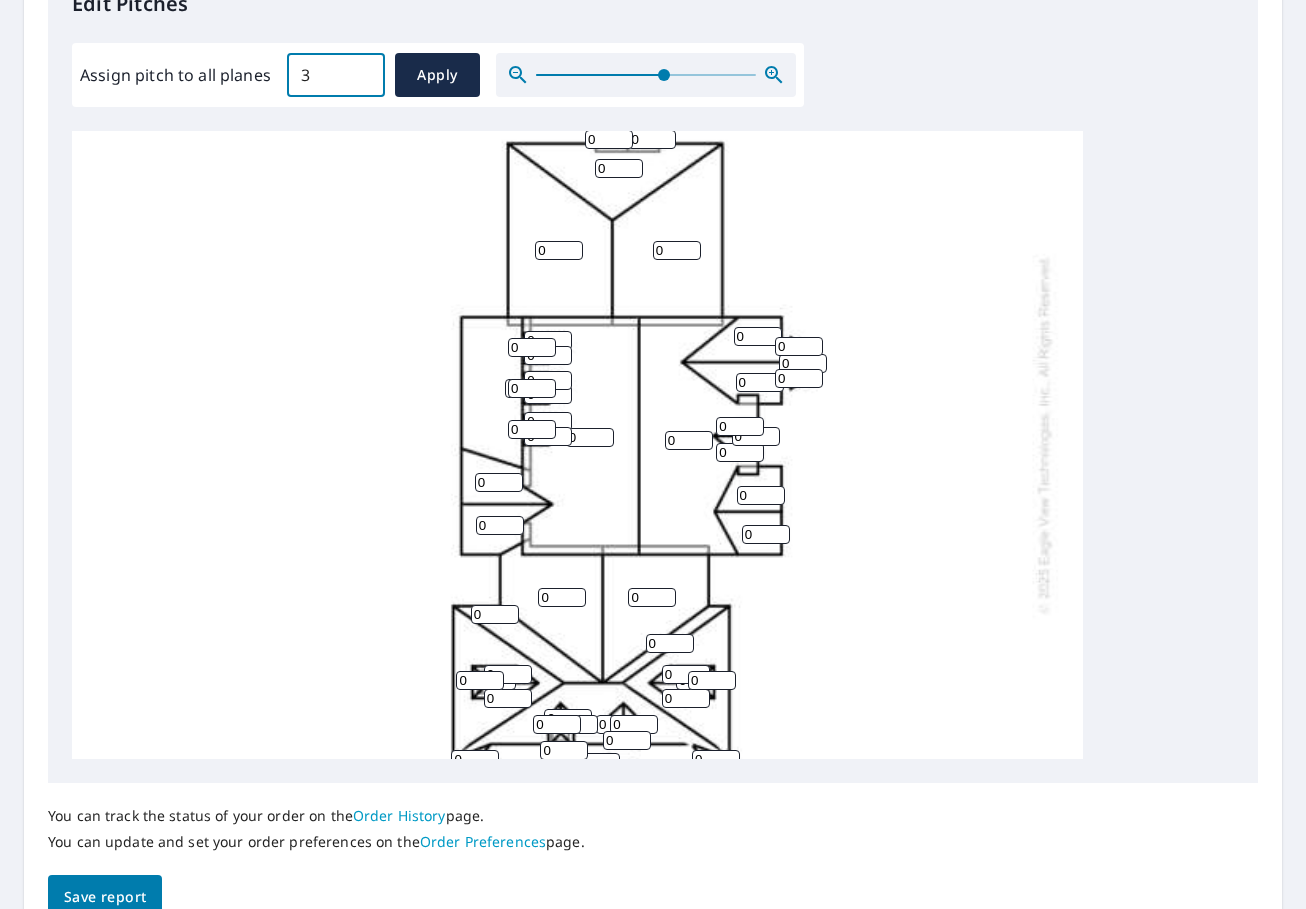 click on "3" at bounding box center [336, 75] 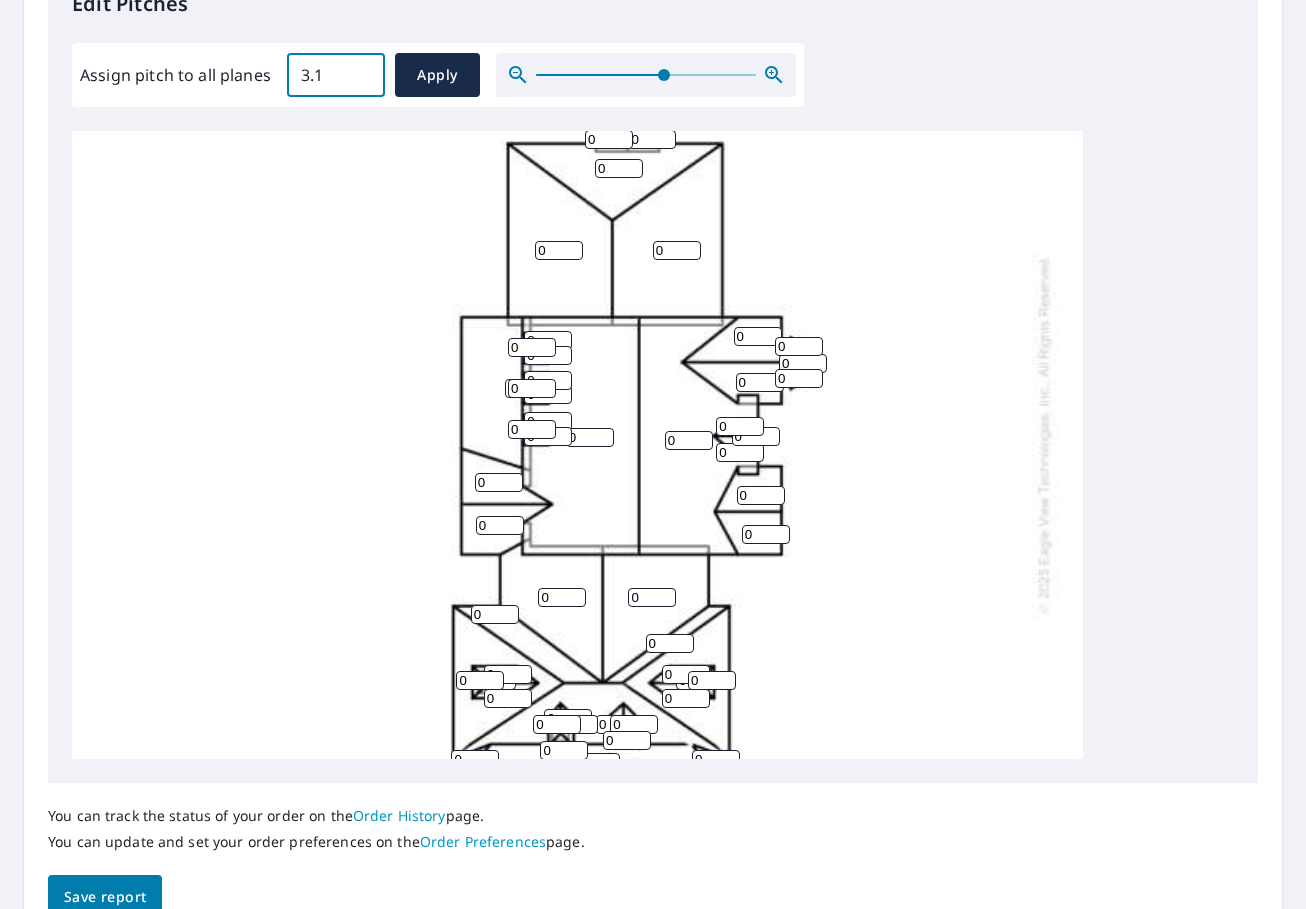 click on "3.1" at bounding box center (336, 75) 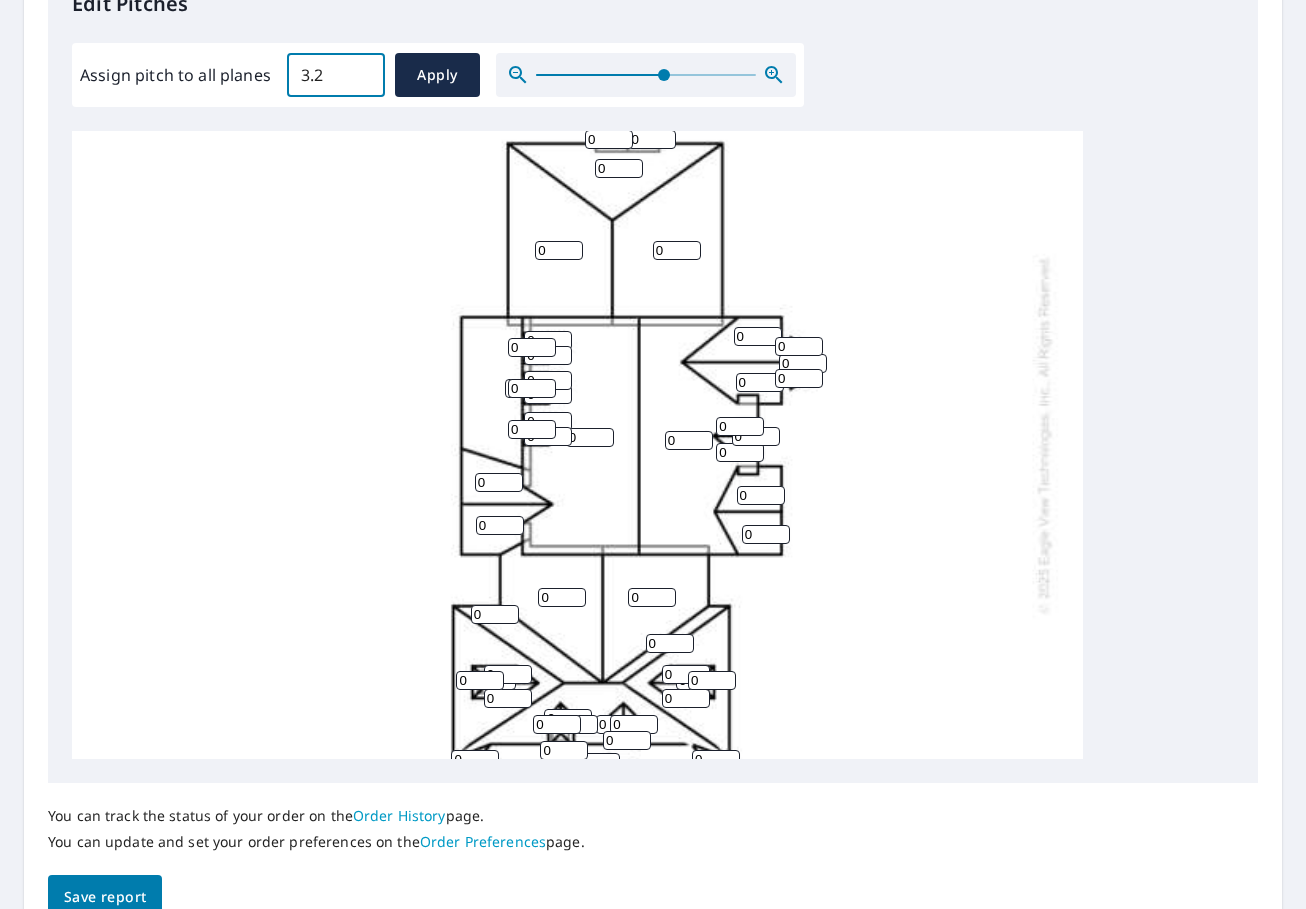 click on "3.2" at bounding box center (336, 75) 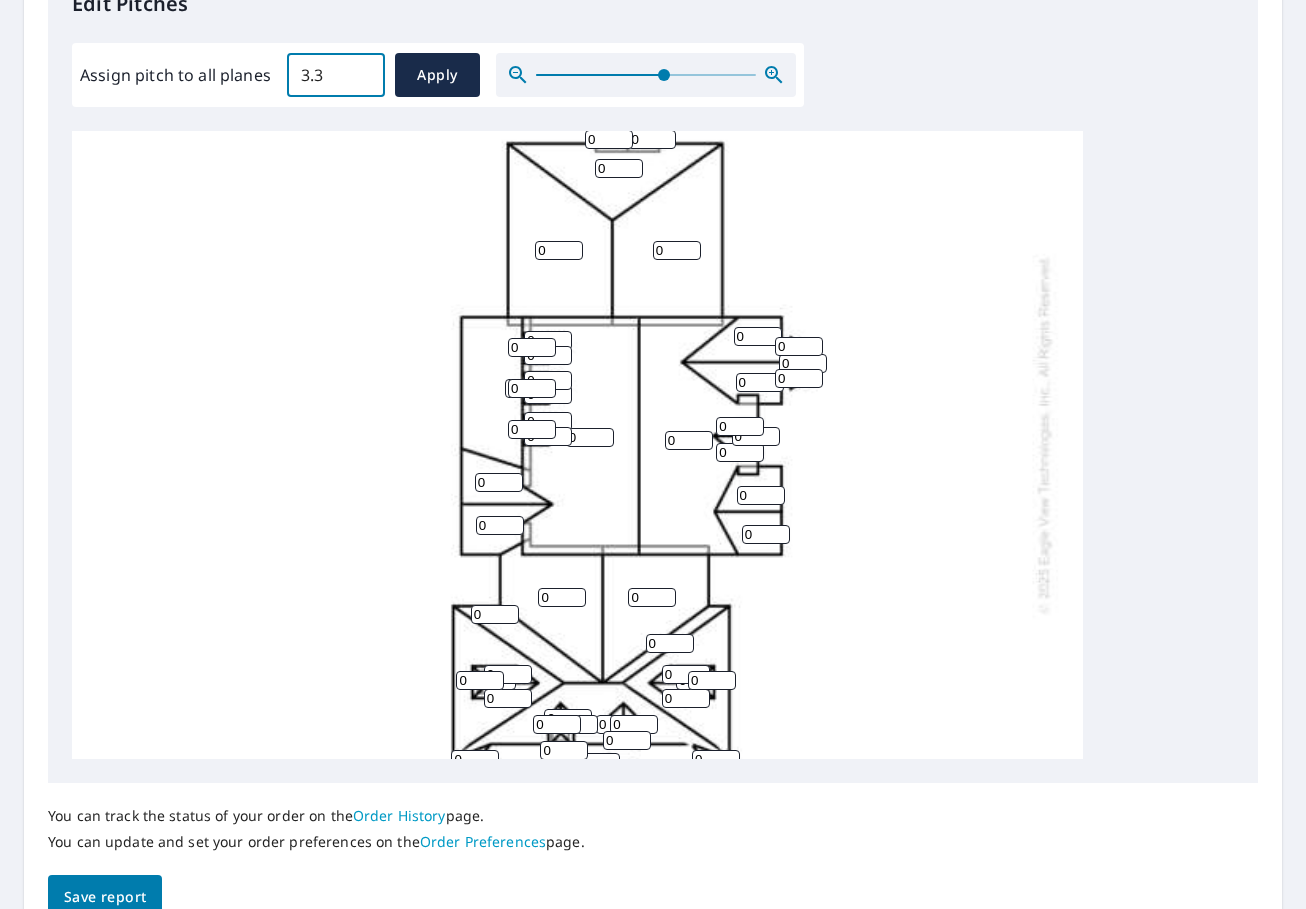 click on "3.3" at bounding box center (336, 75) 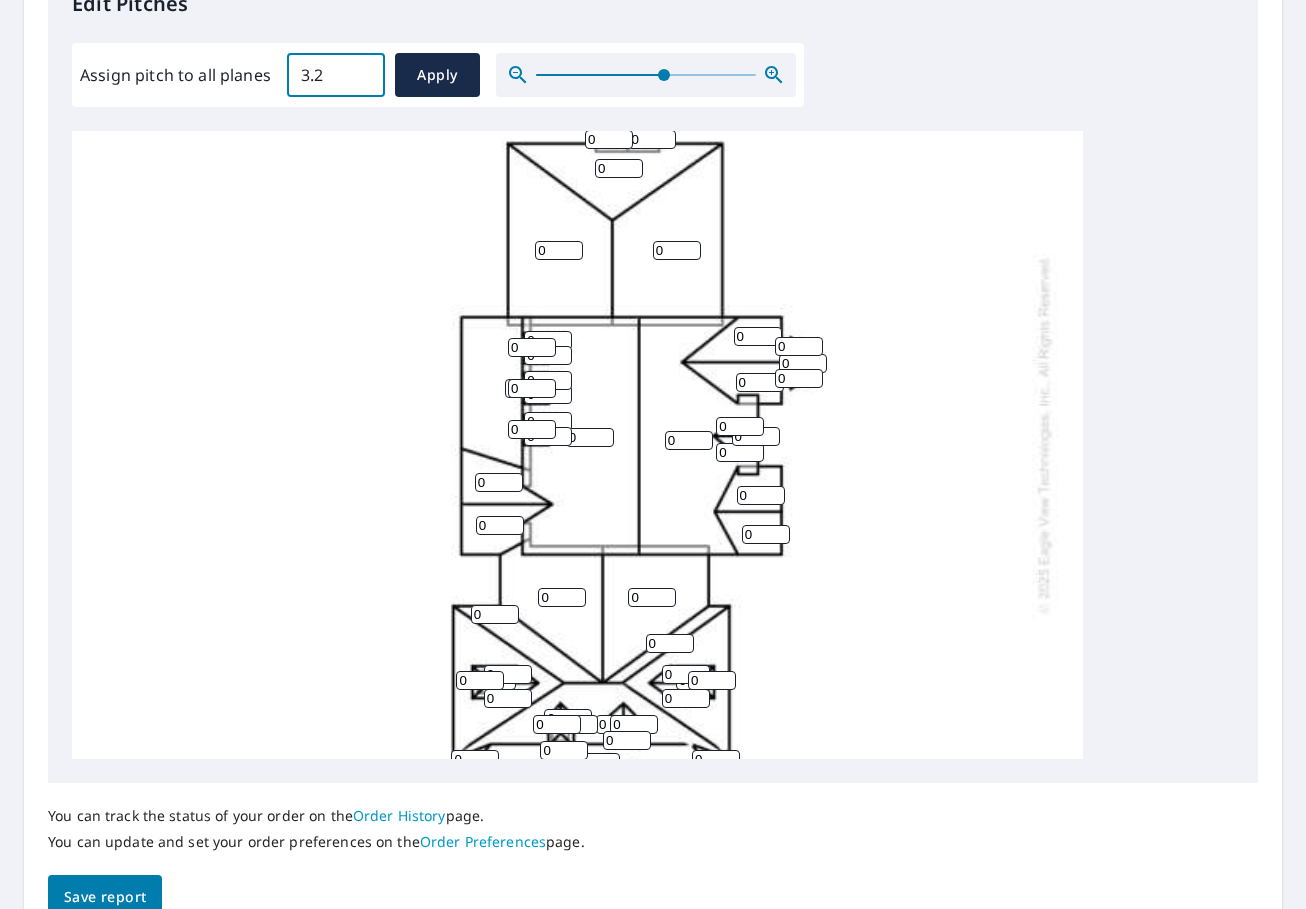 click on "3.2" at bounding box center (336, 75) 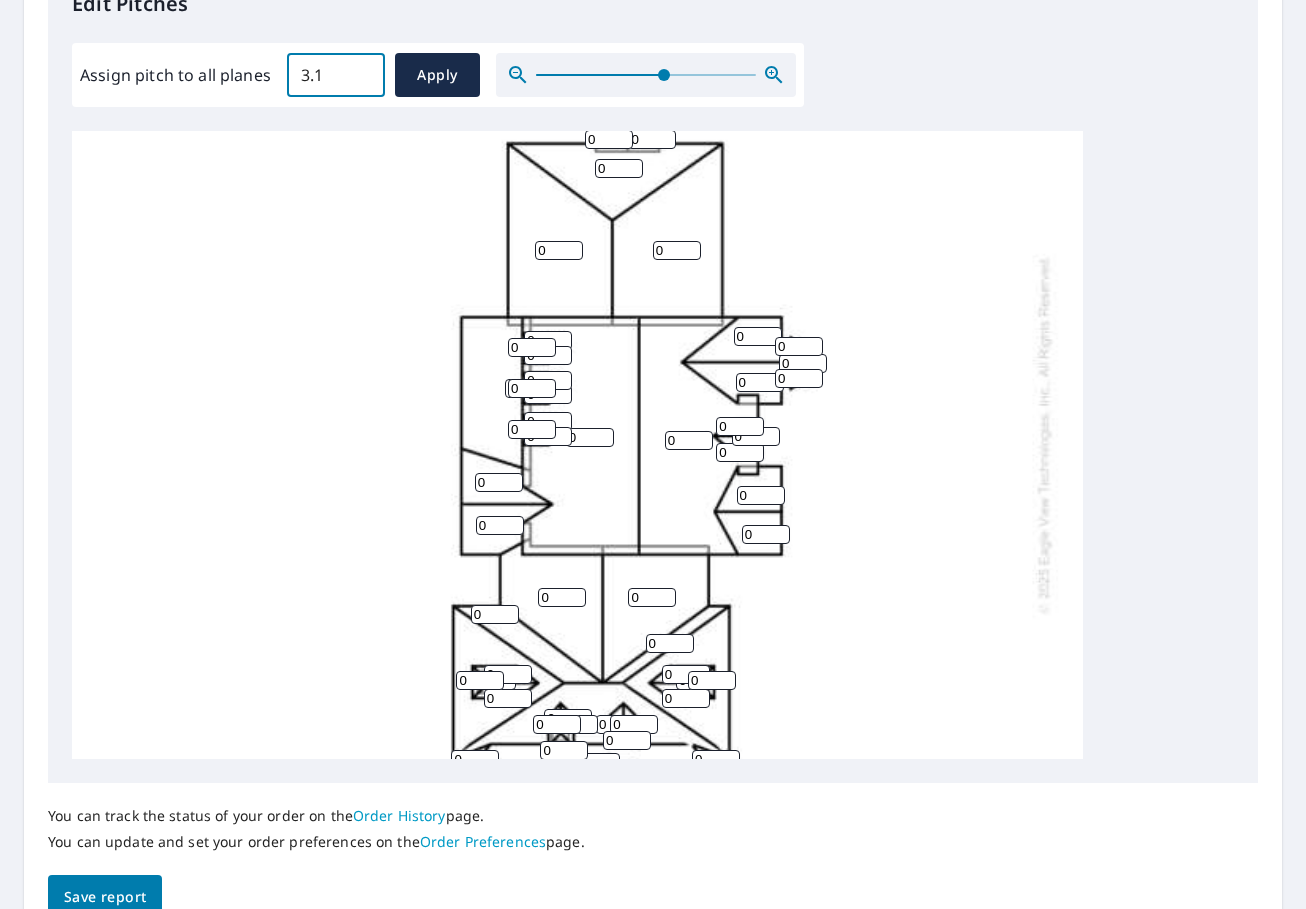 click on "3.1" at bounding box center [336, 75] 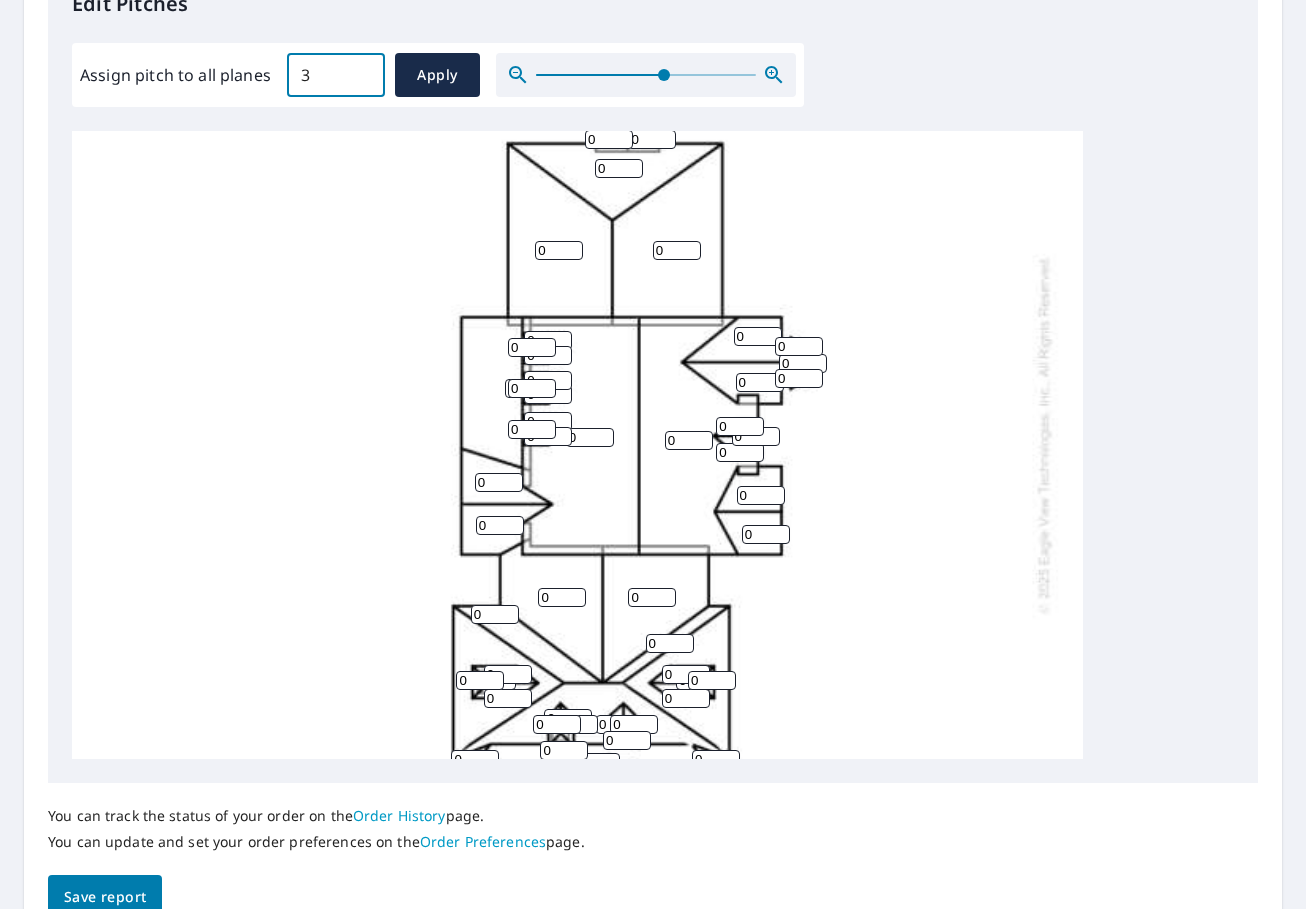 click on "3" at bounding box center (336, 75) 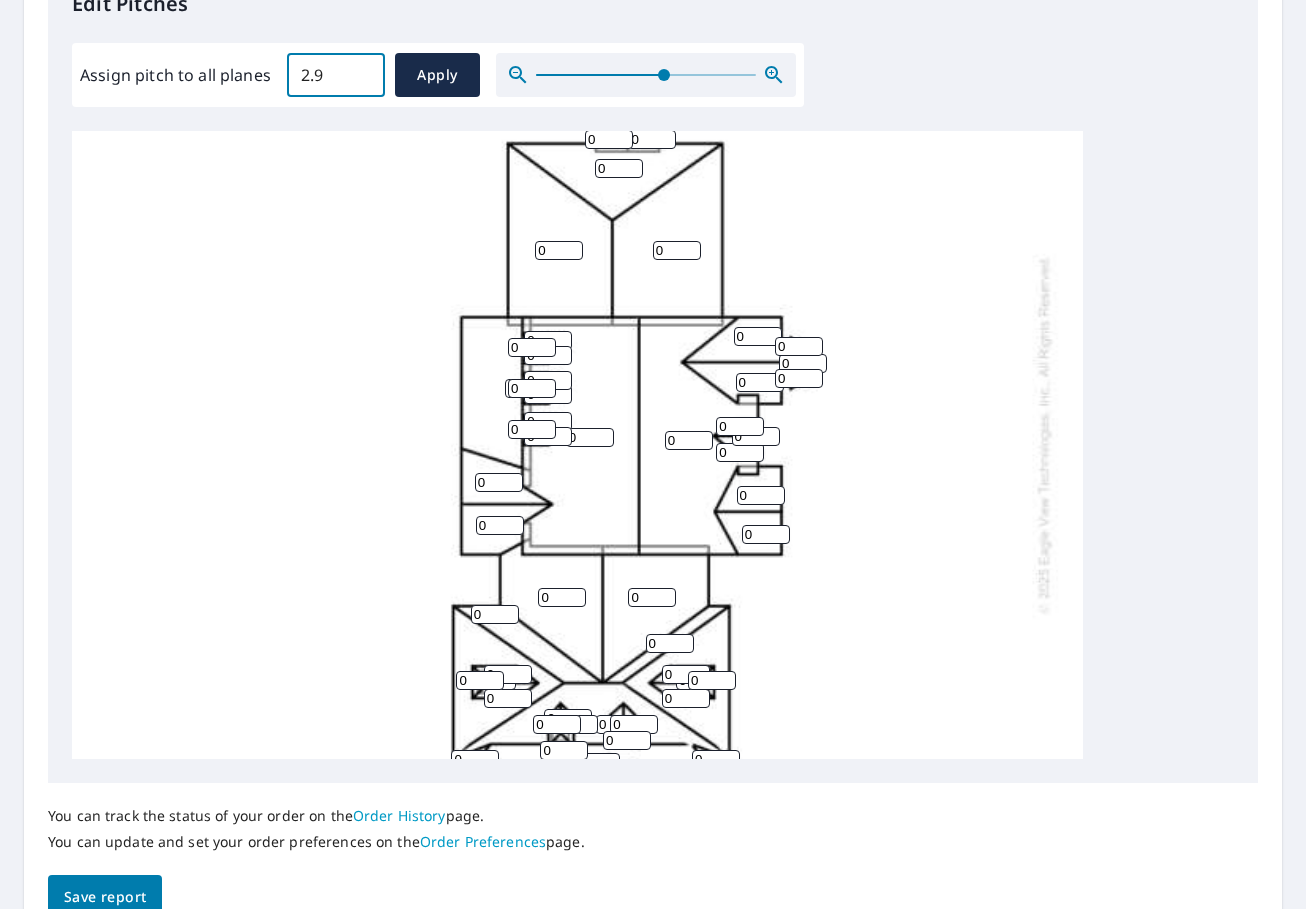 click on "2.9" at bounding box center (336, 75) 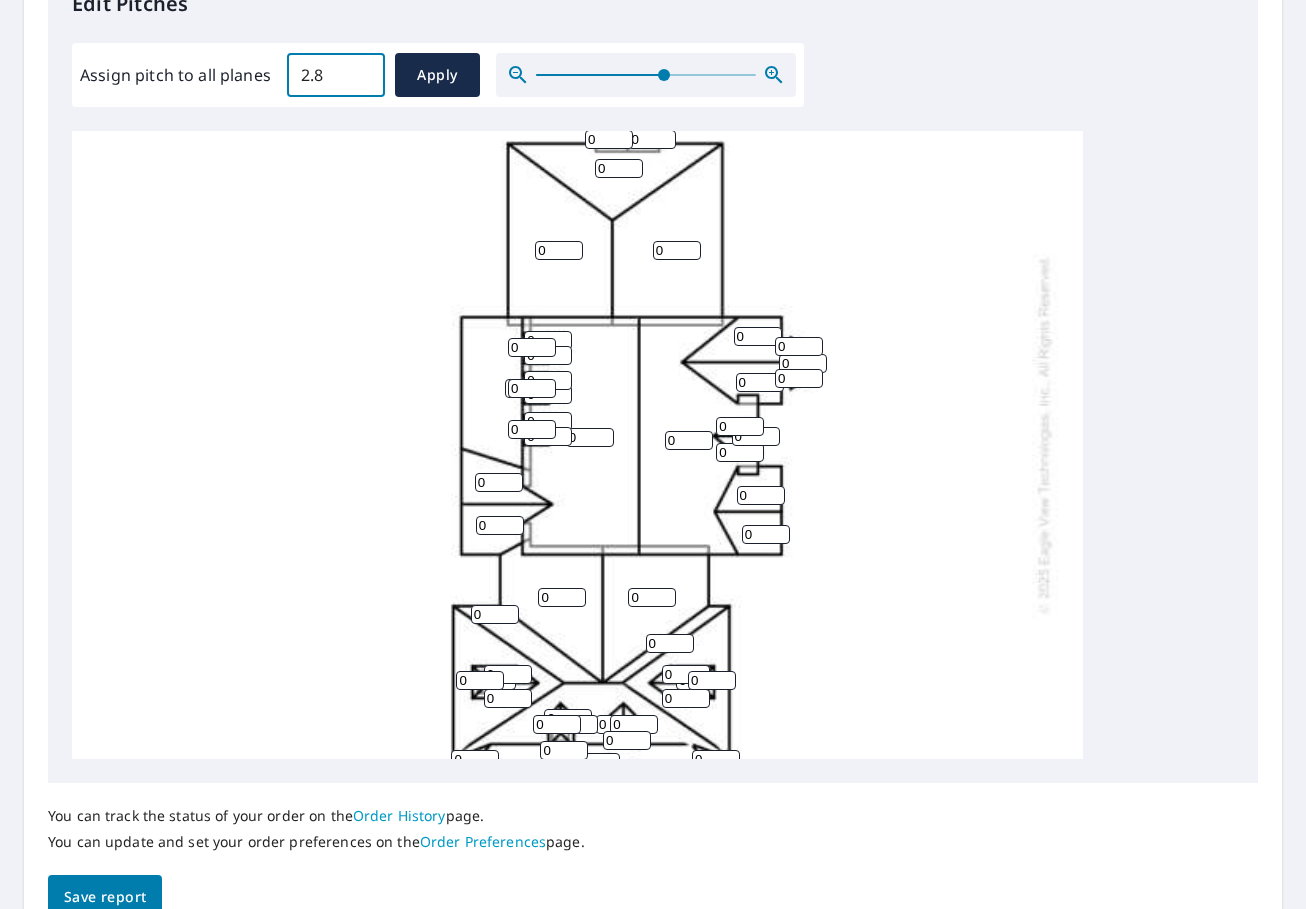 click on "2.8" at bounding box center [336, 75] 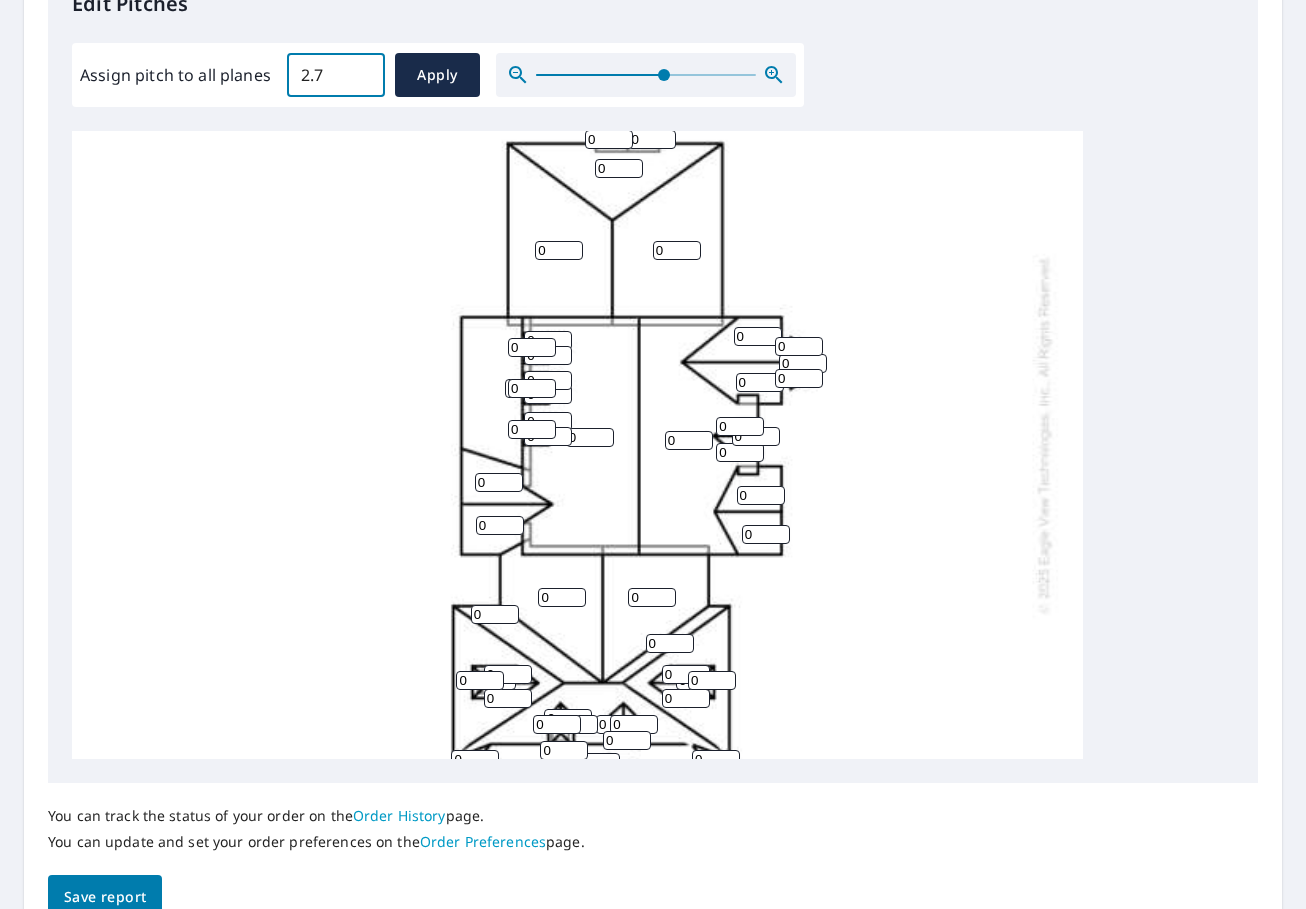 click on "2.7" at bounding box center [336, 75] 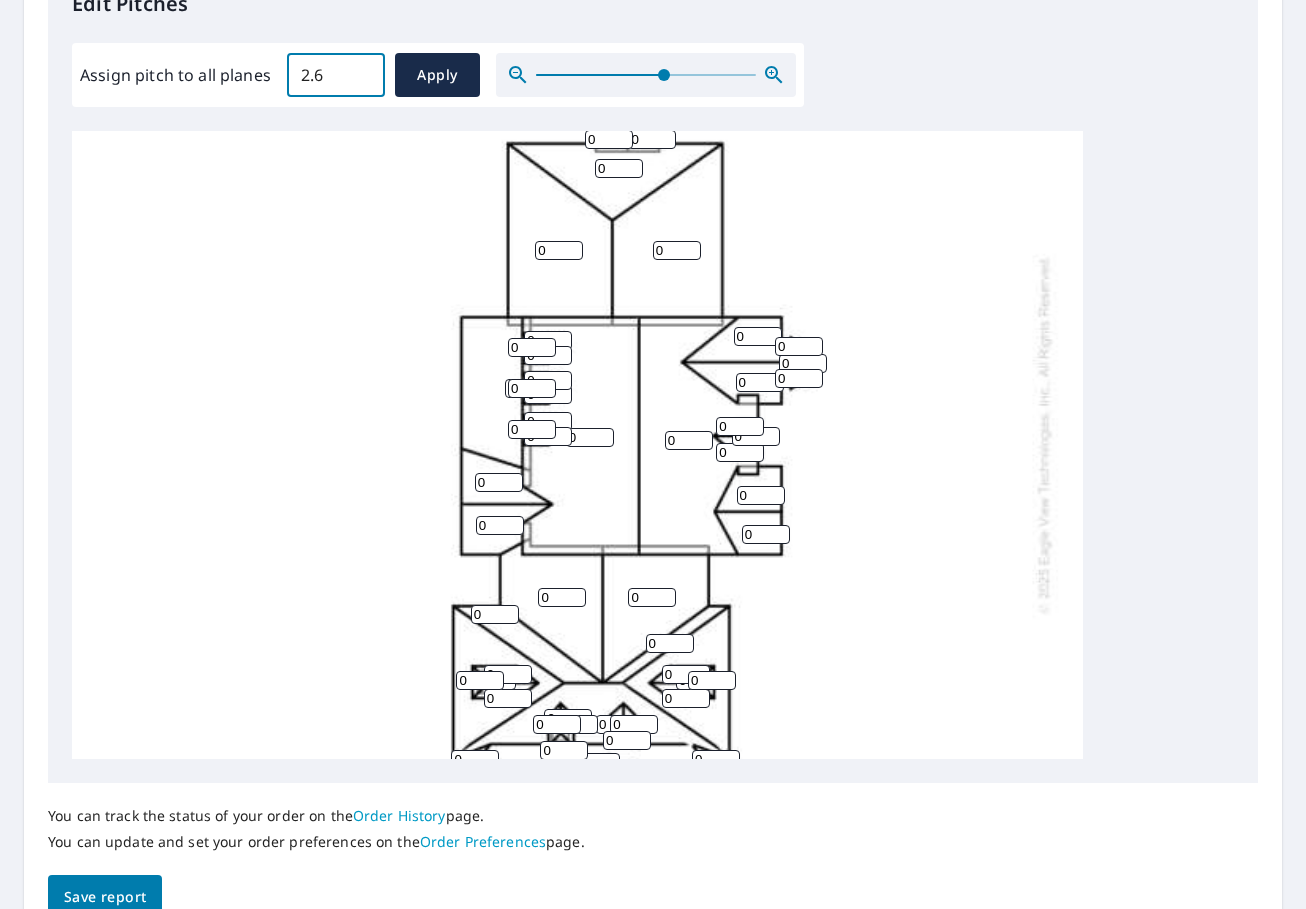 click on "2.6" at bounding box center (336, 75) 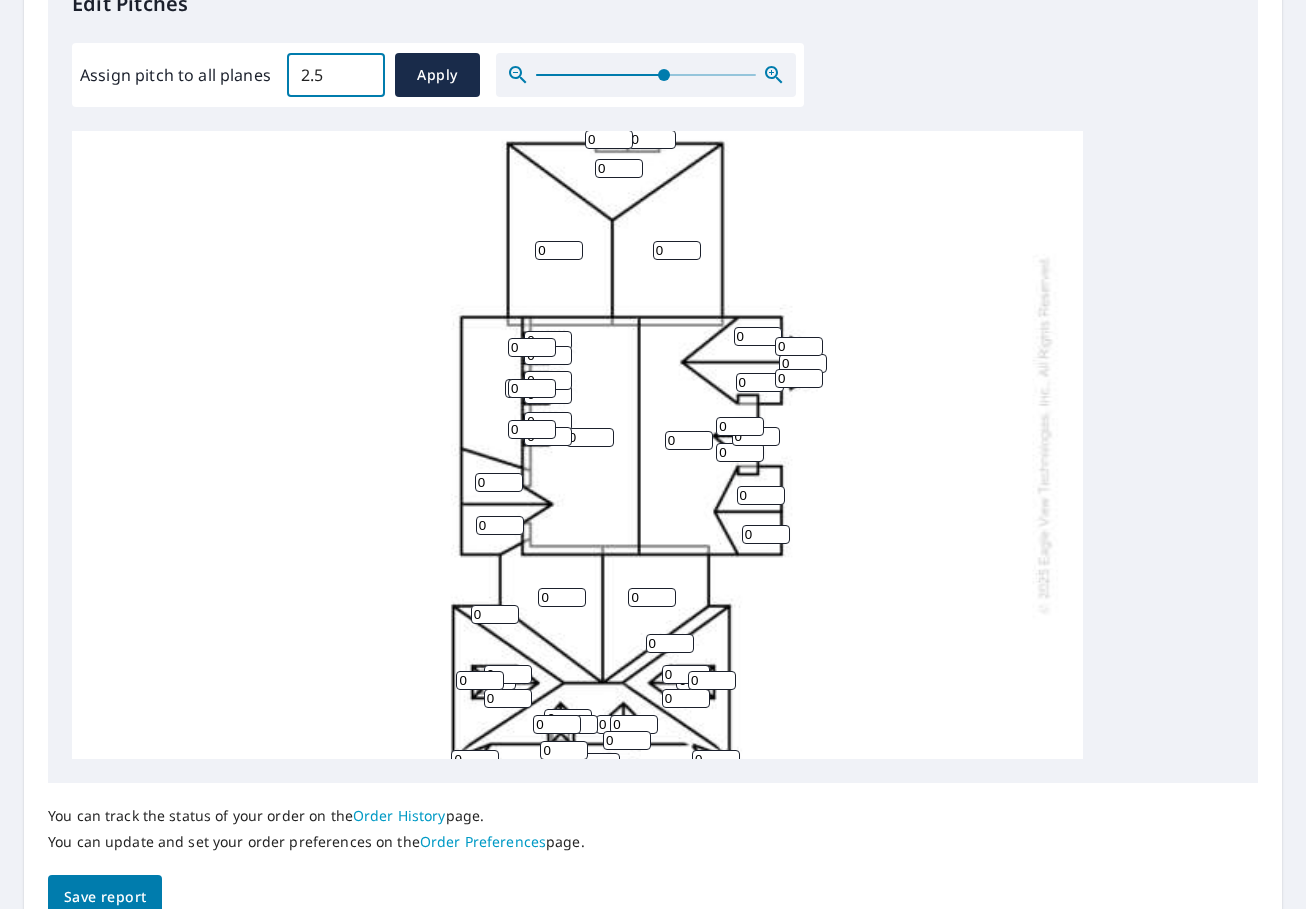 click on "2.5" at bounding box center [336, 75] 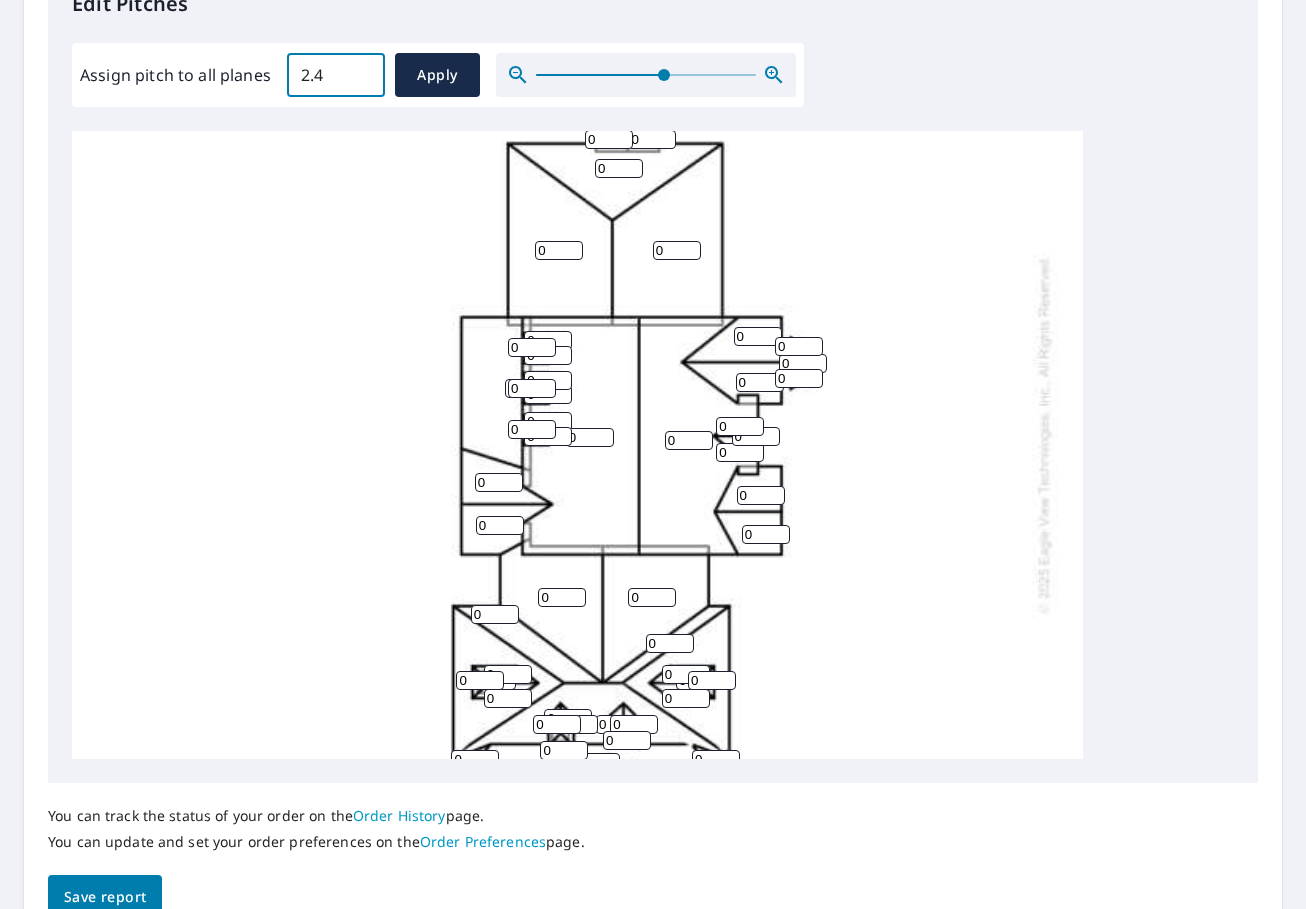 click on "2.4" at bounding box center (336, 75) 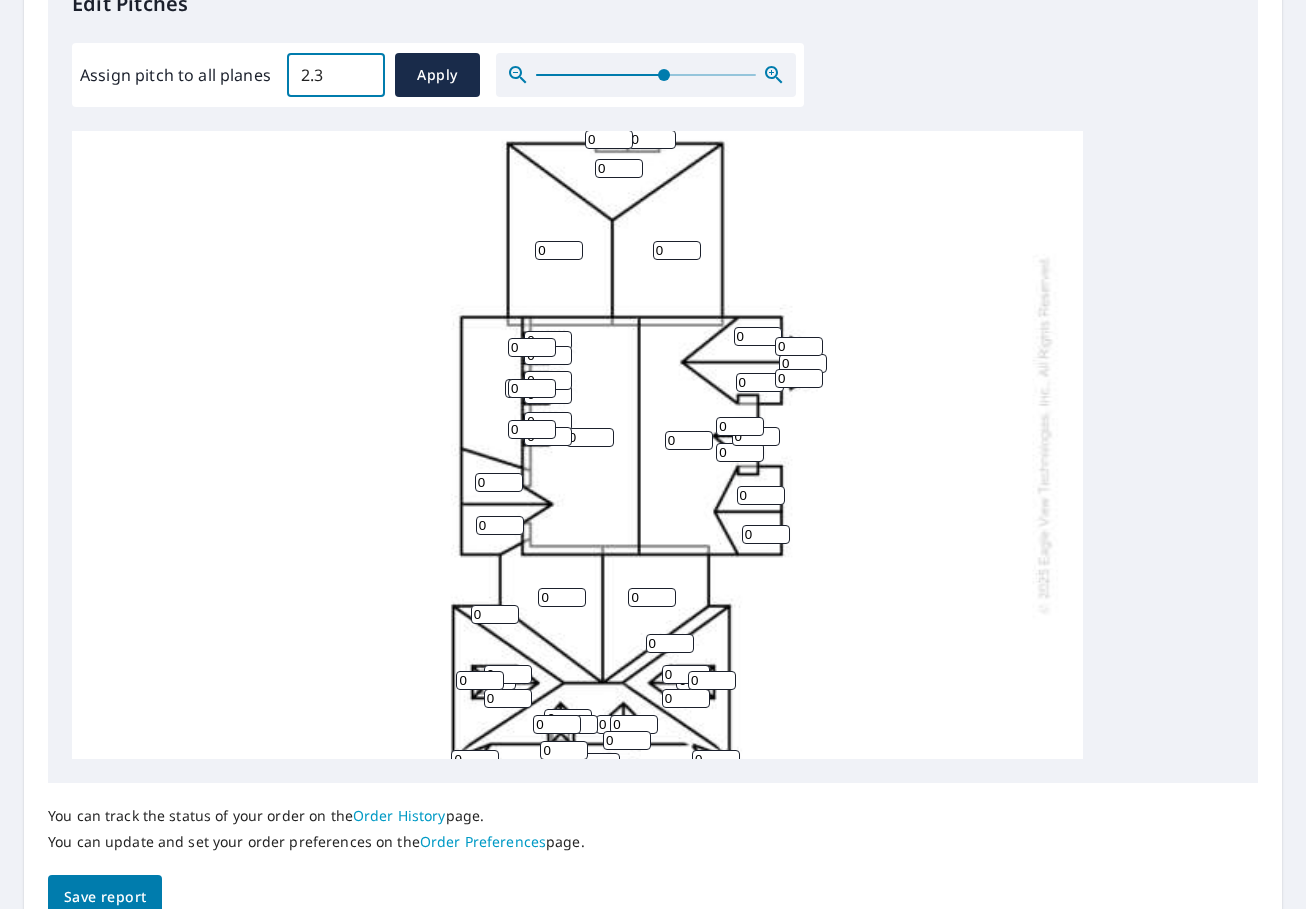 click on "2.3" at bounding box center [336, 75] 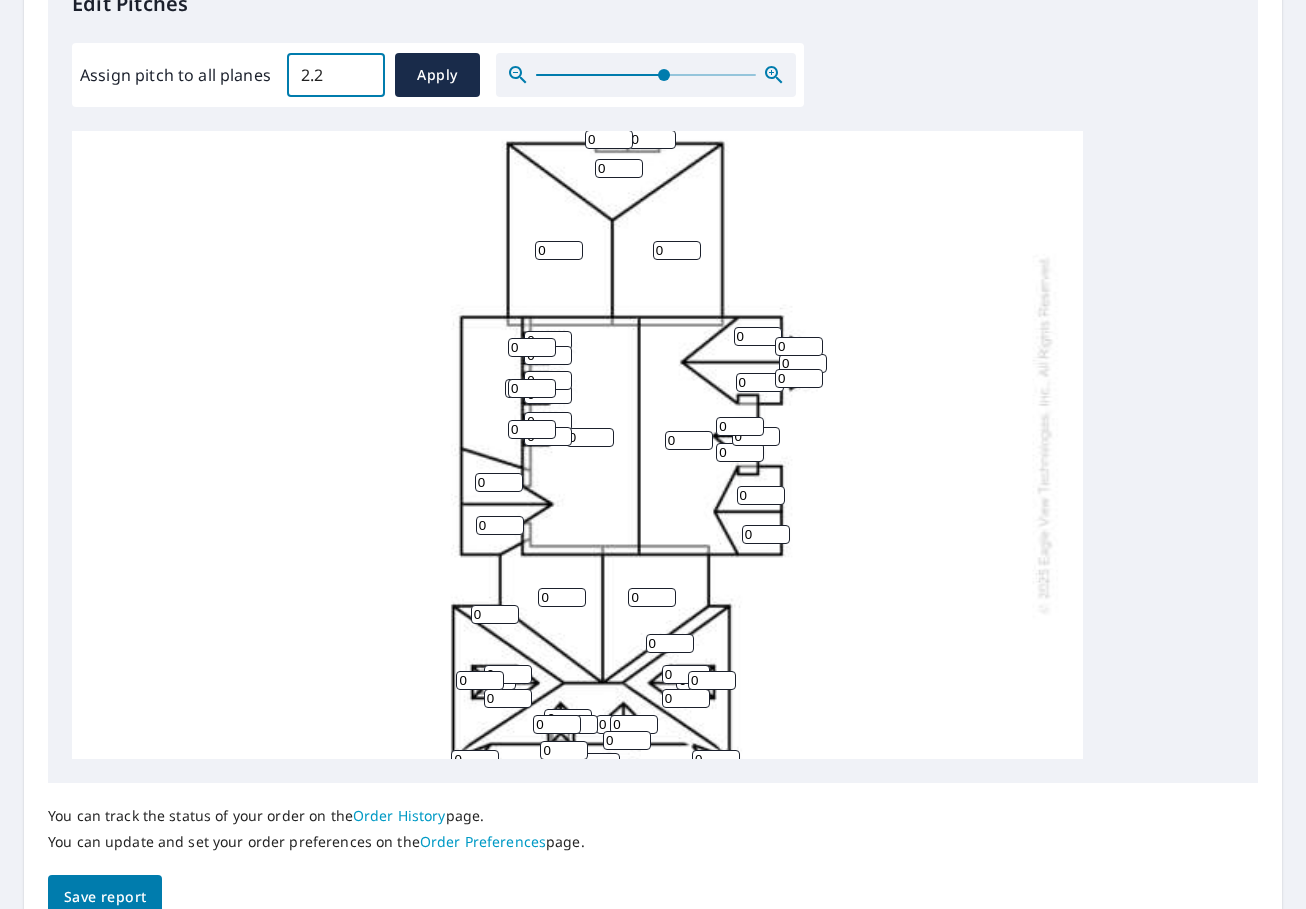 click on "2.2" at bounding box center [336, 75] 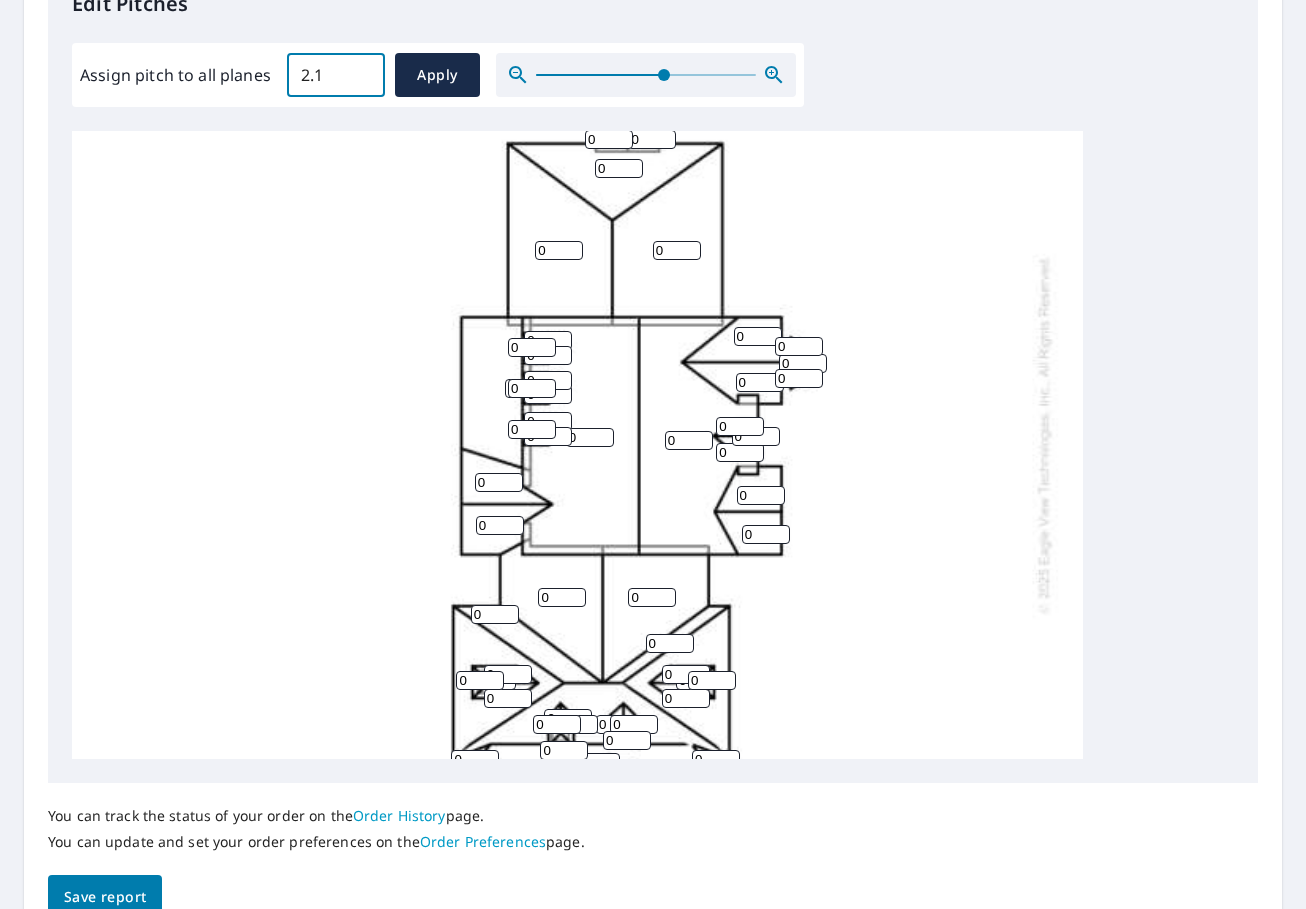 click on "2.1" at bounding box center (336, 75) 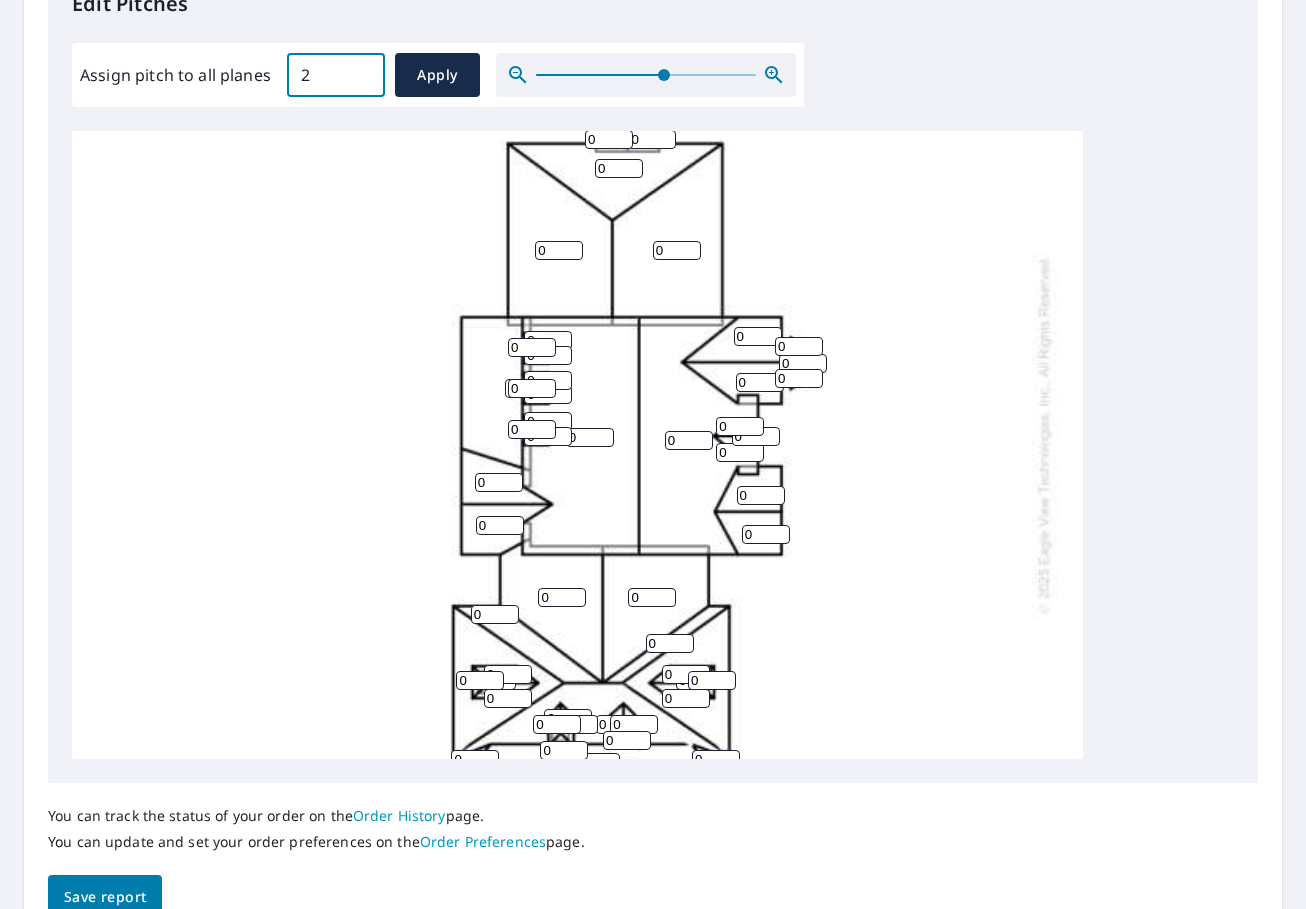click on "2" at bounding box center [336, 75] 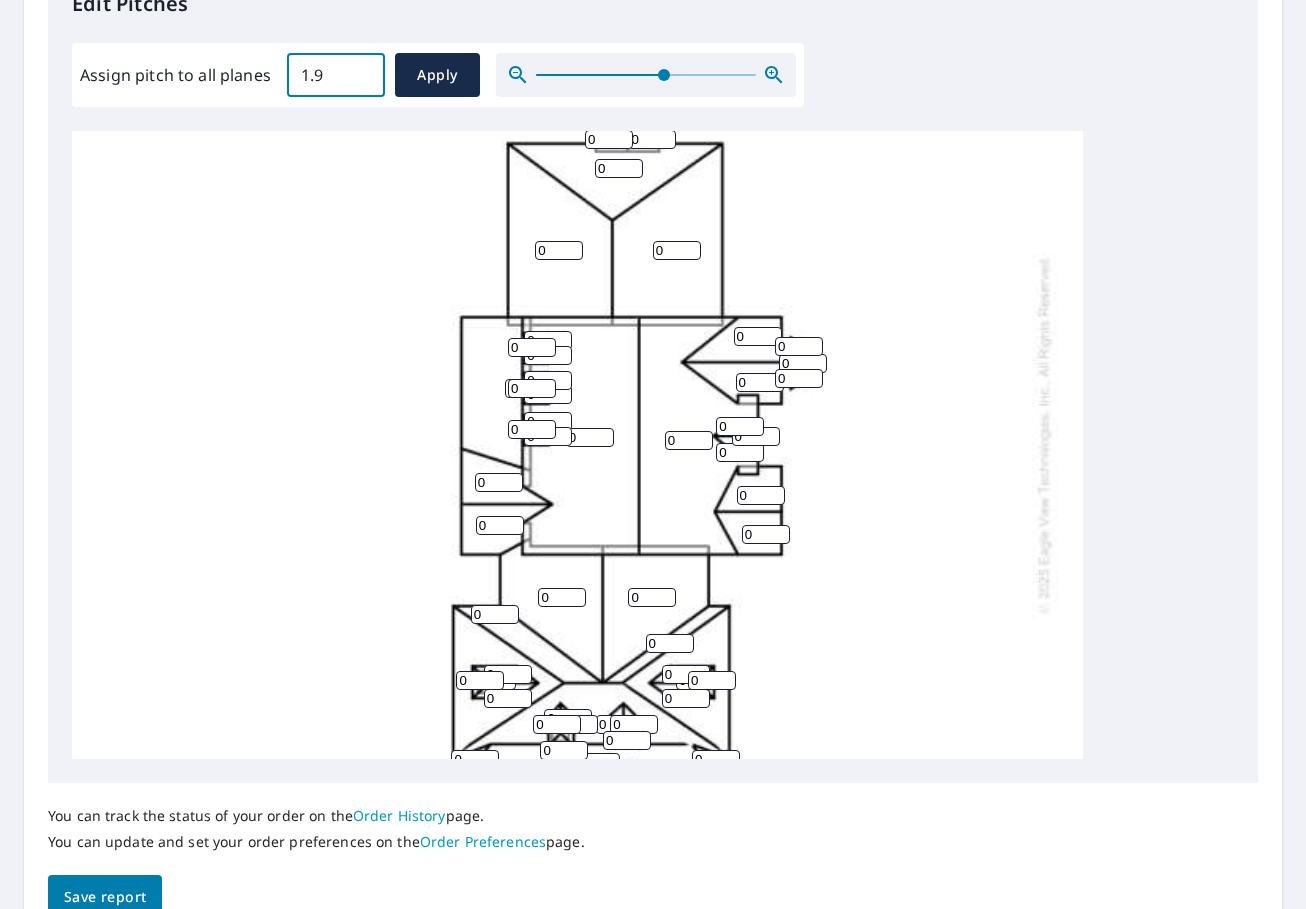 click on "1.9" at bounding box center (336, 75) 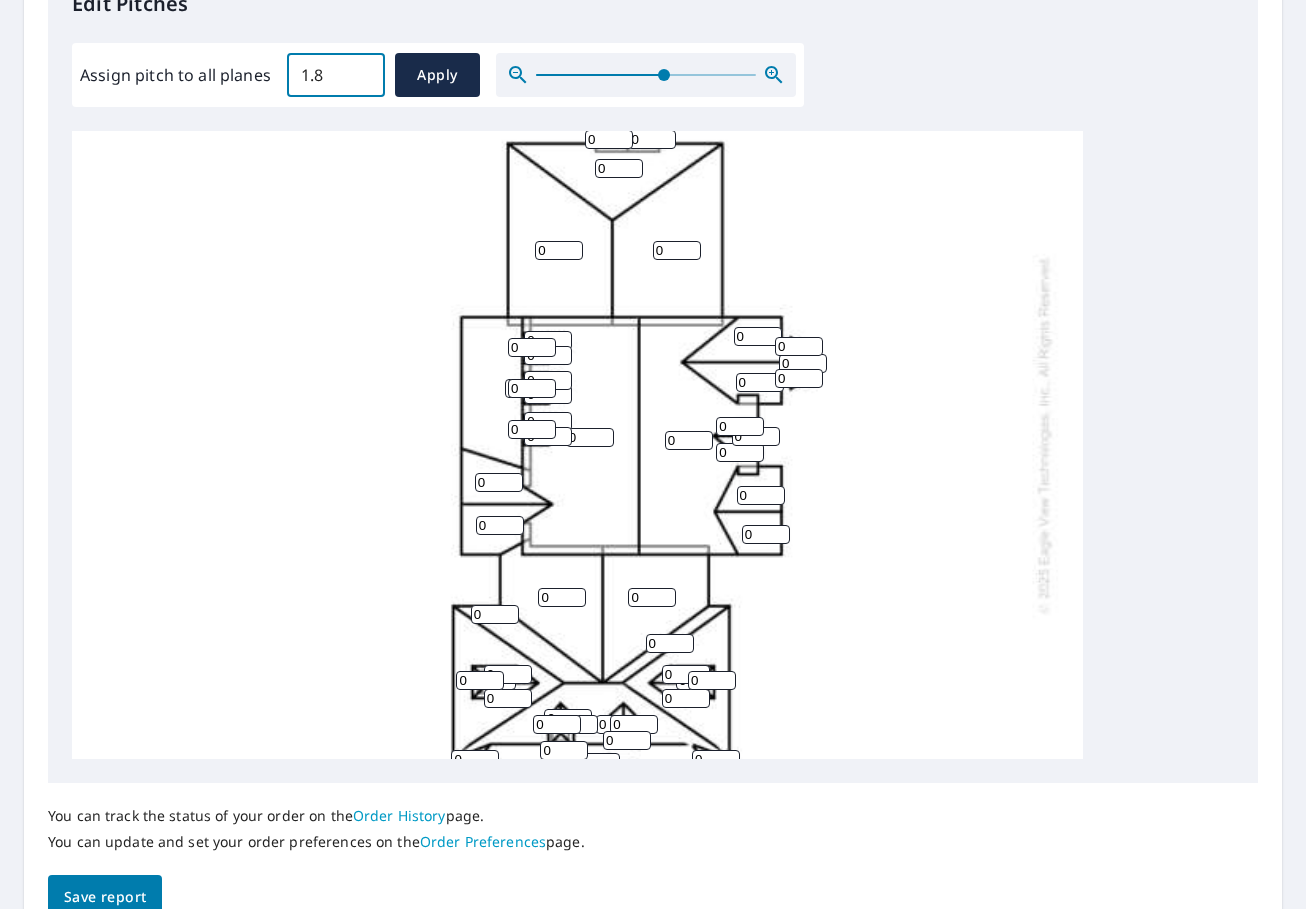 click on "1.8" at bounding box center [336, 75] 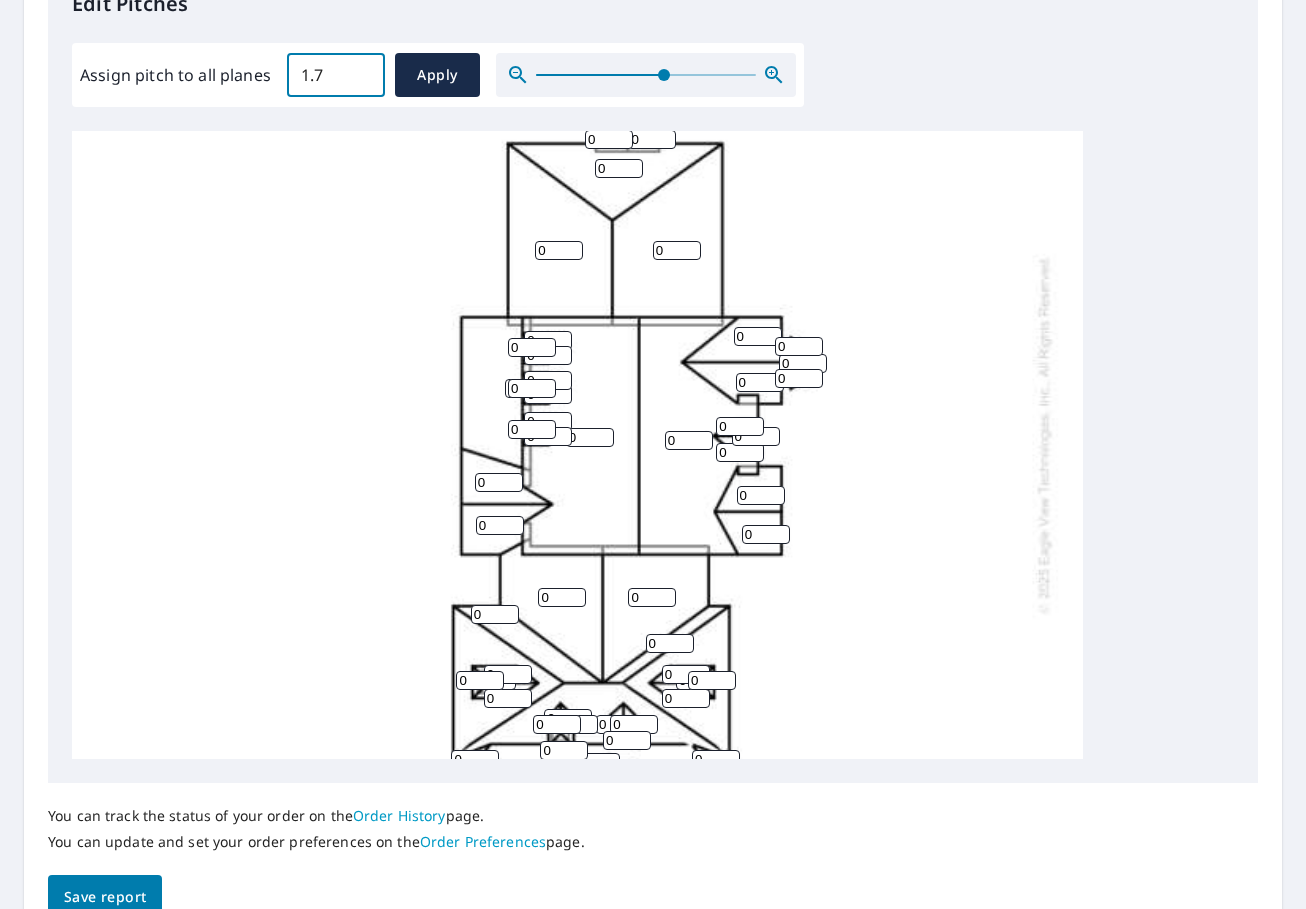 click on "1.7" at bounding box center (336, 75) 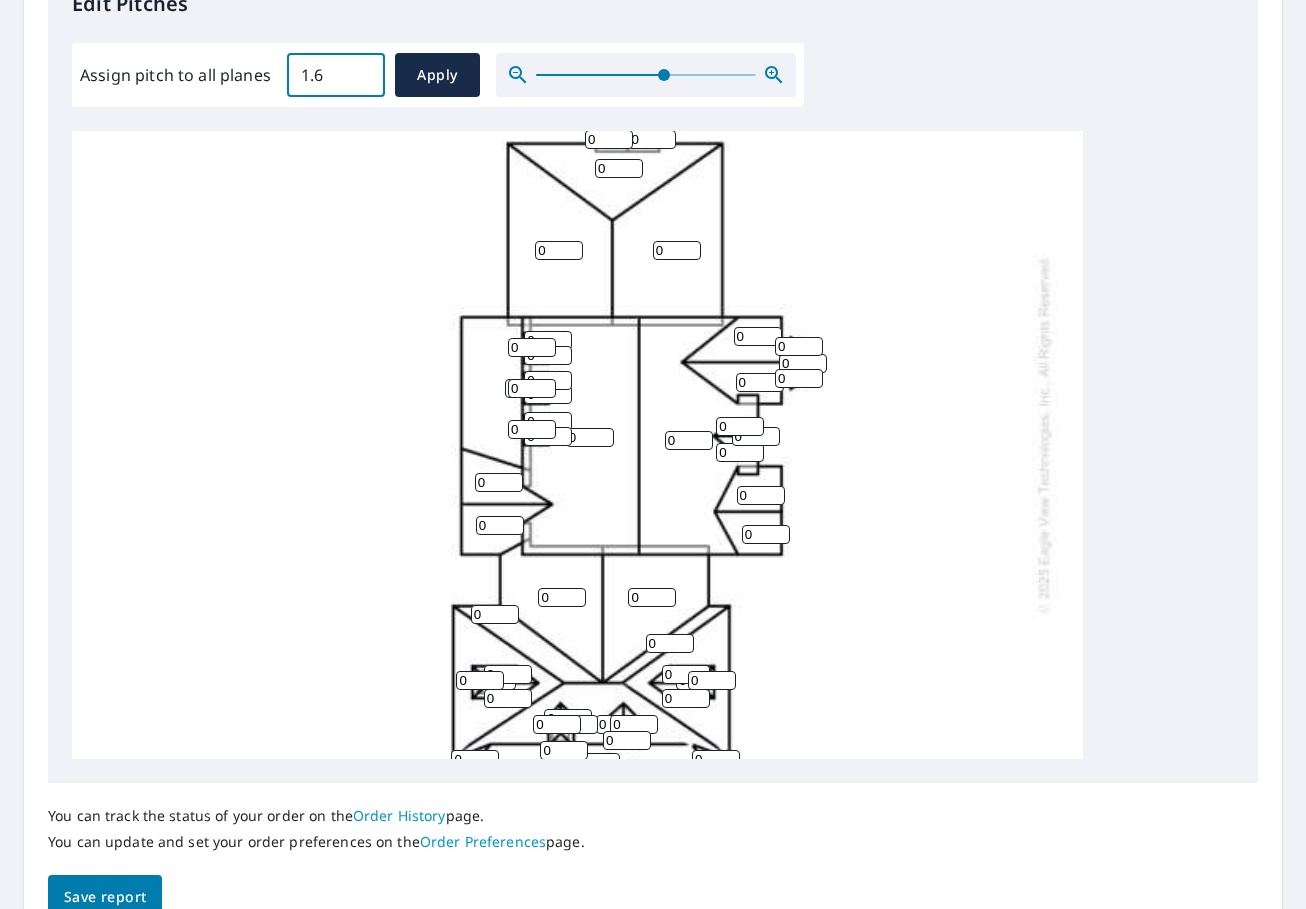 click on "1.6" at bounding box center [336, 75] 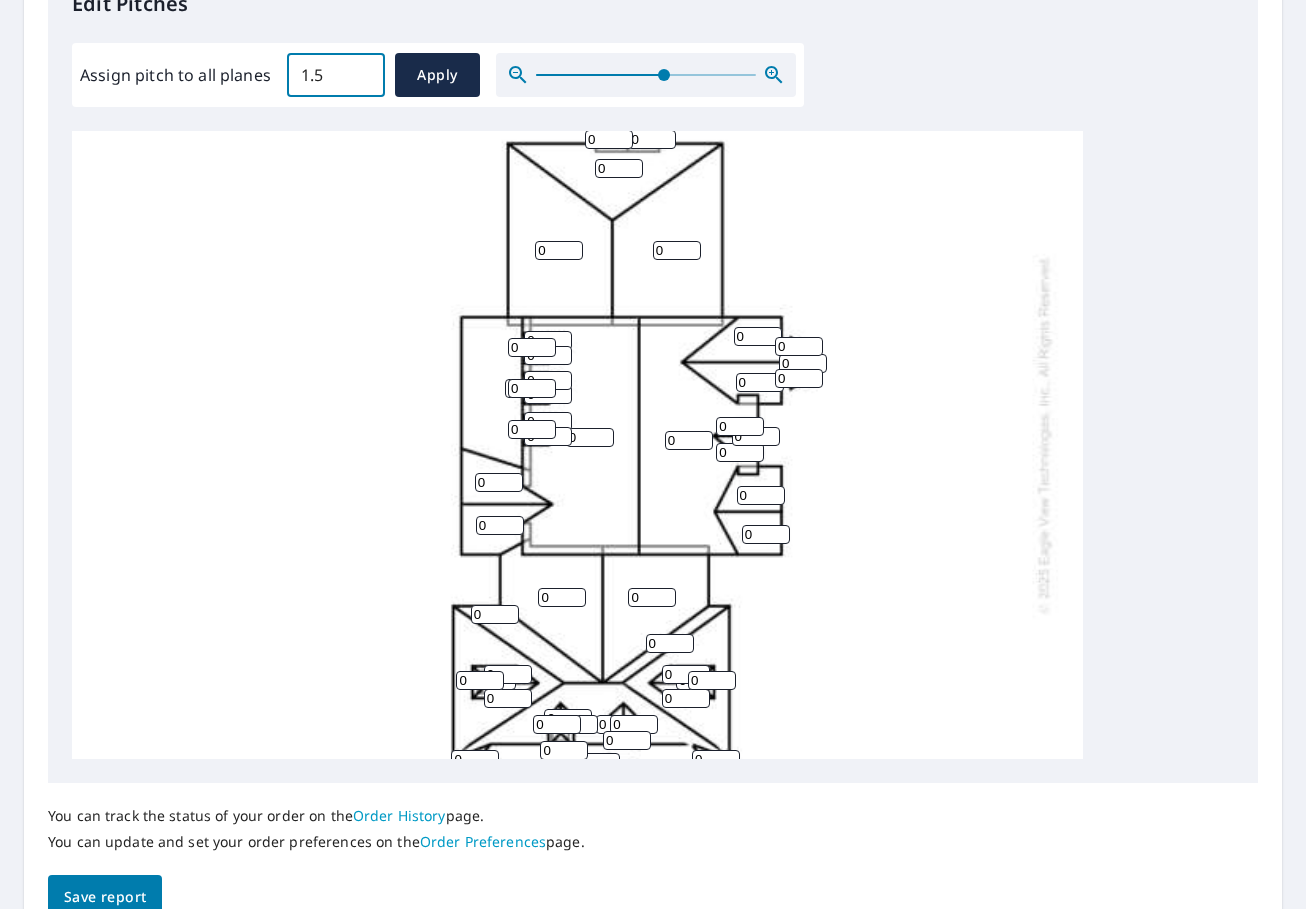 click on "1.5" at bounding box center [336, 75] 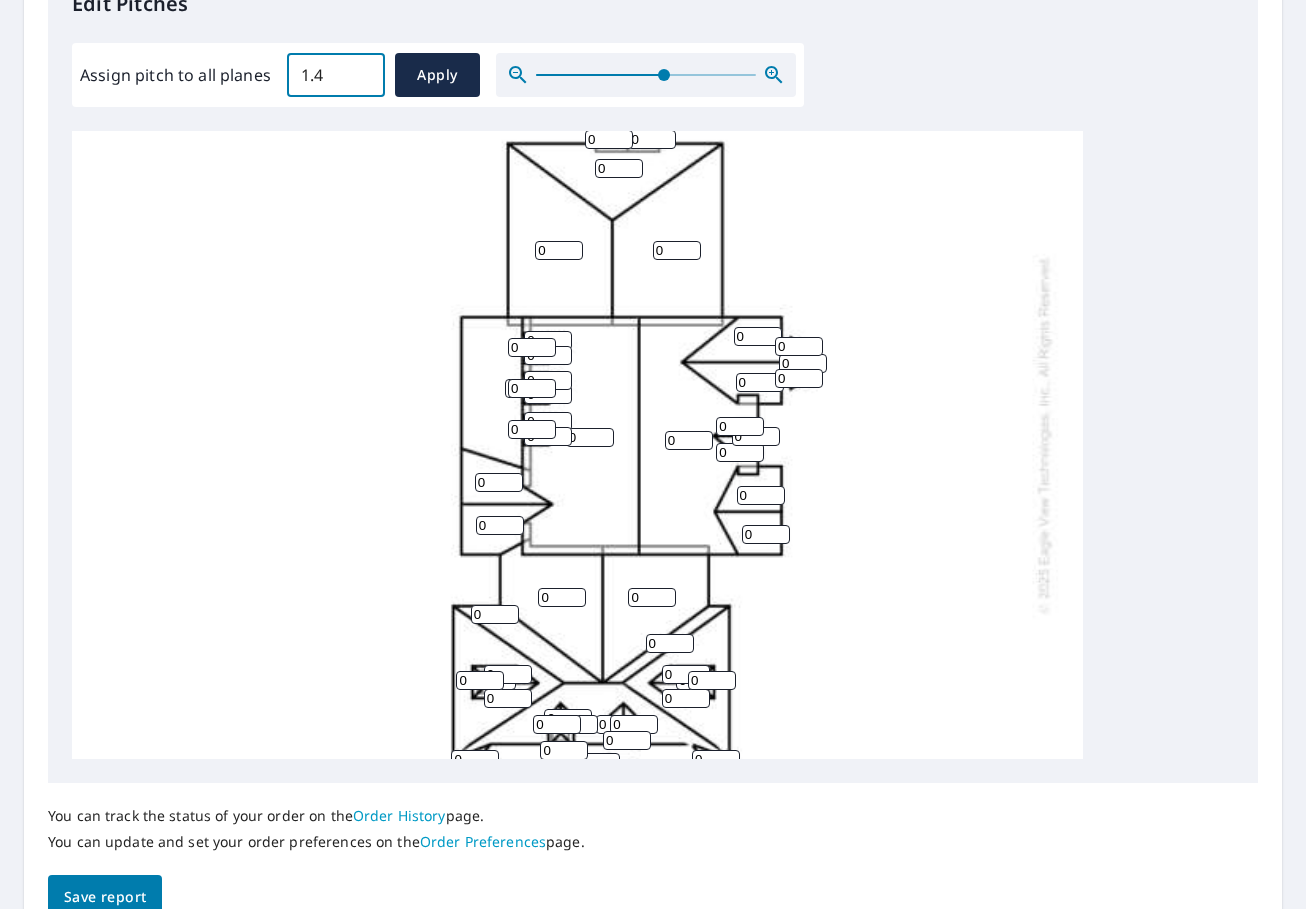 click on "1.4" at bounding box center (336, 75) 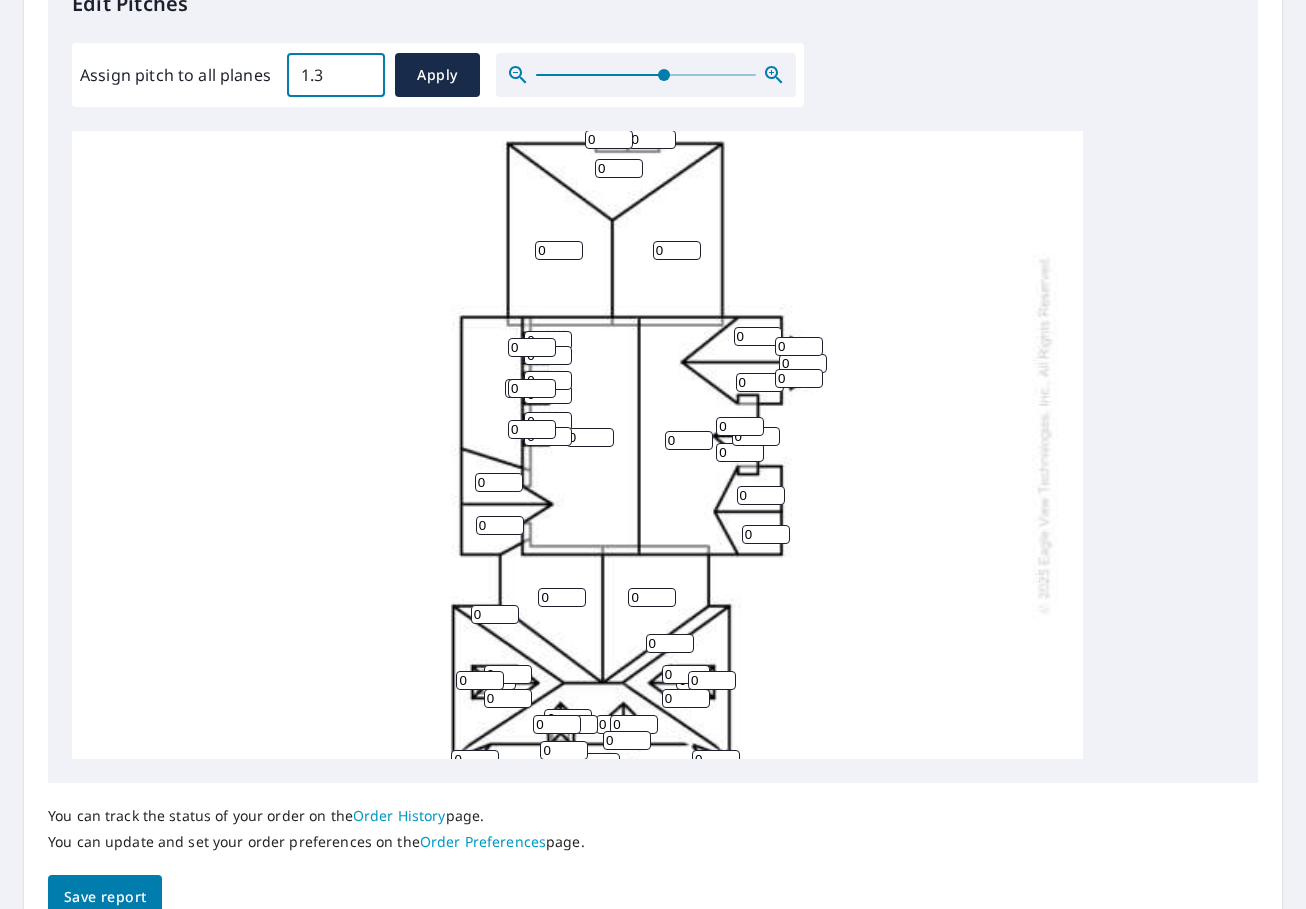 click on "1.3" at bounding box center [336, 75] 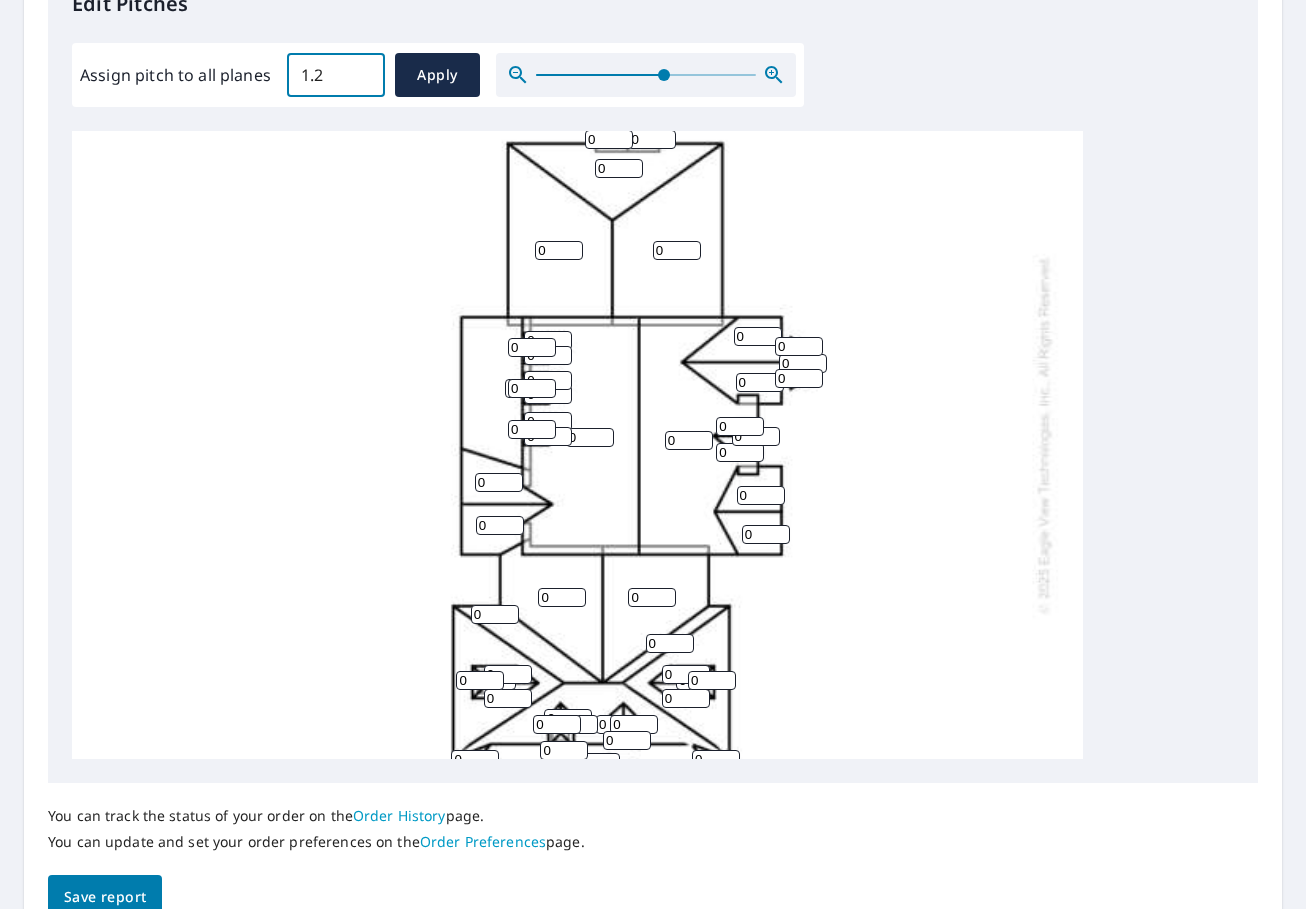 click on "1.2" at bounding box center (336, 75) 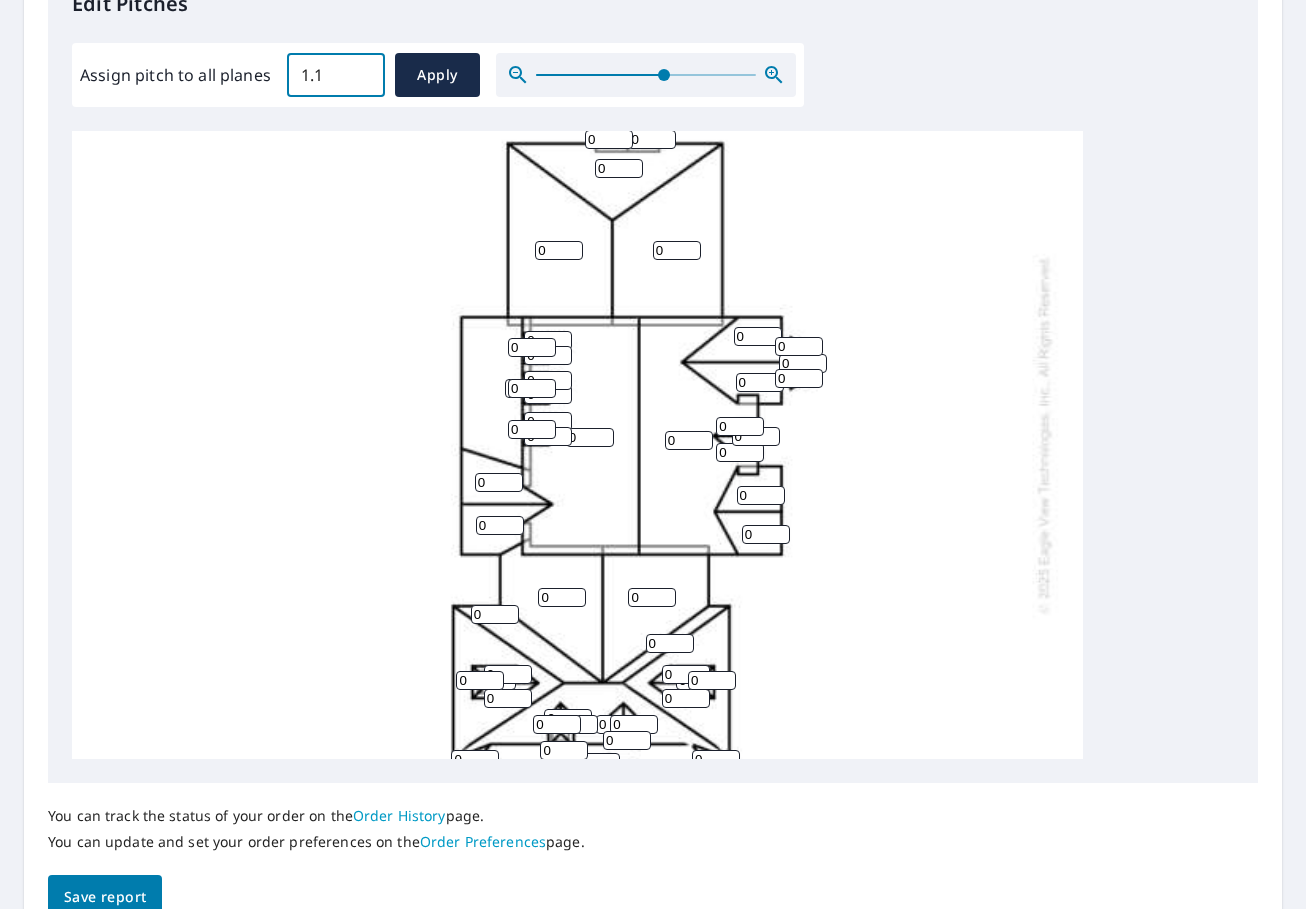 click on "1.1" at bounding box center (336, 75) 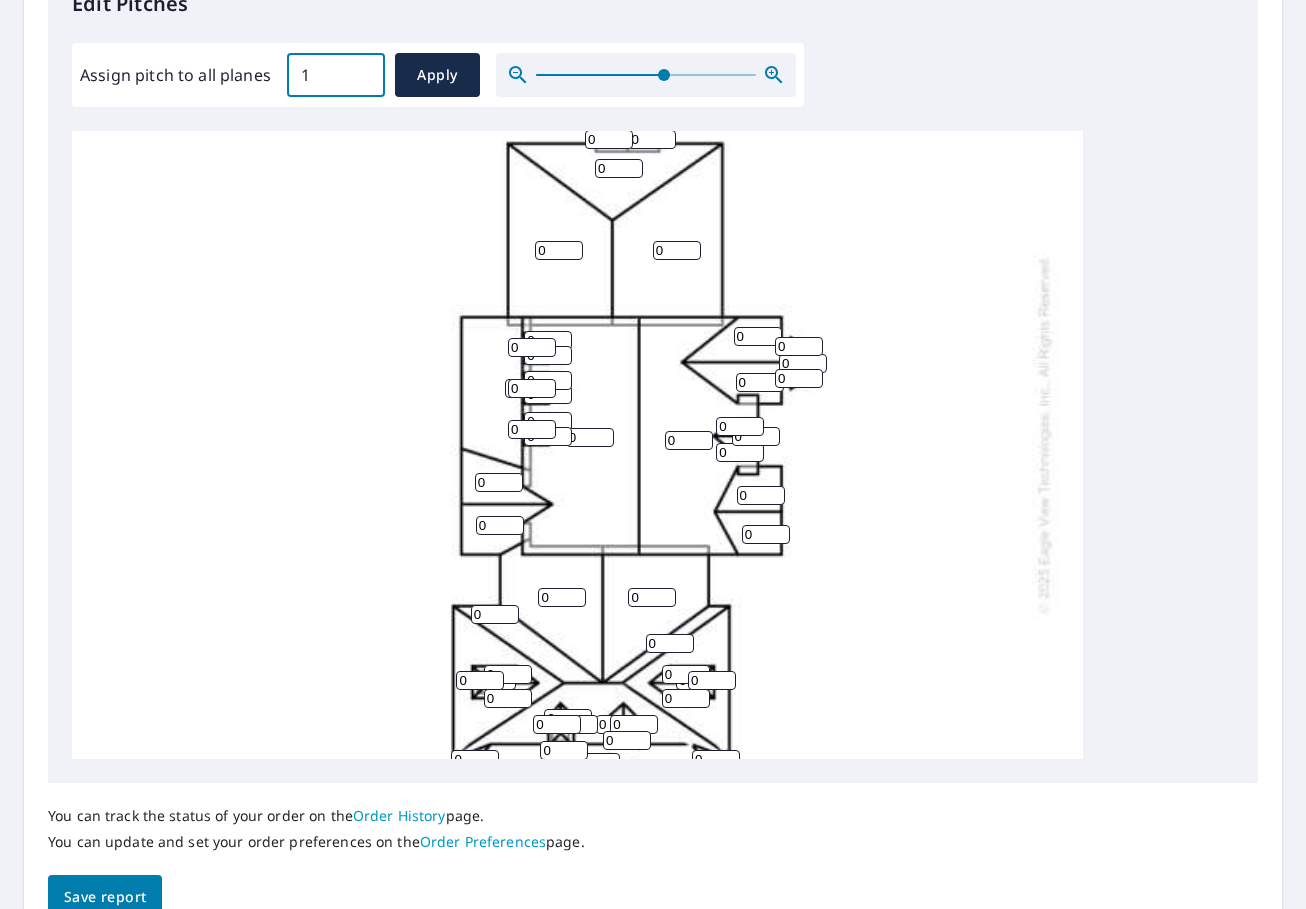 click on "1" at bounding box center (336, 75) 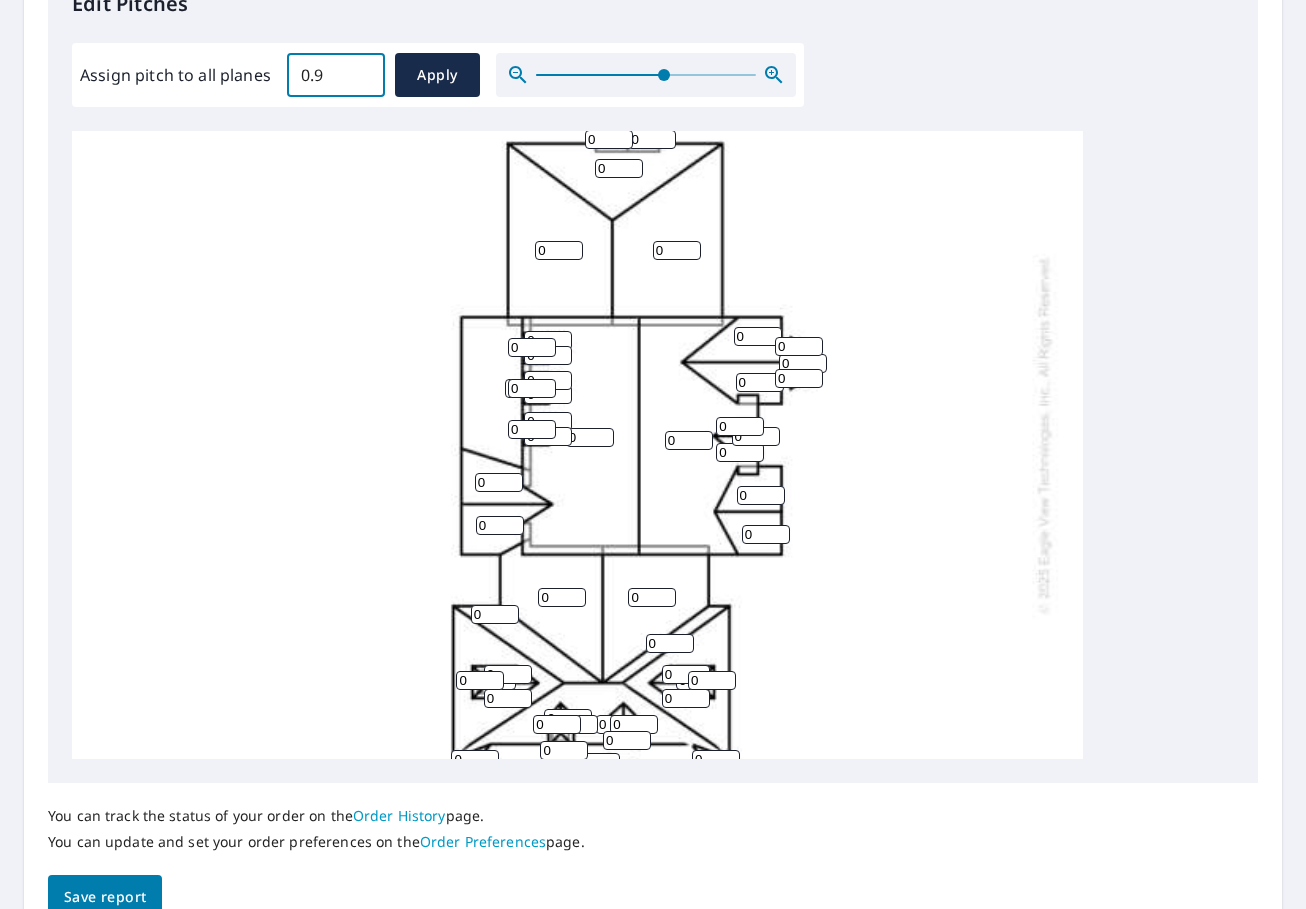 click on "0.9" at bounding box center (336, 75) 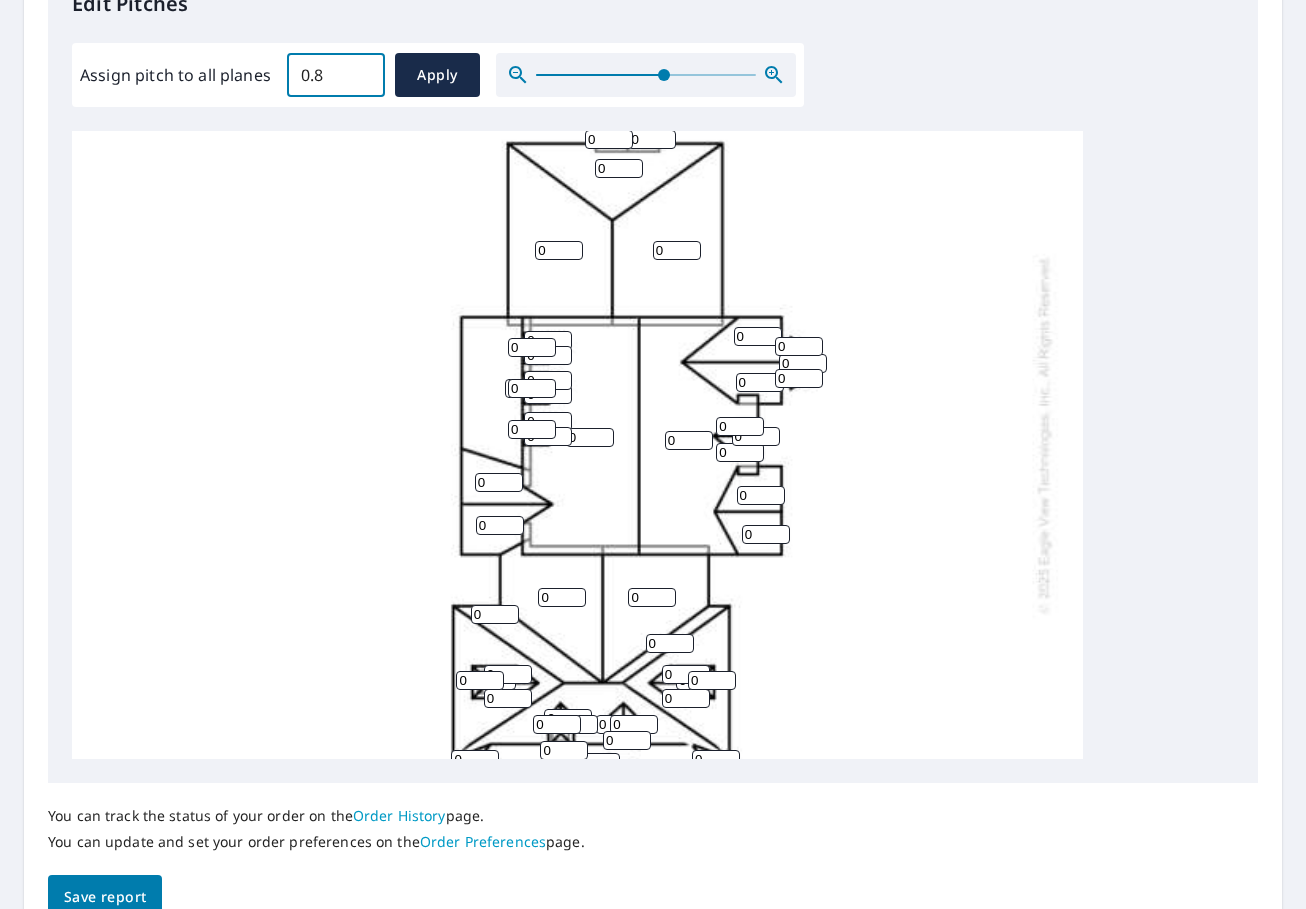 click on "0.8" at bounding box center (336, 75) 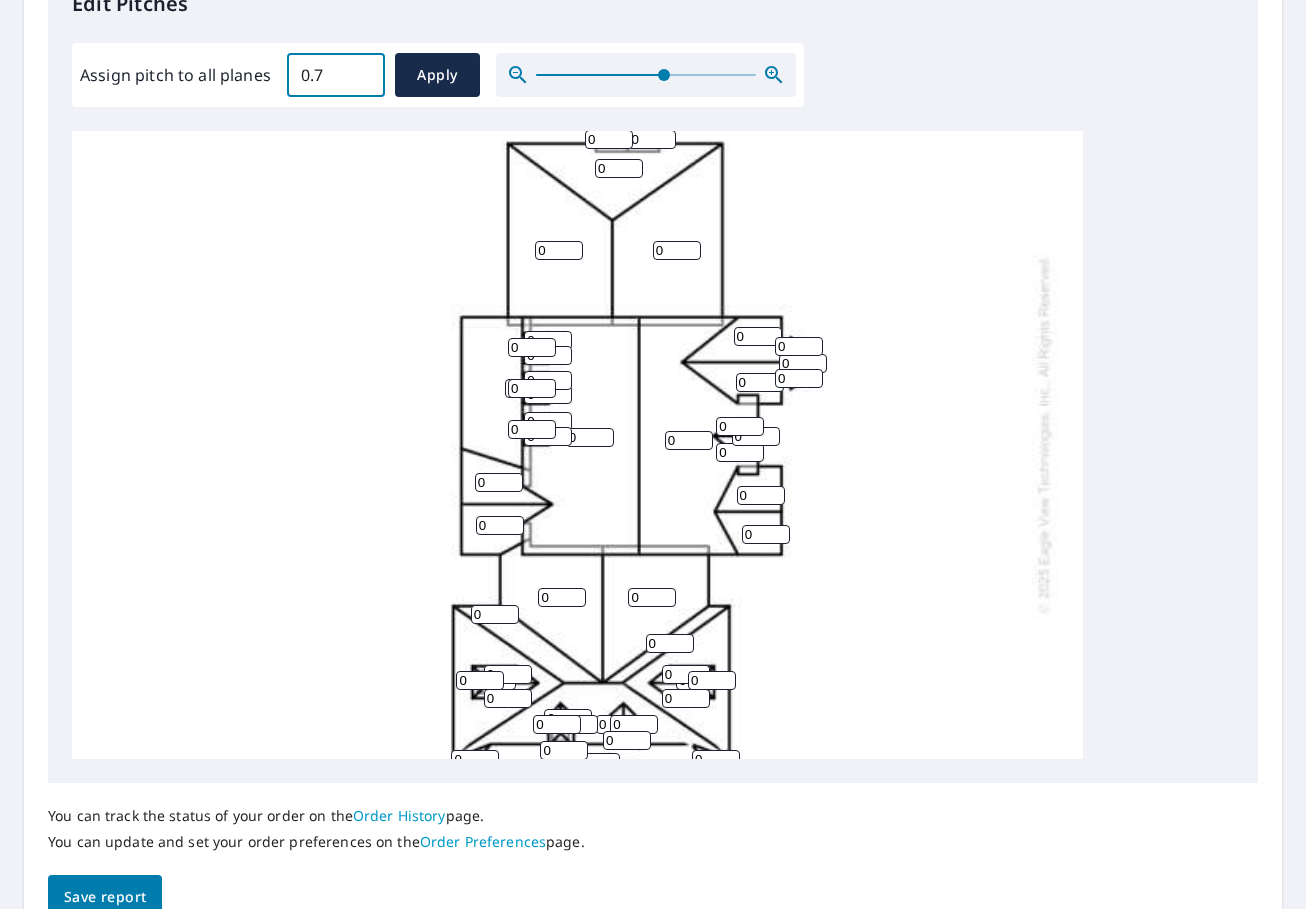 click on "0.7" at bounding box center [336, 75] 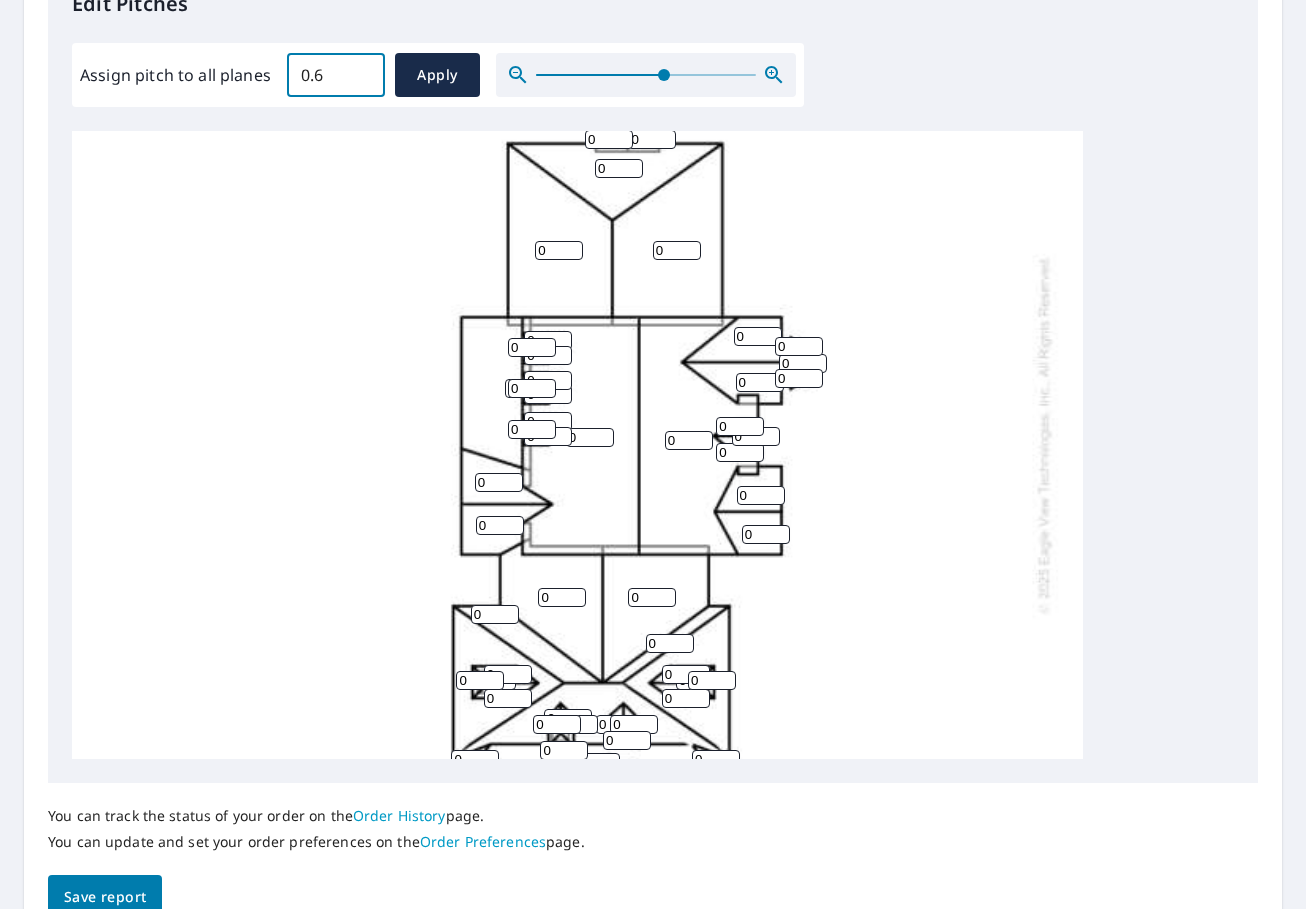 click on "0.6" at bounding box center (336, 75) 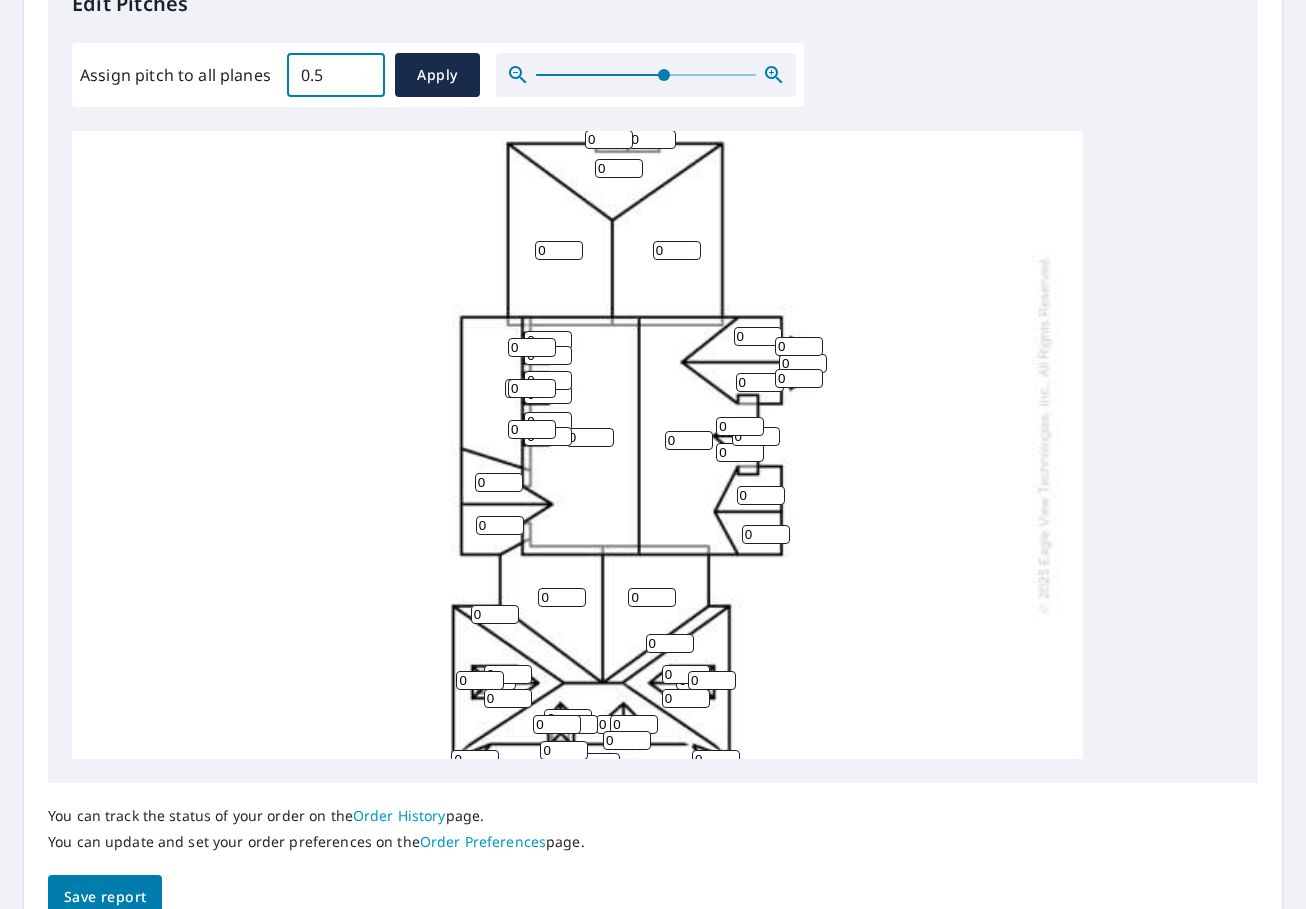 click on "0.5" at bounding box center (336, 75) 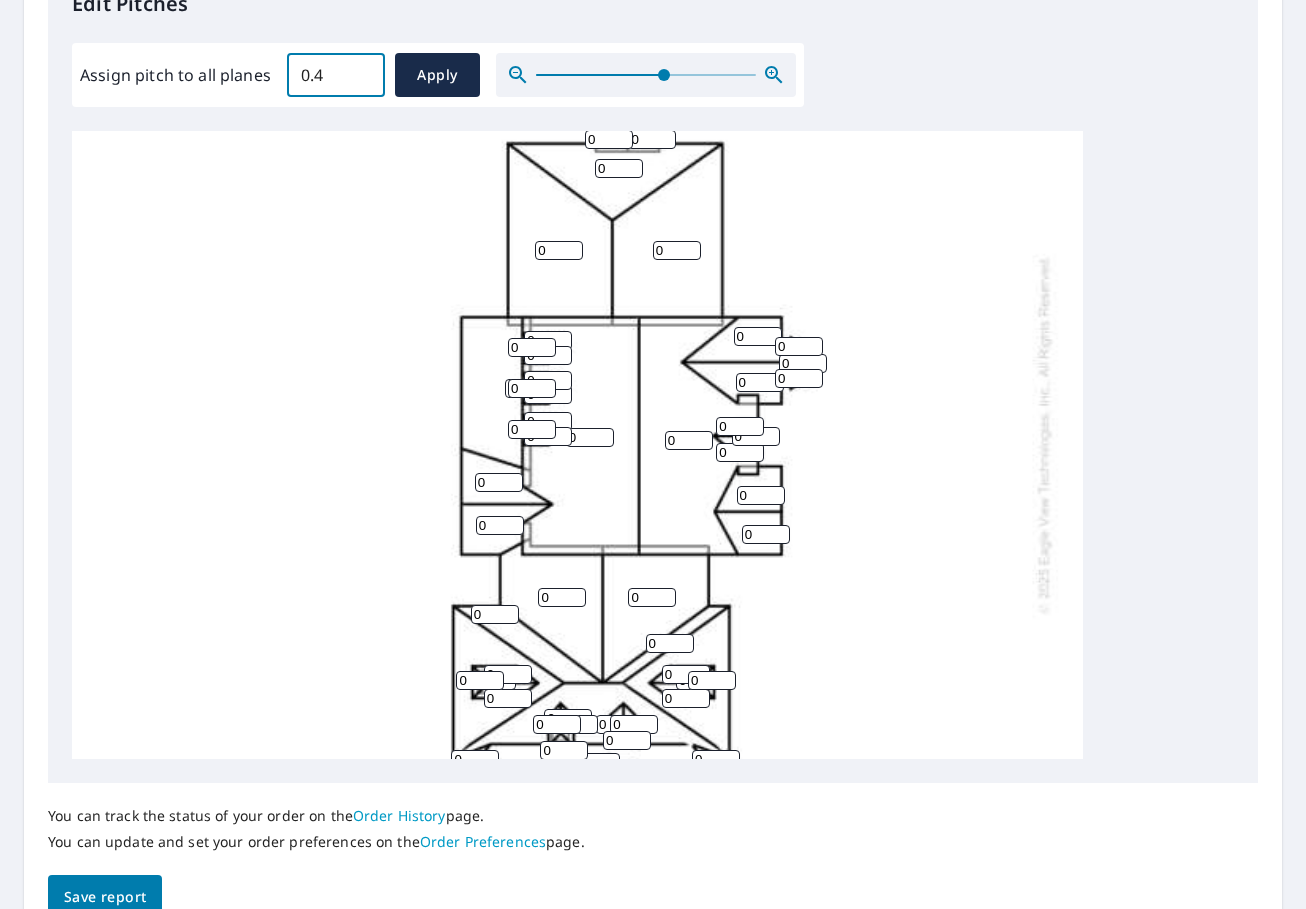 click on "0.4" at bounding box center [336, 75] 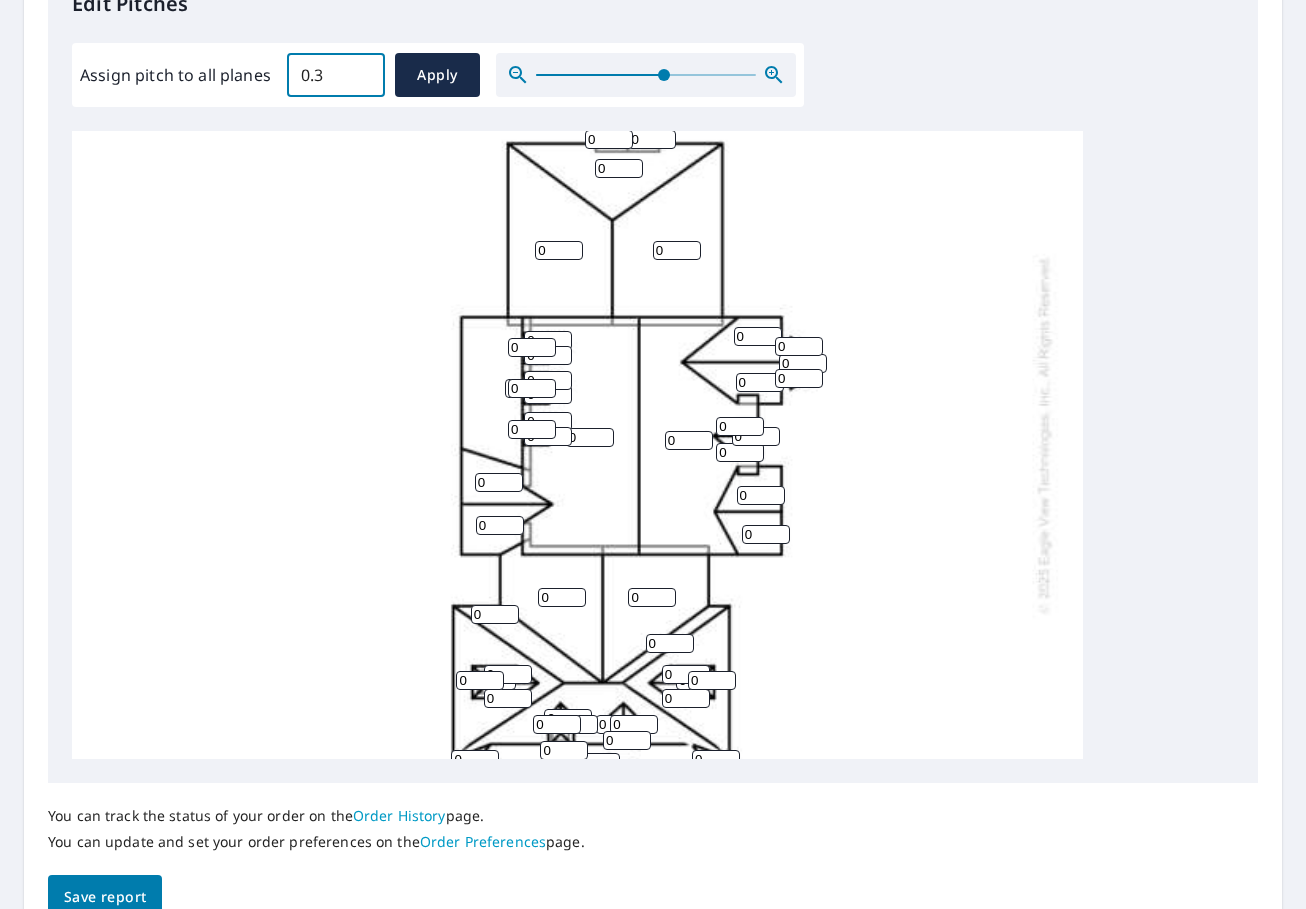 click on "0.3" at bounding box center [336, 75] 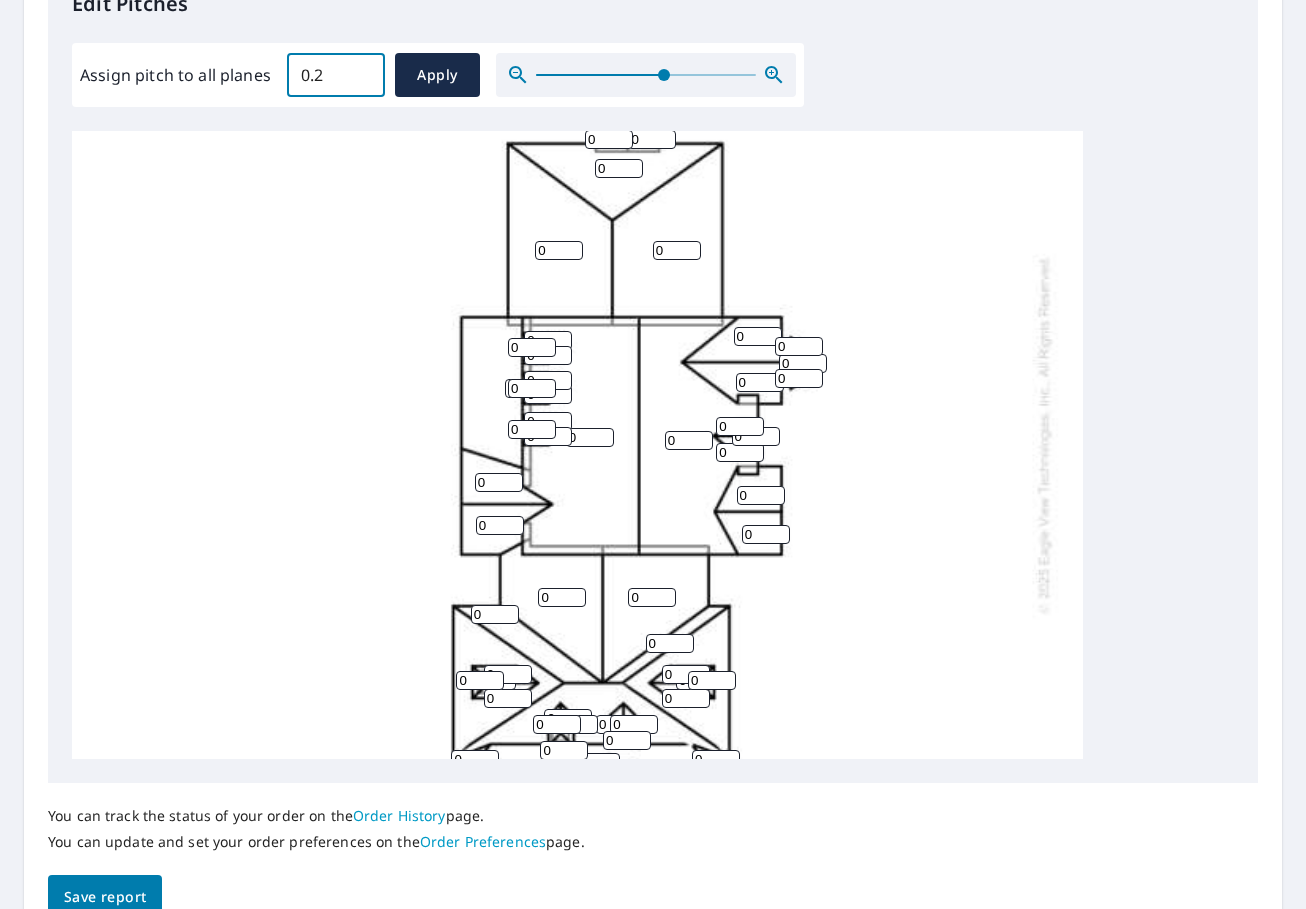 click on "0.2" at bounding box center (336, 75) 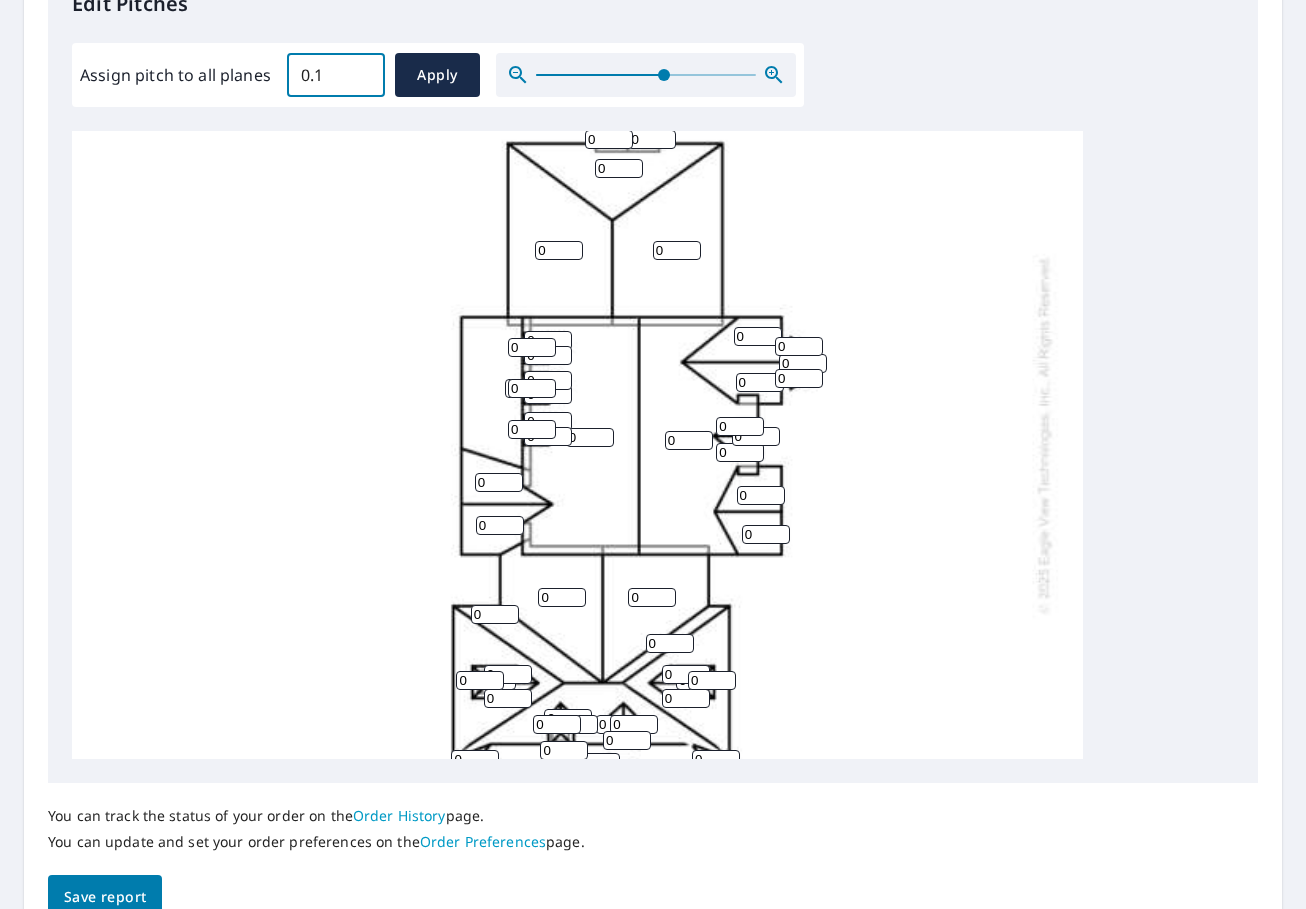 click on "0.1" at bounding box center (336, 75) 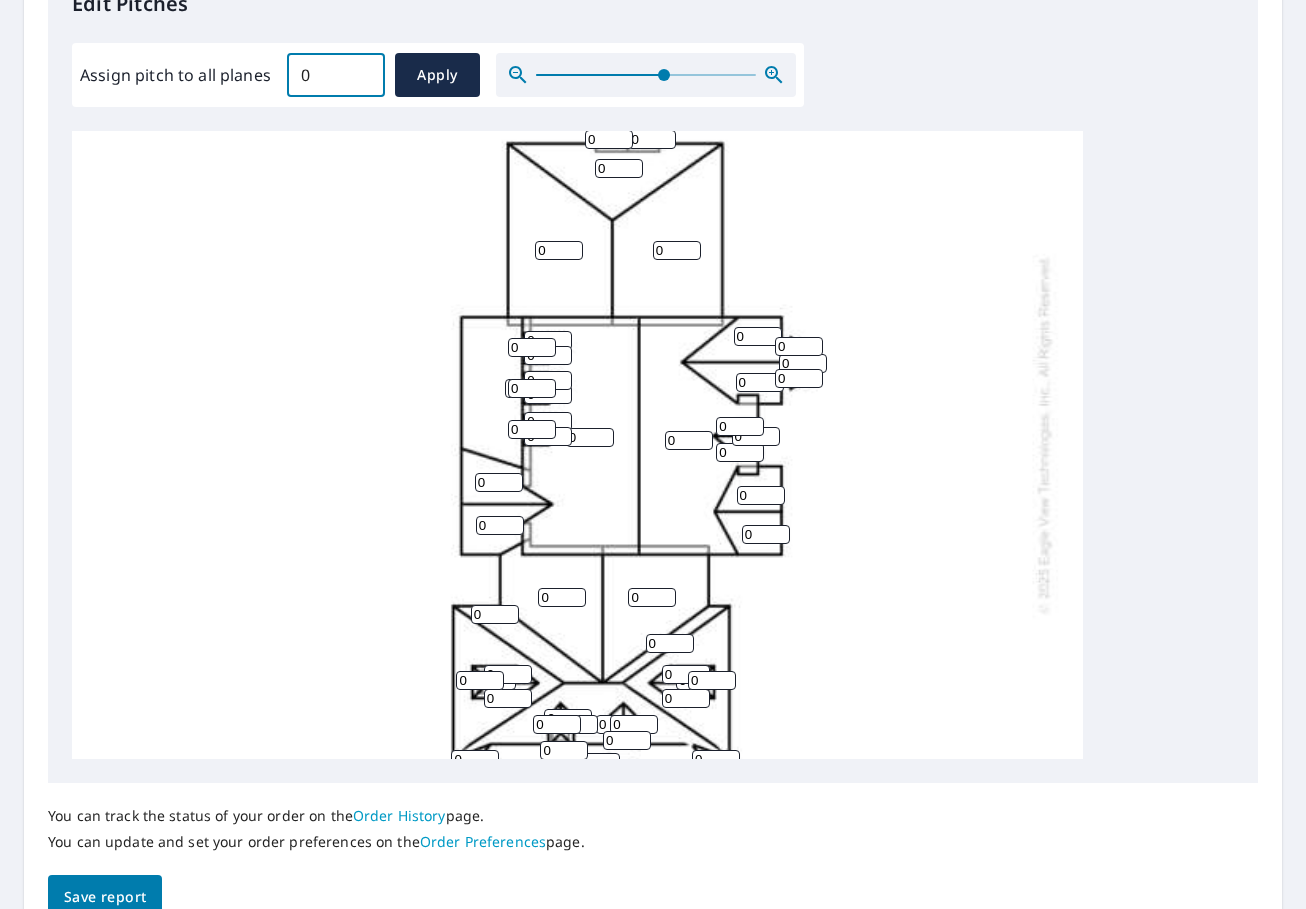click on "0" at bounding box center (336, 75) 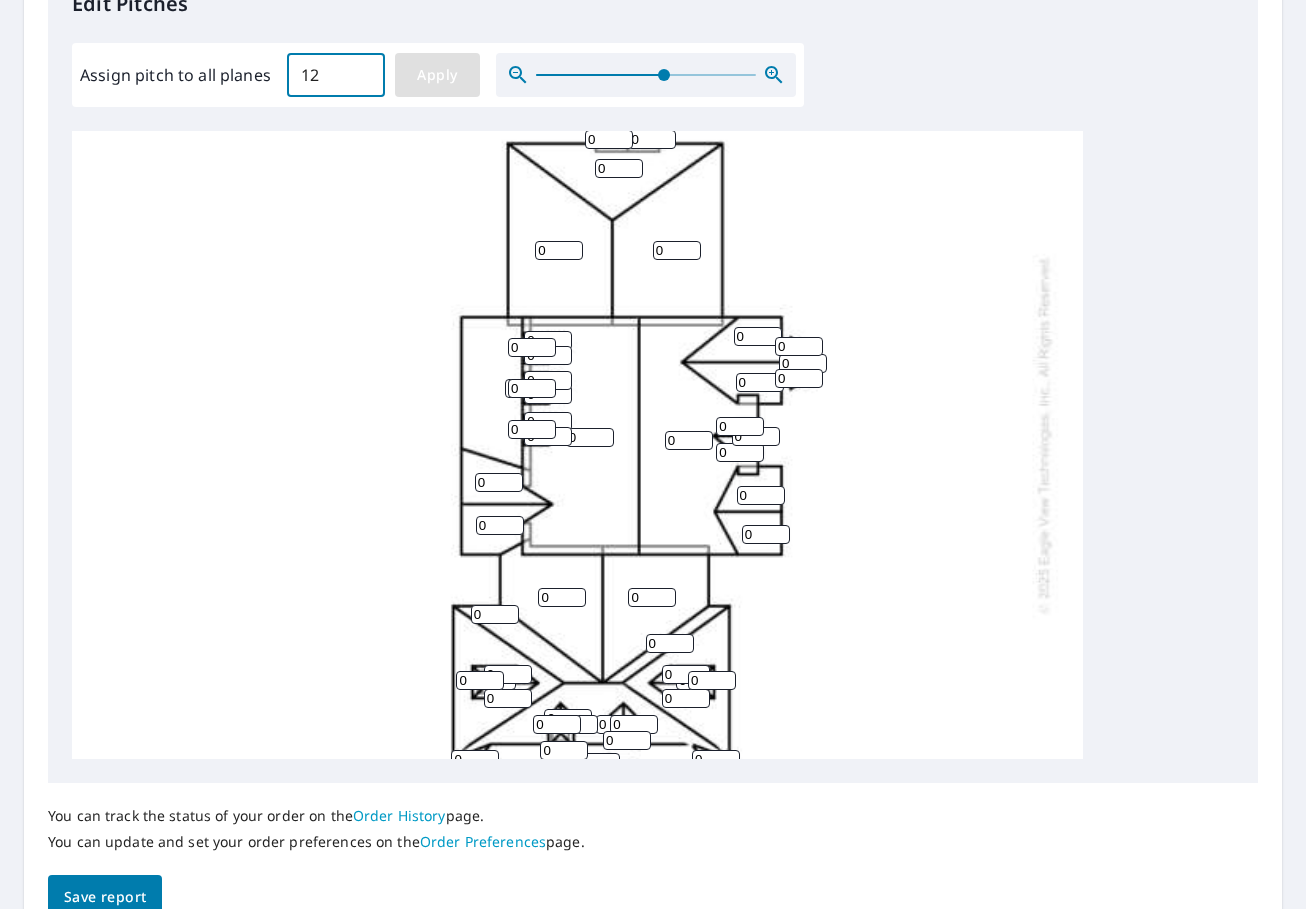 type on "12" 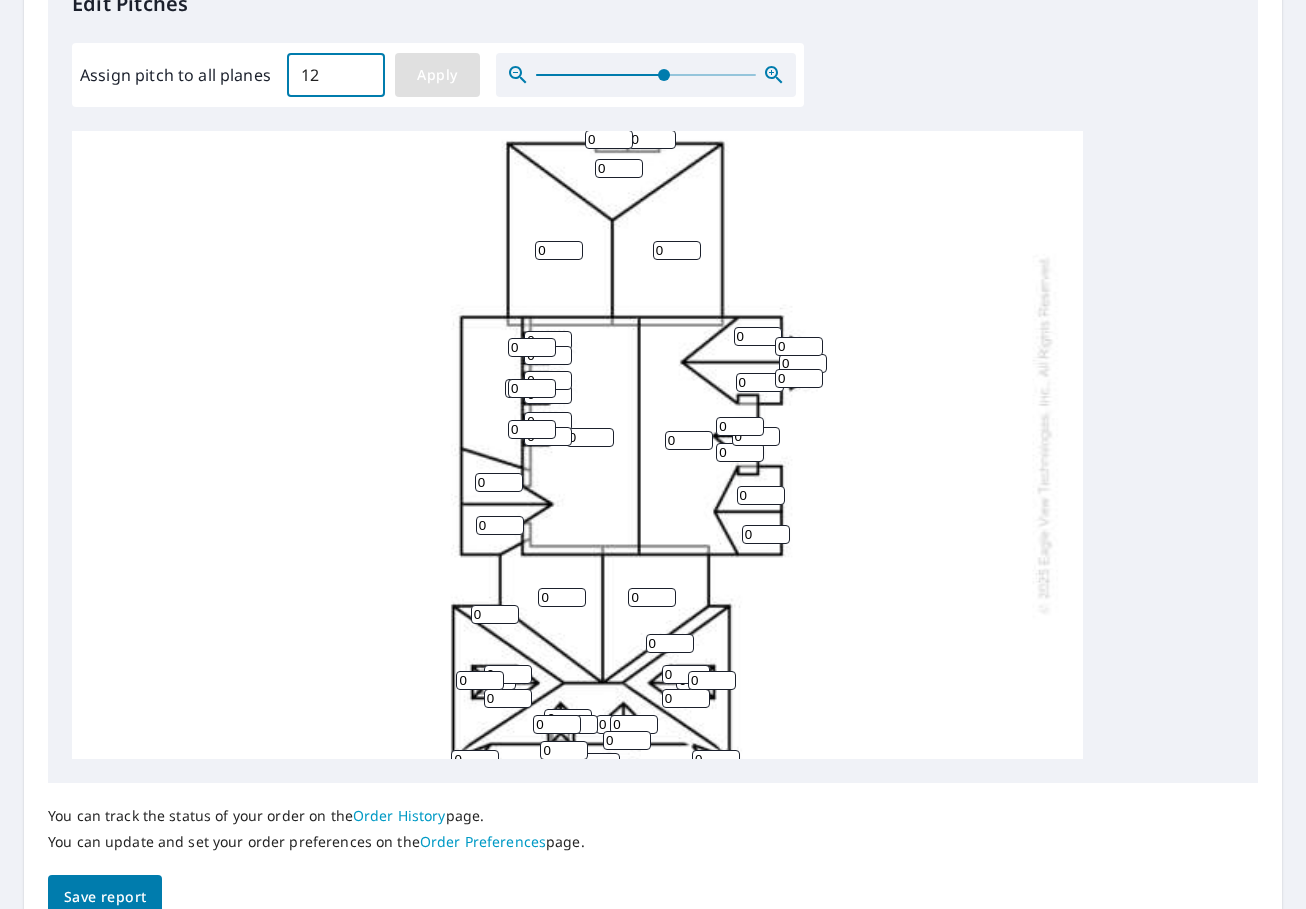 click on "Apply" at bounding box center (437, 75) 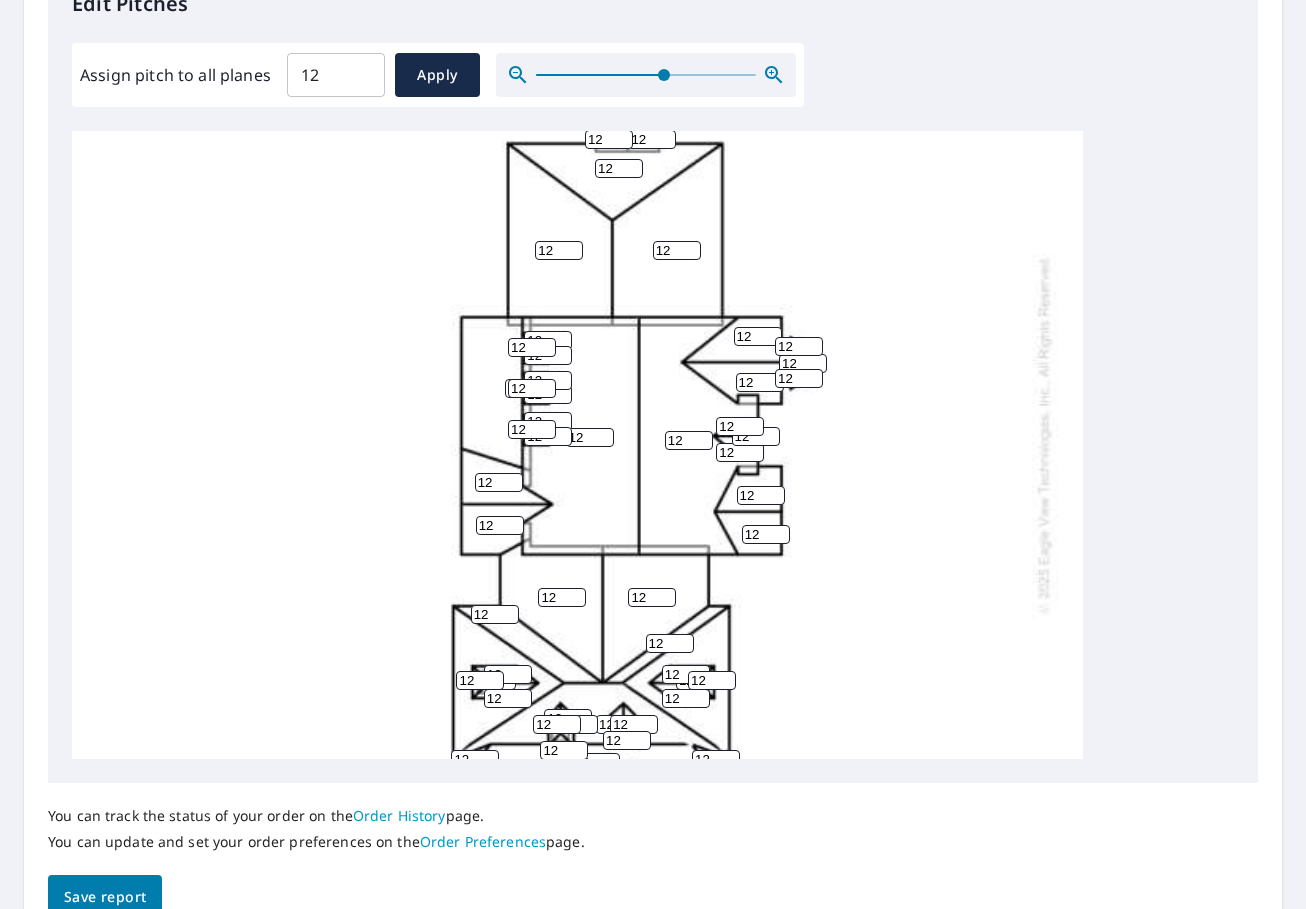 click on "12" at bounding box center [619, 168] 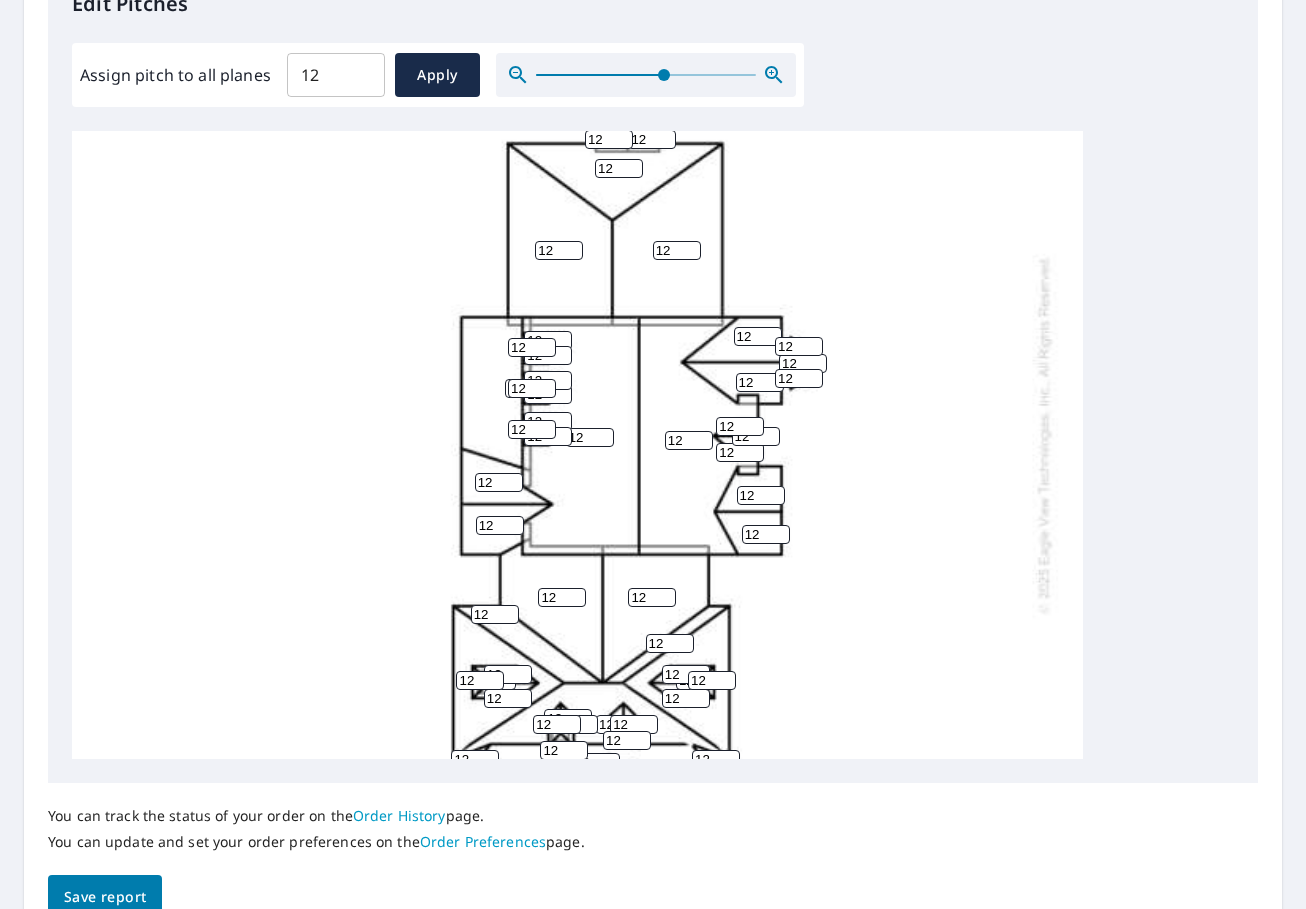 type on "1" 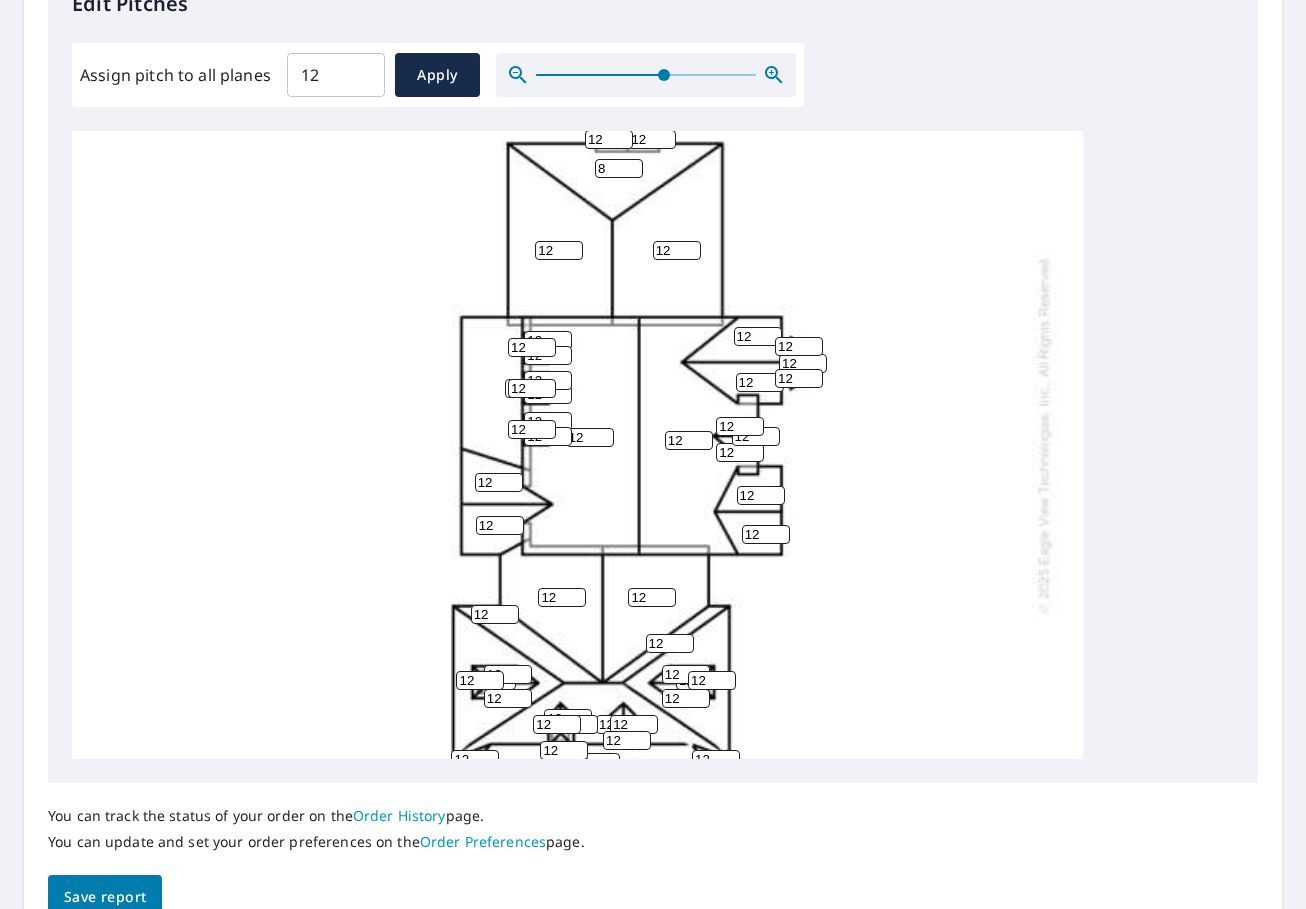 type on "8" 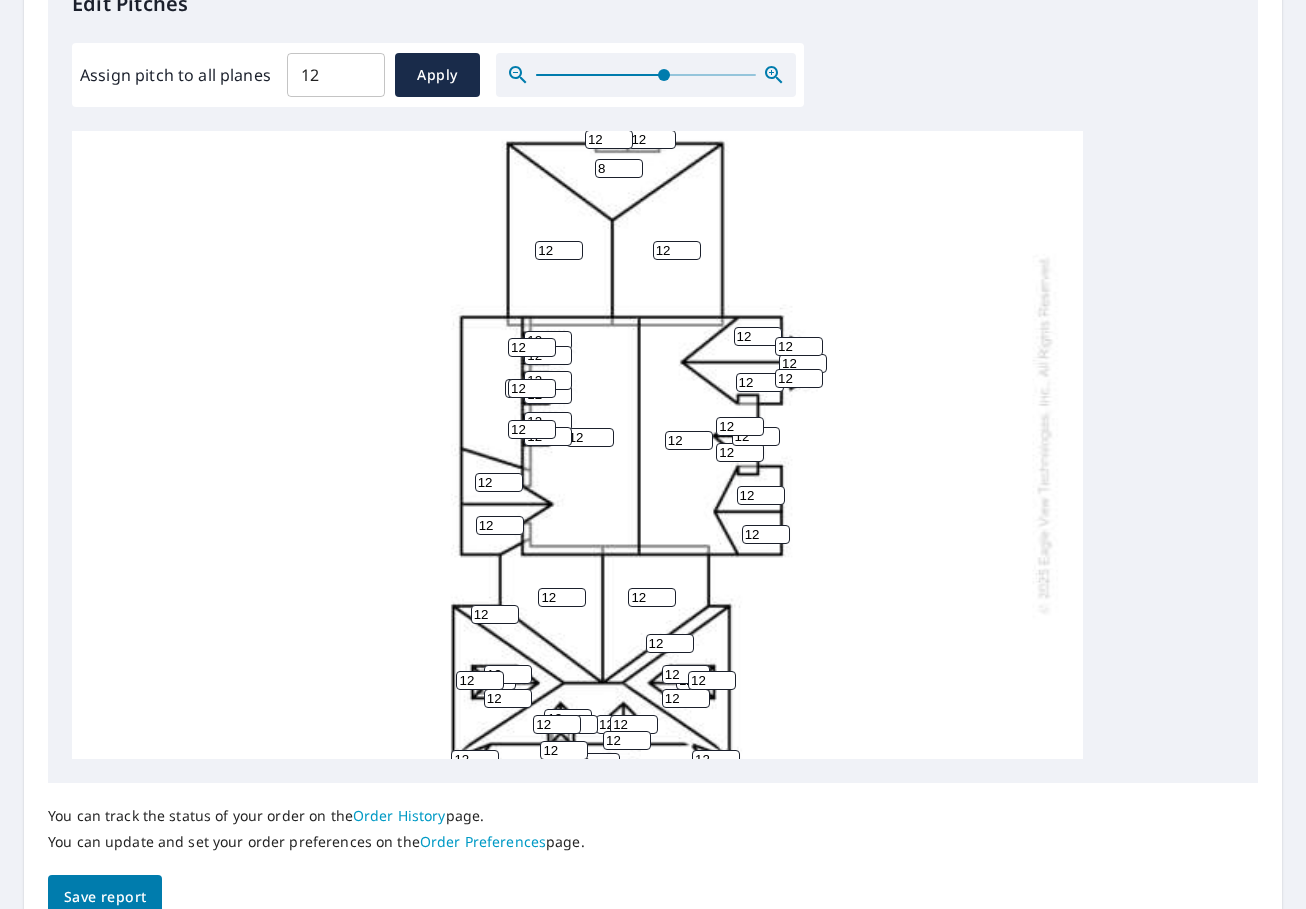 click on "12" at bounding box center (559, 250) 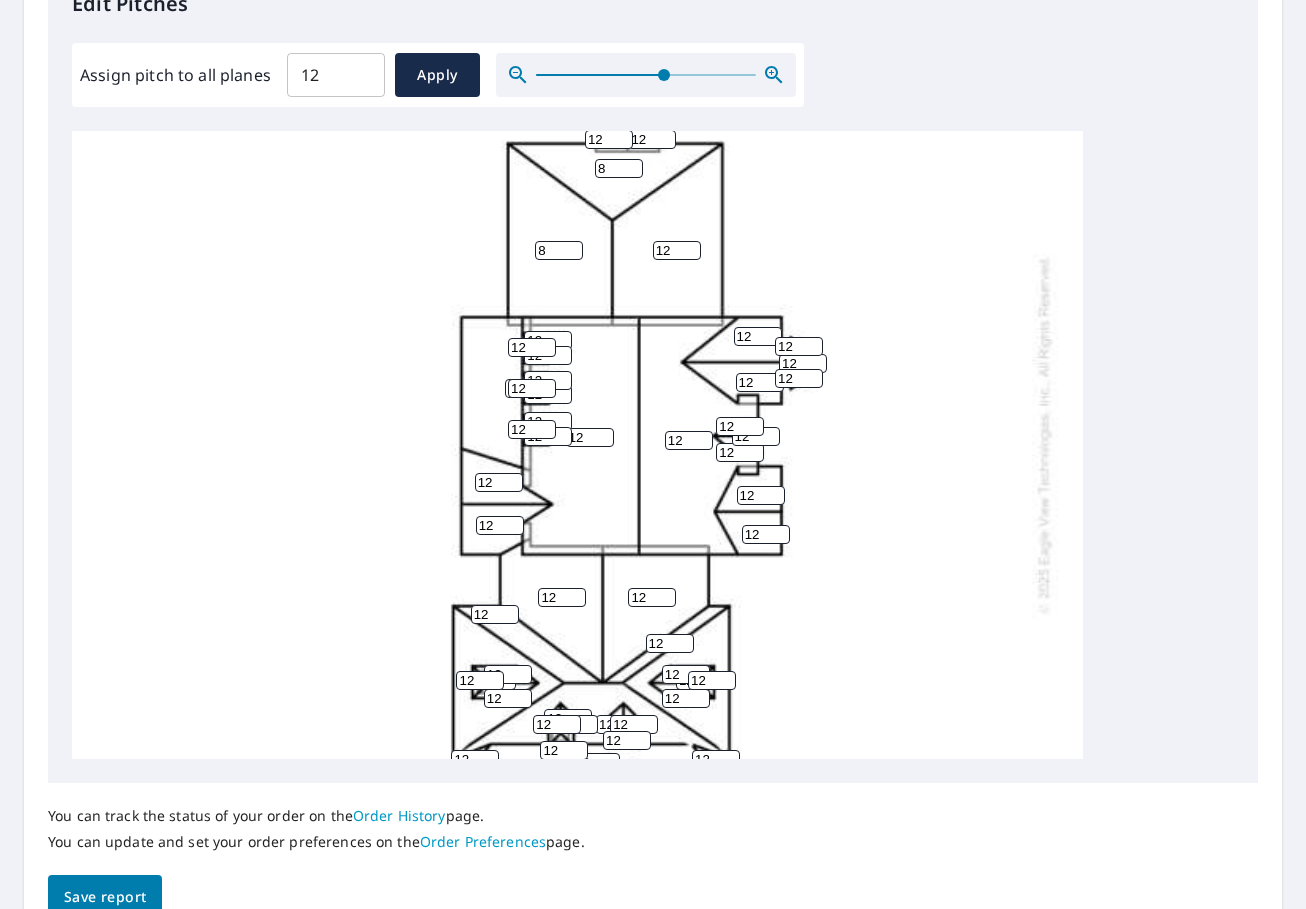 type on "8" 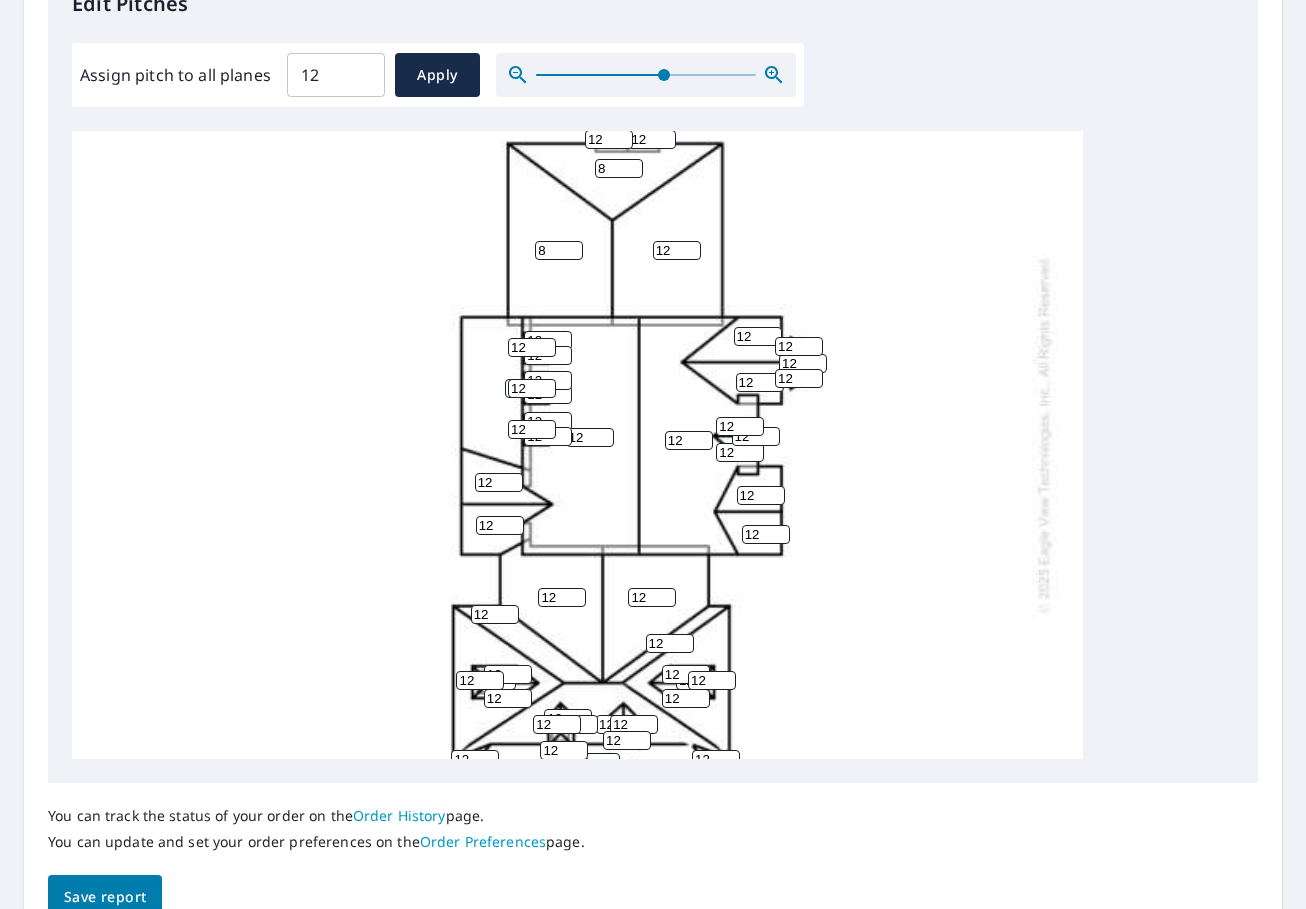 click on "12" at bounding box center (677, 250) 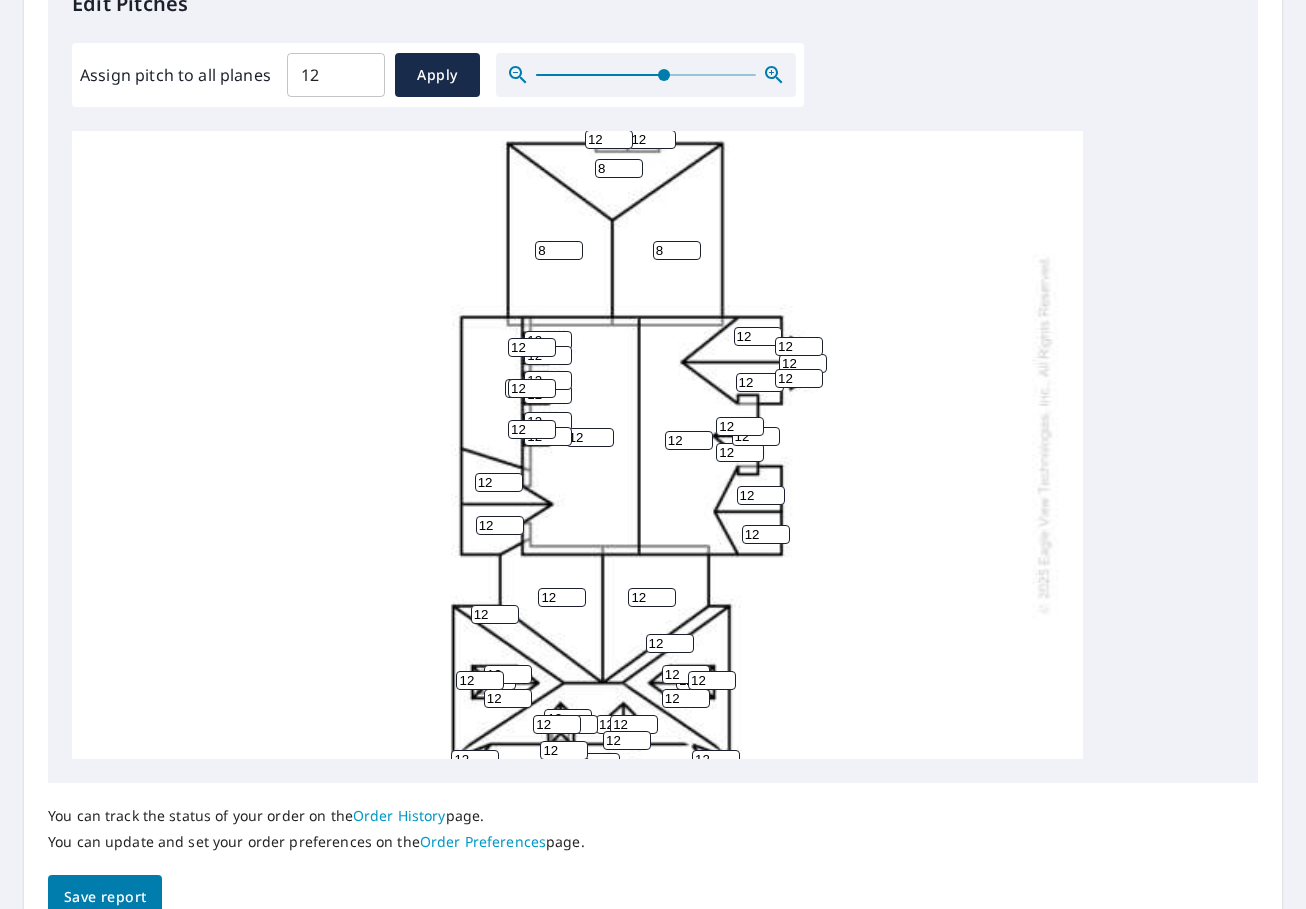 type on "8" 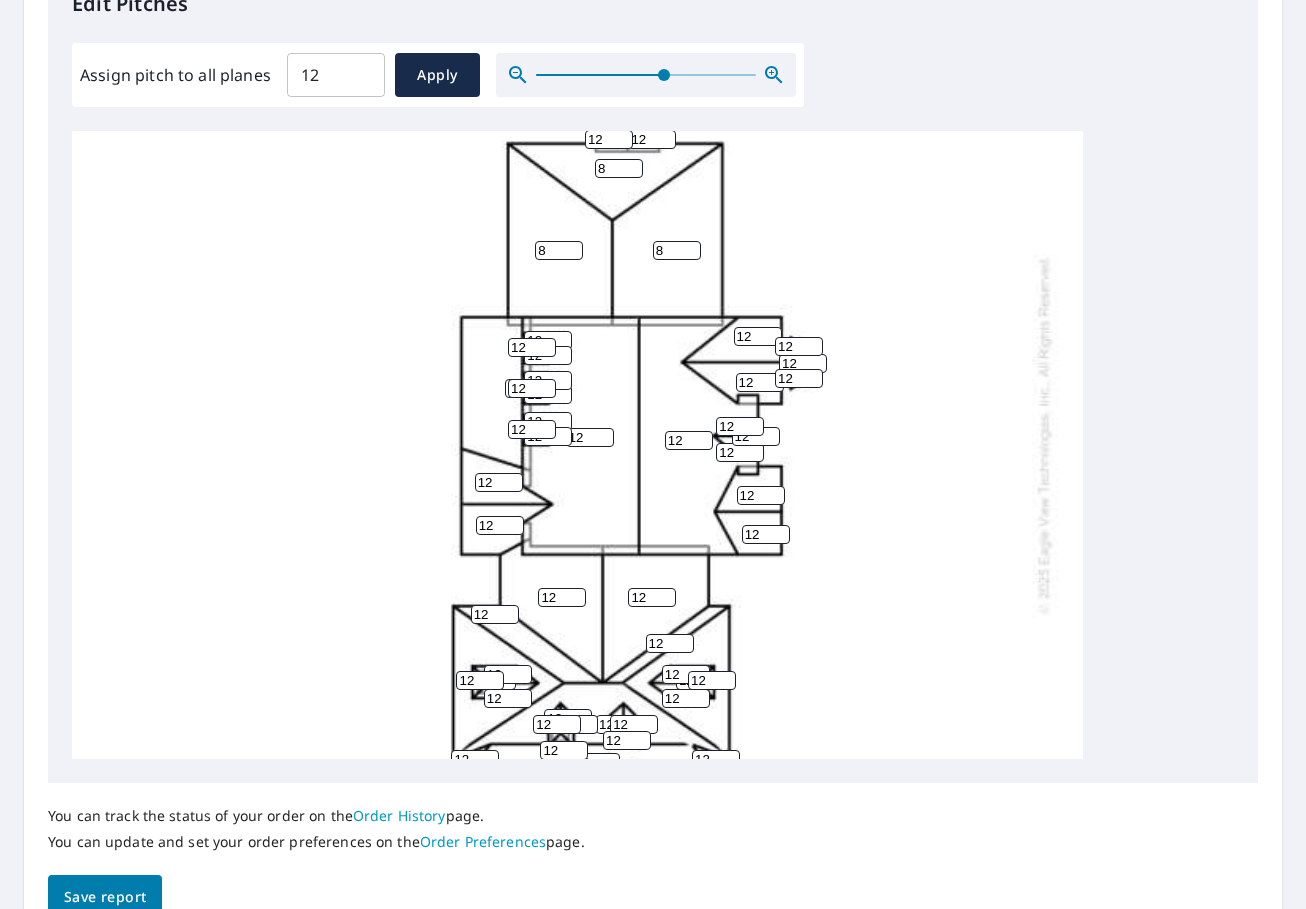 click on "12 12 8 8 12 12 12 12 12 8 12 12 12 12 12 12 12 12 12 12 12 12 12 12 12 12 12 12 12 12 12 12 12 12 12 12 12 12 12 12 12 12 12 12 12 12 12 12 12 12 12 12" at bounding box center [577, 434] 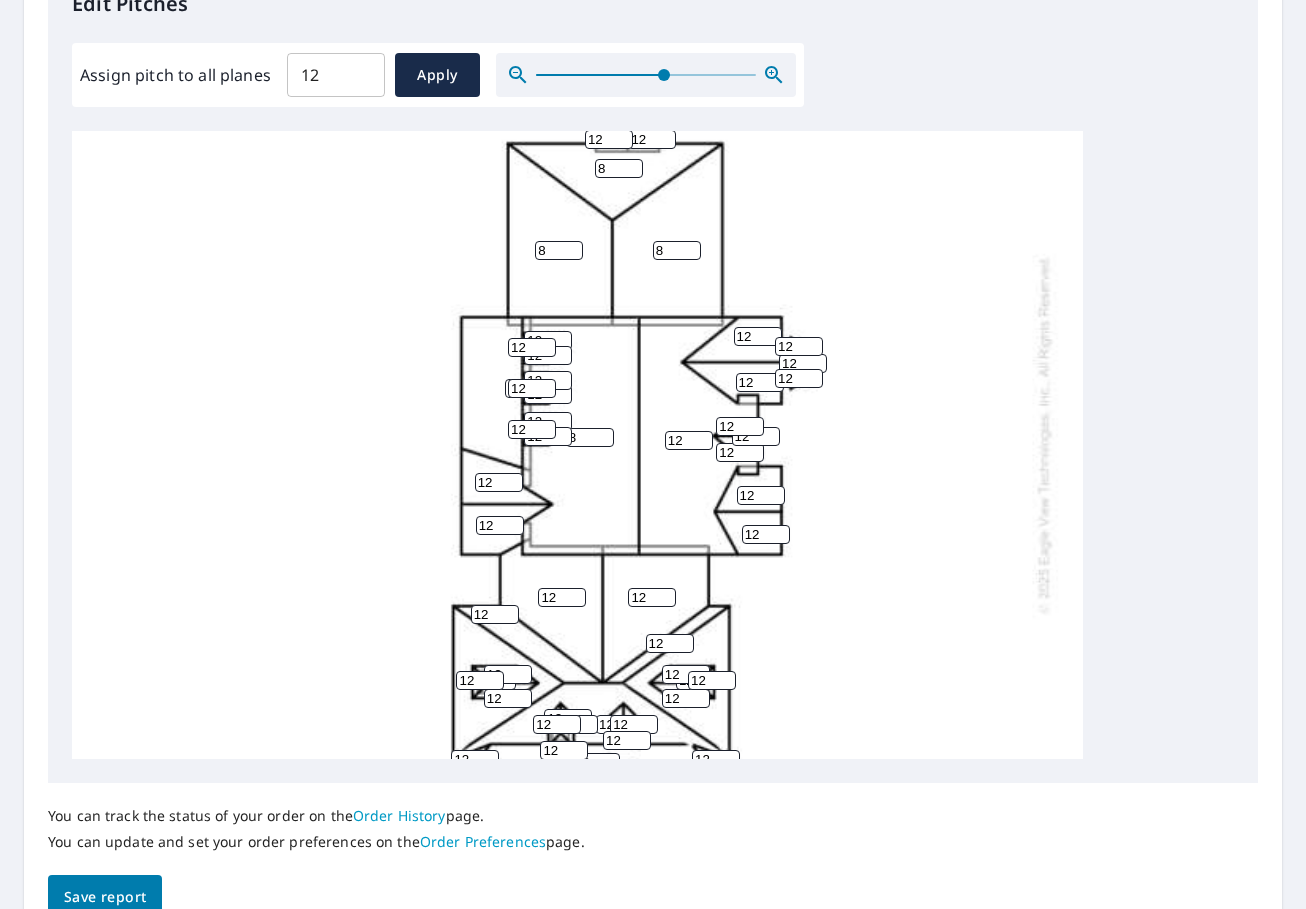 type on "8" 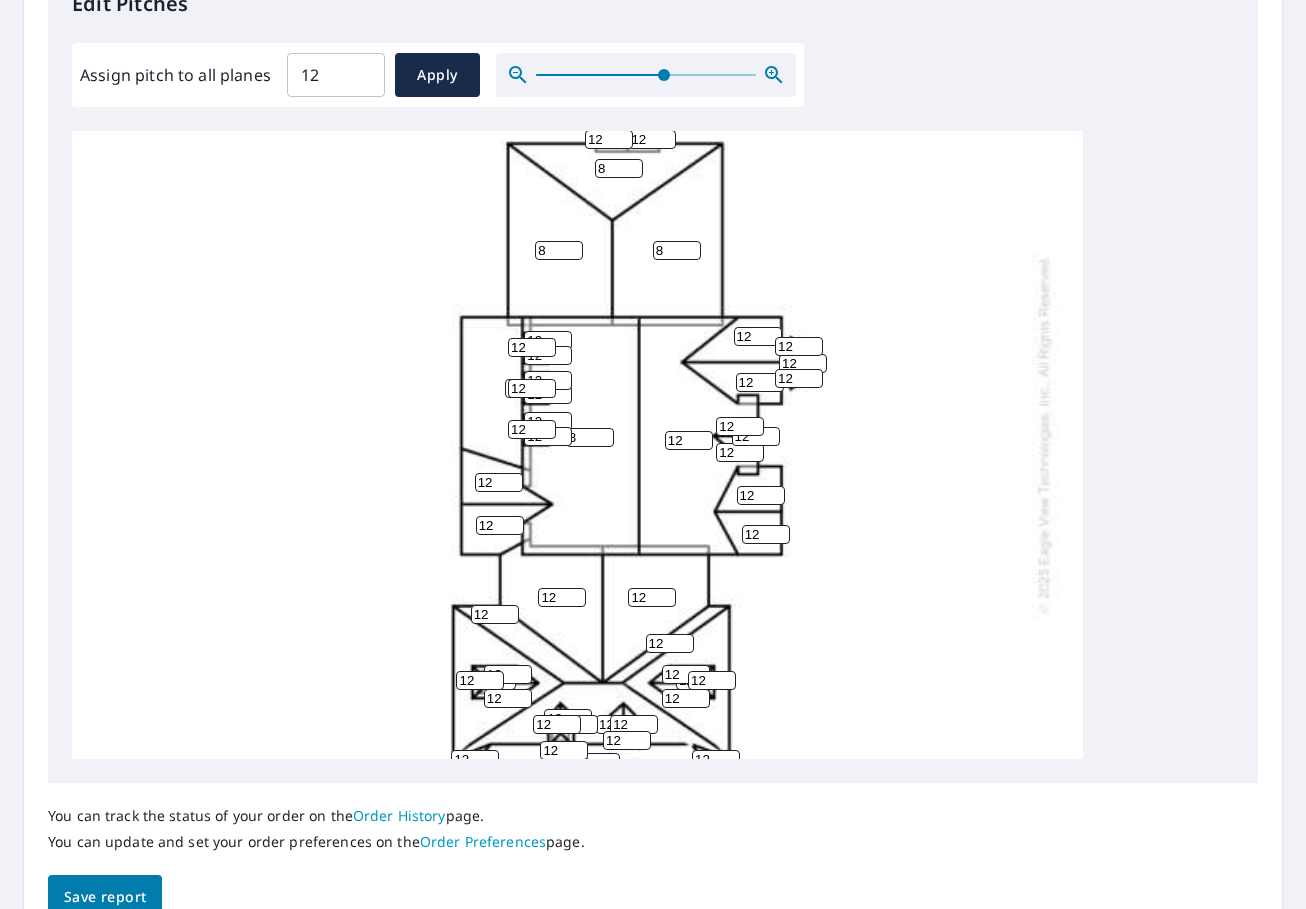 click on "12" at bounding box center (689, 440) 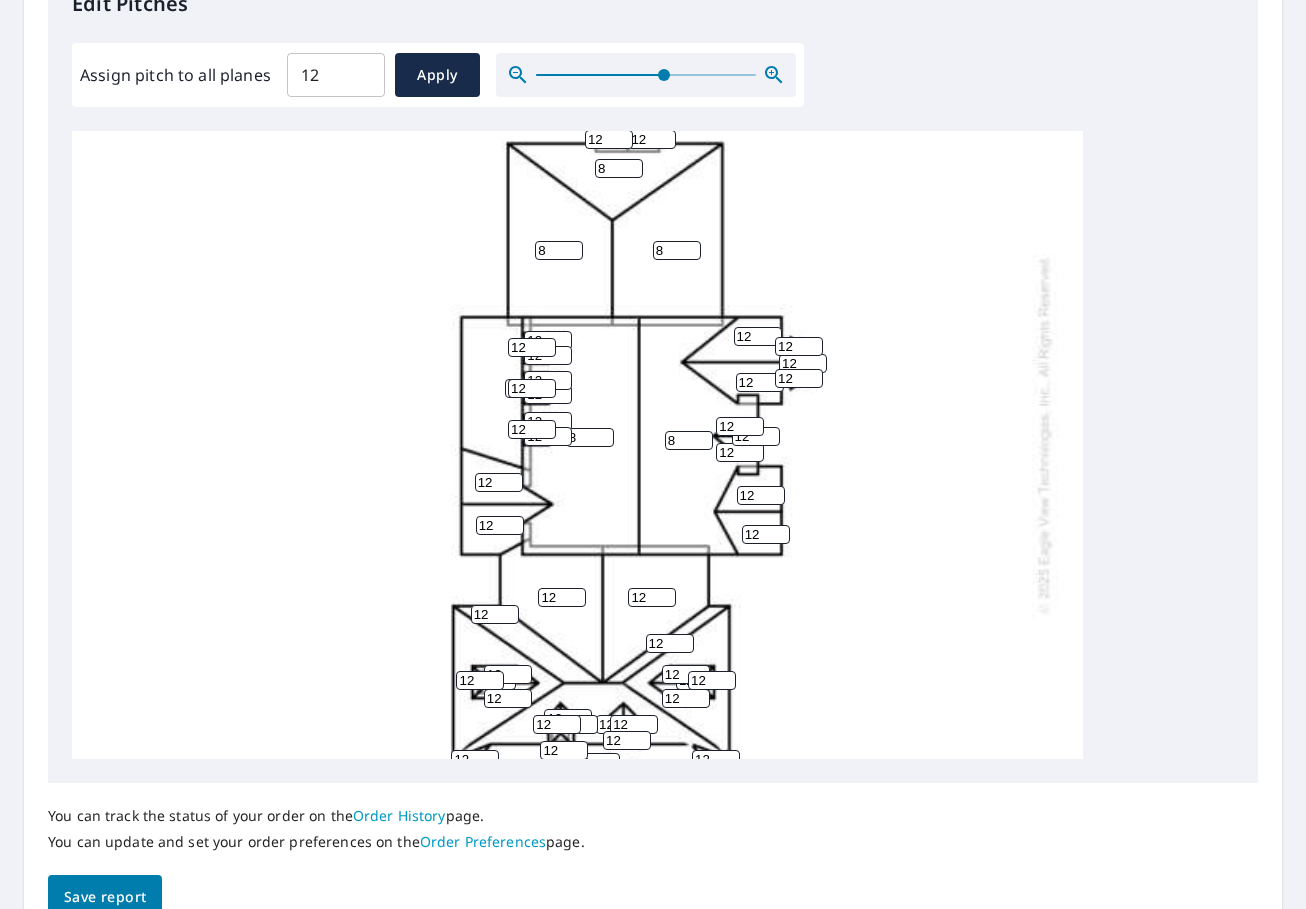 type on "8" 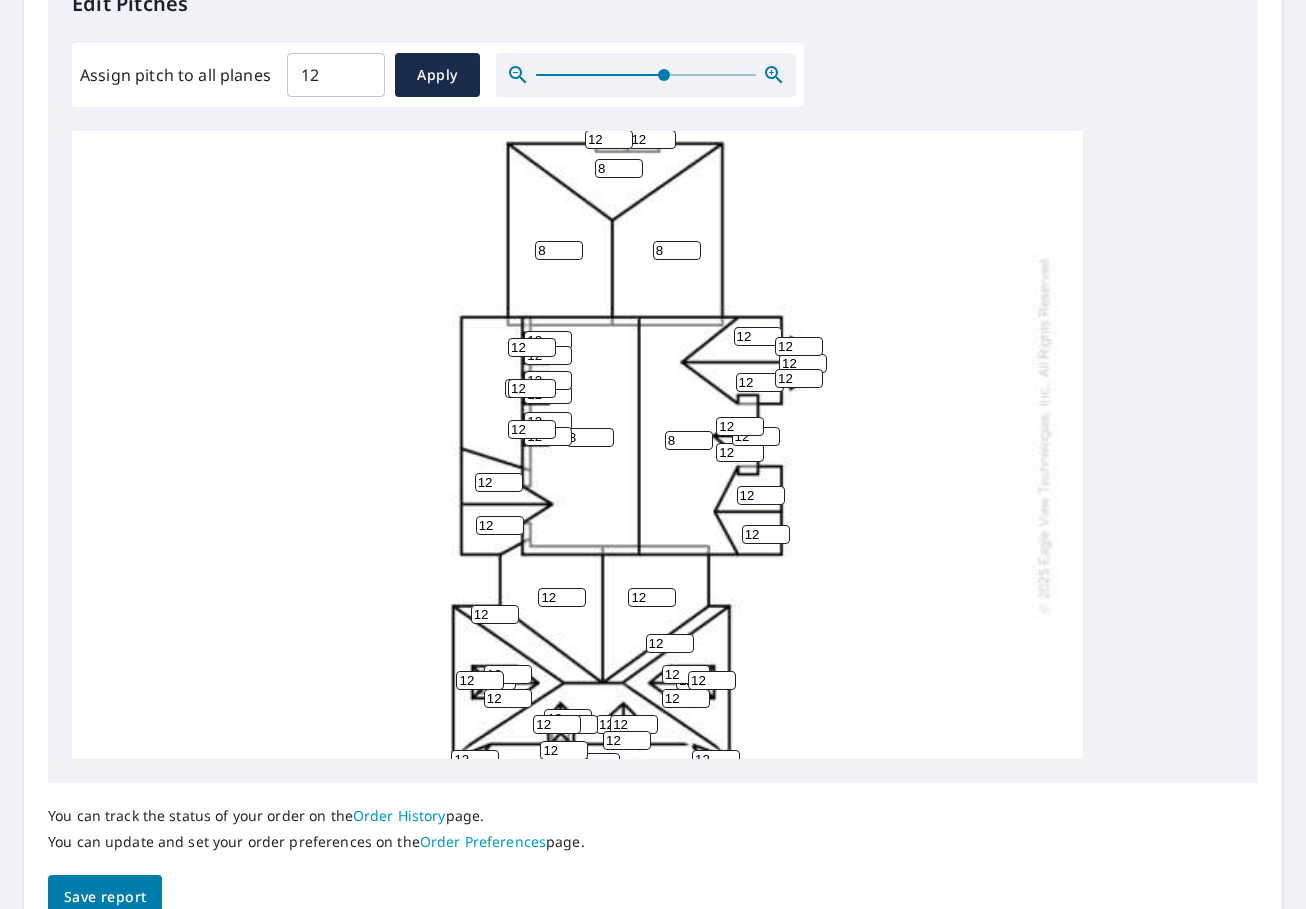 click on "8 8 8 8 12 12 12 12 12 8 12 12 12 12 12 12 12 12 12 12 12 12 12 12 12 12 12 12 12 12 12 12 12 12 12 12 12 12 12 12 12 12 12 12 12 12 12 12 12 12 12 12" at bounding box center [577, 434] 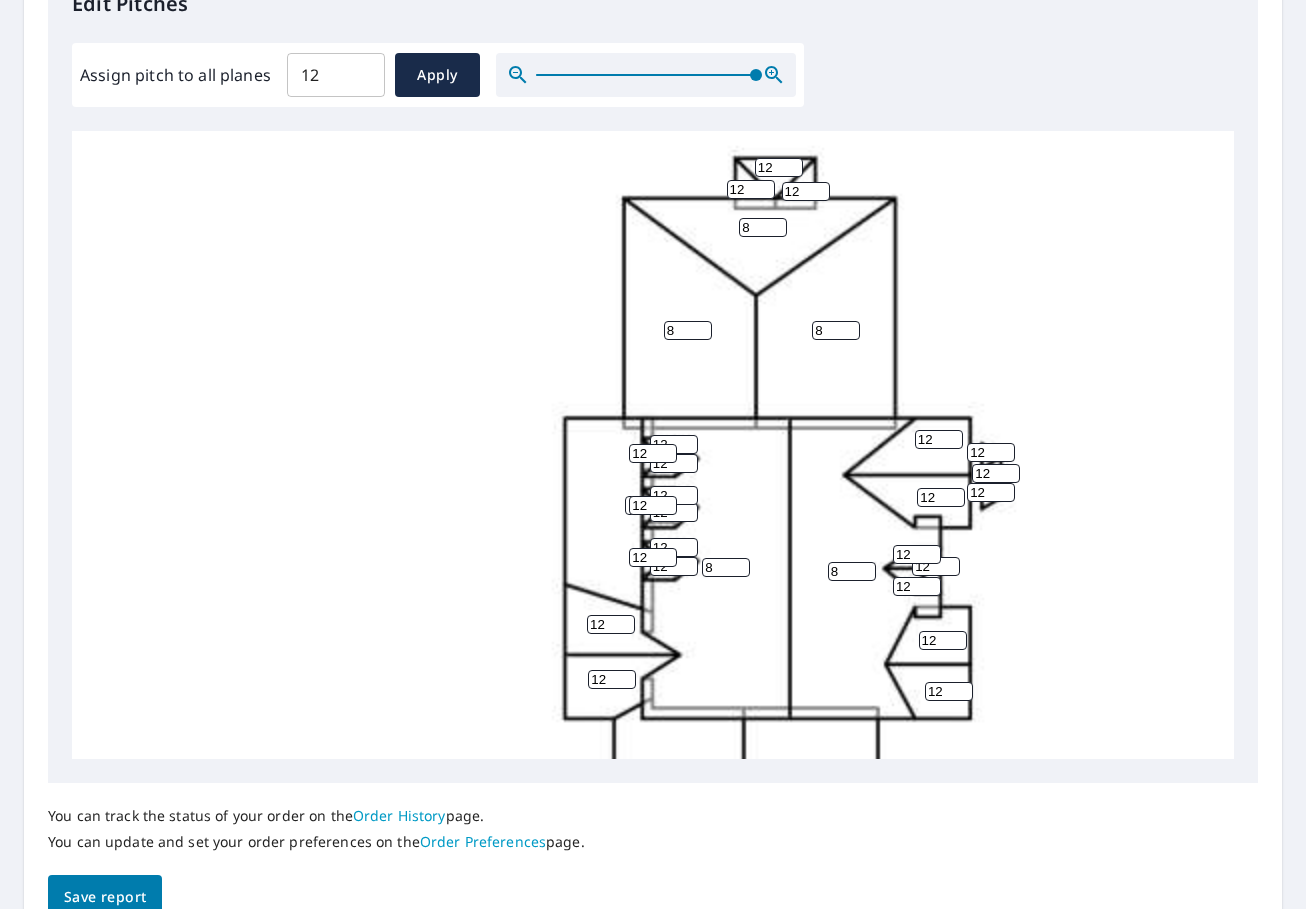 drag, startPoint x: 664, startPoint y: 74, endPoint x: 758, endPoint y: 79, distance: 94.13288 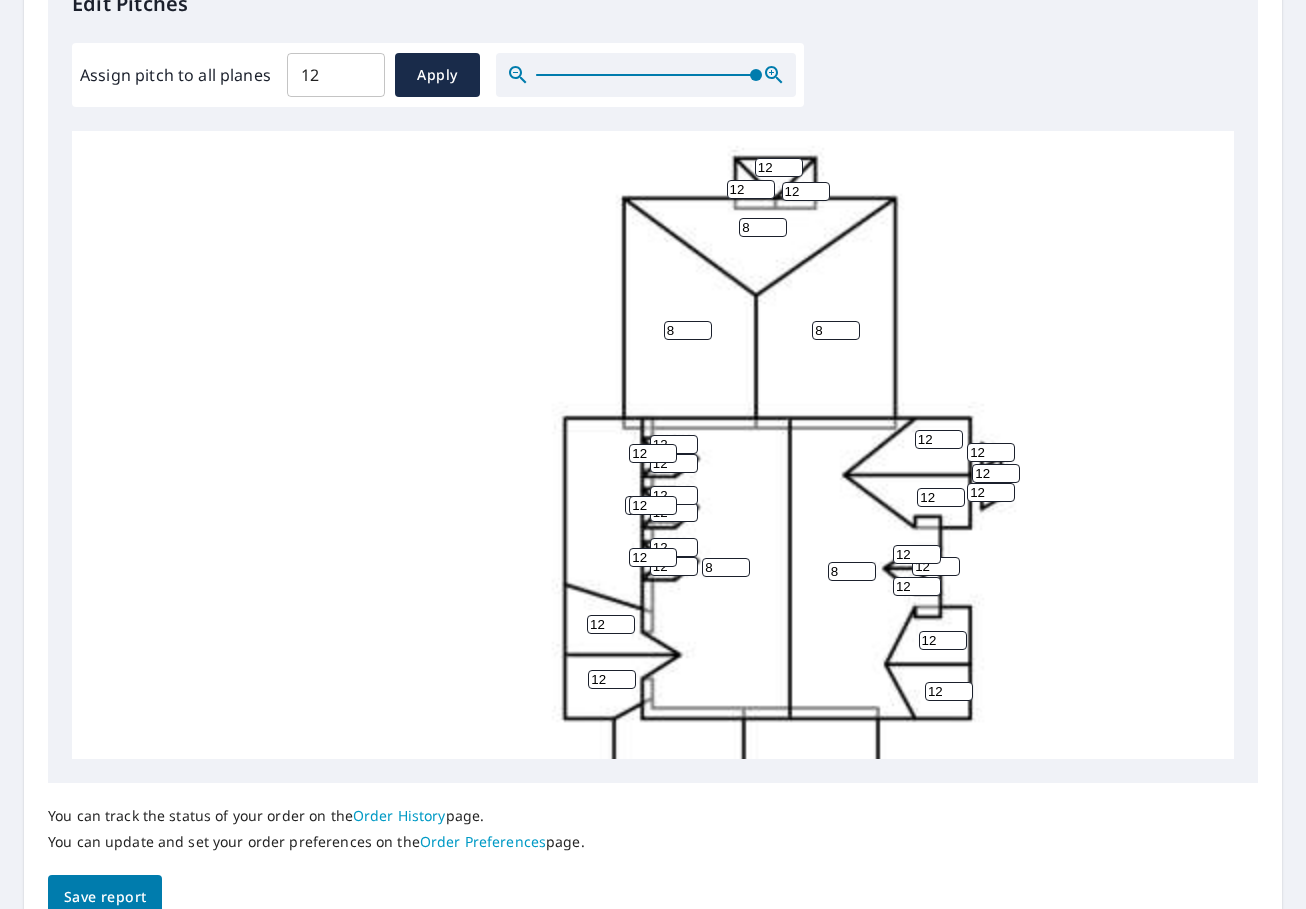 click at bounding box center (756, 75) 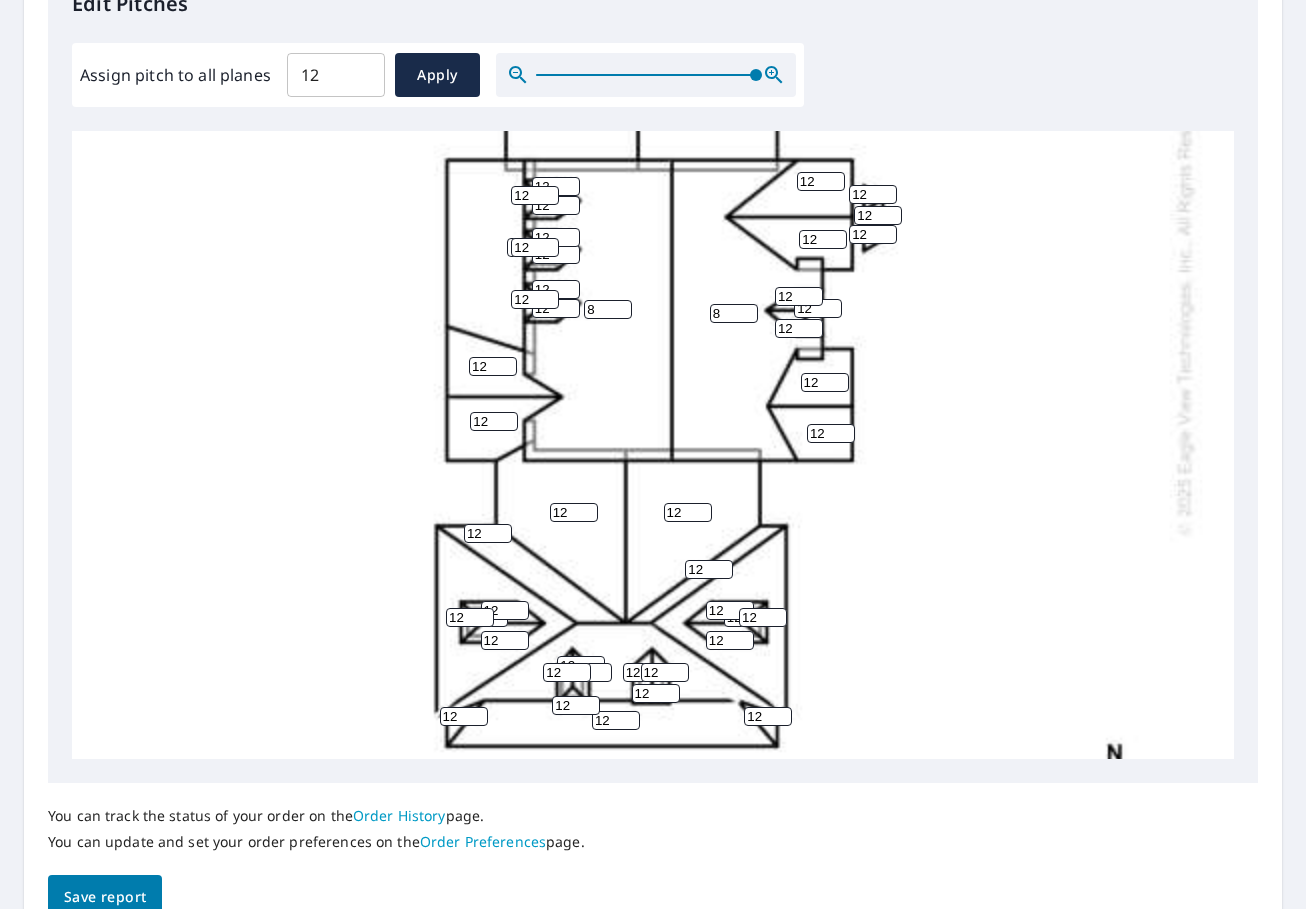 scroll, scrollTop: 449, scrollLeft: 118, axis: both 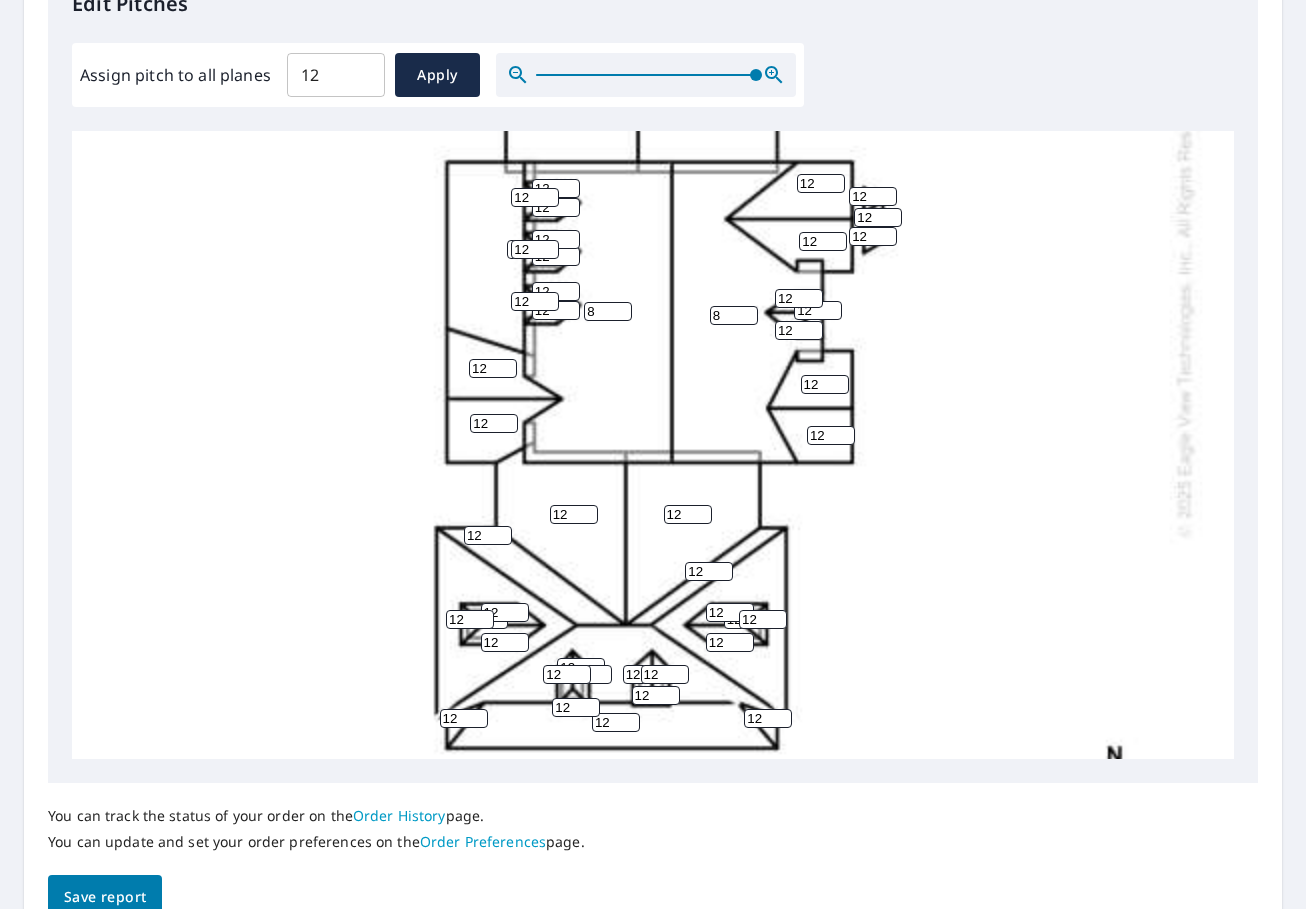 click on "12" at bounding box center [574, 514] 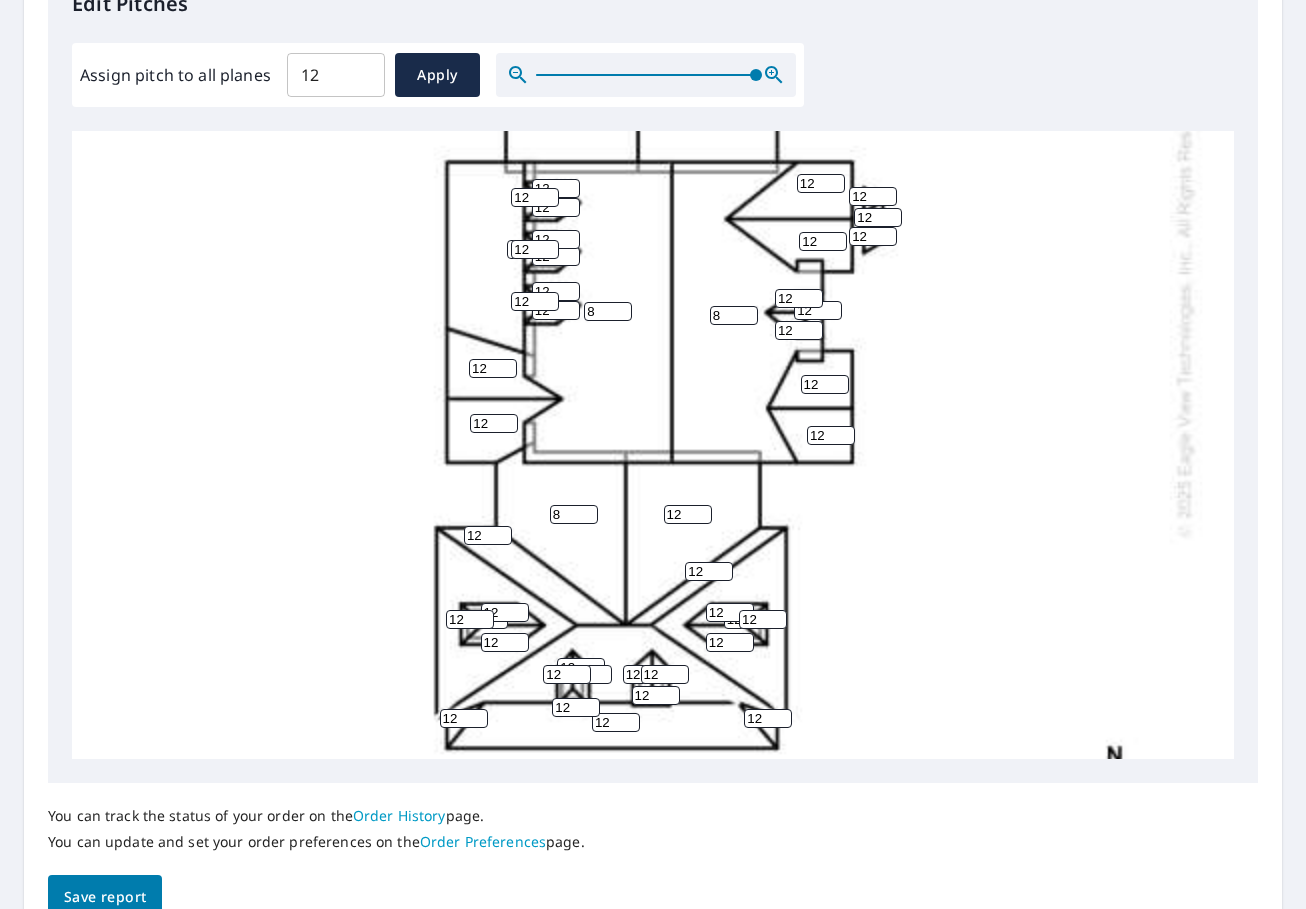 type on "8" 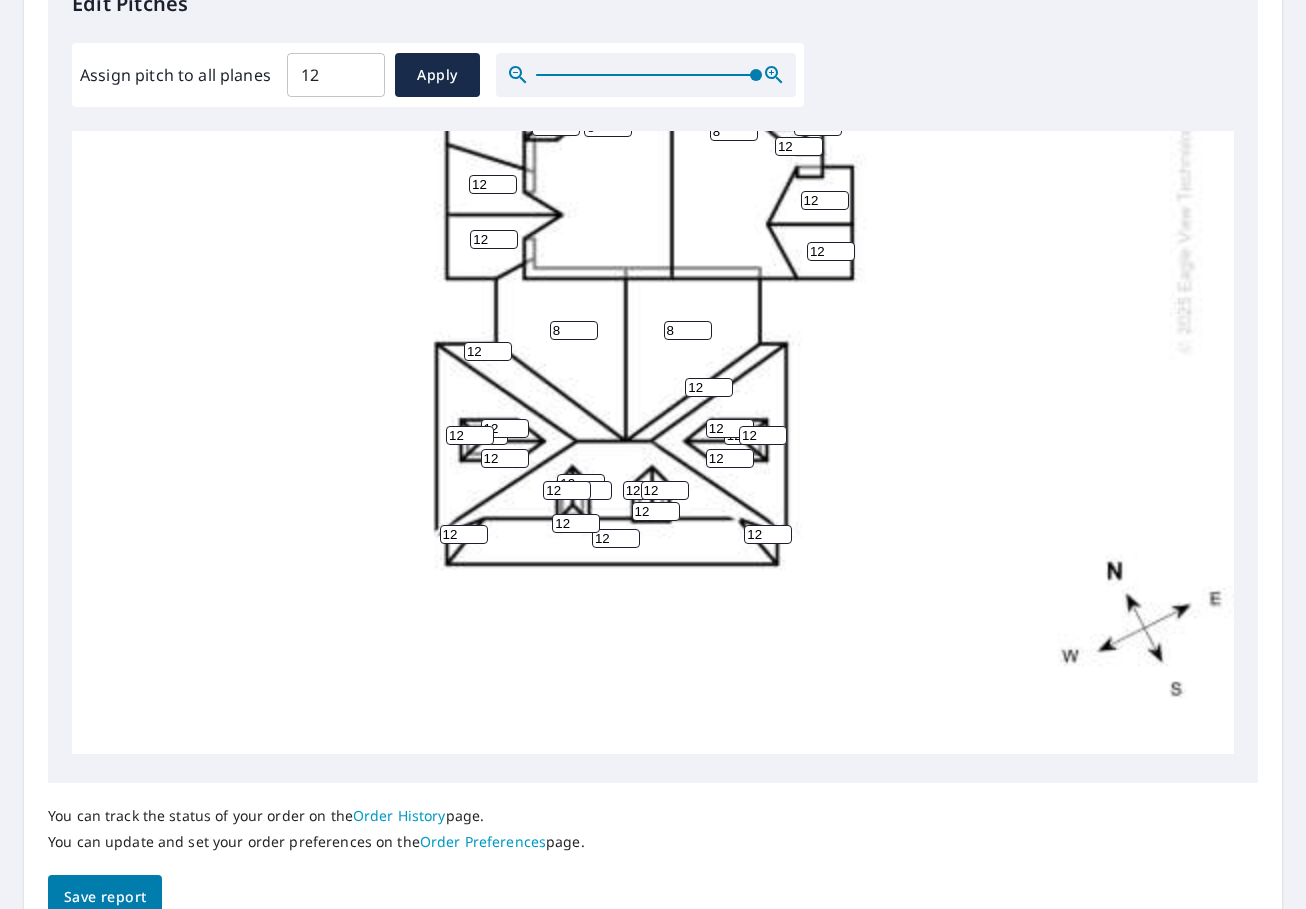 scroll, scrollTop: 633, scrollLeft: 118, axis: both 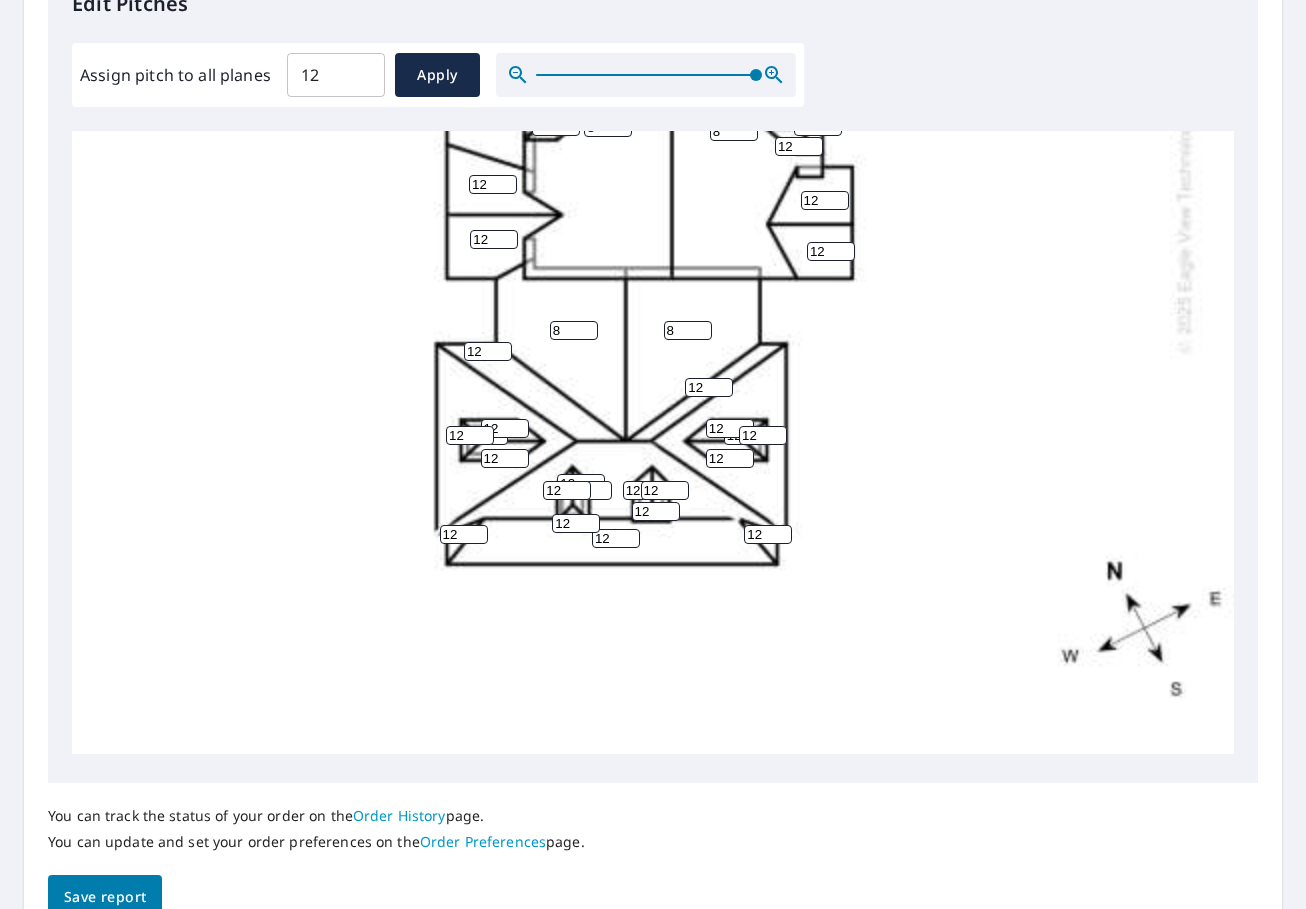 click on "12" at bounding box center [763, 435] 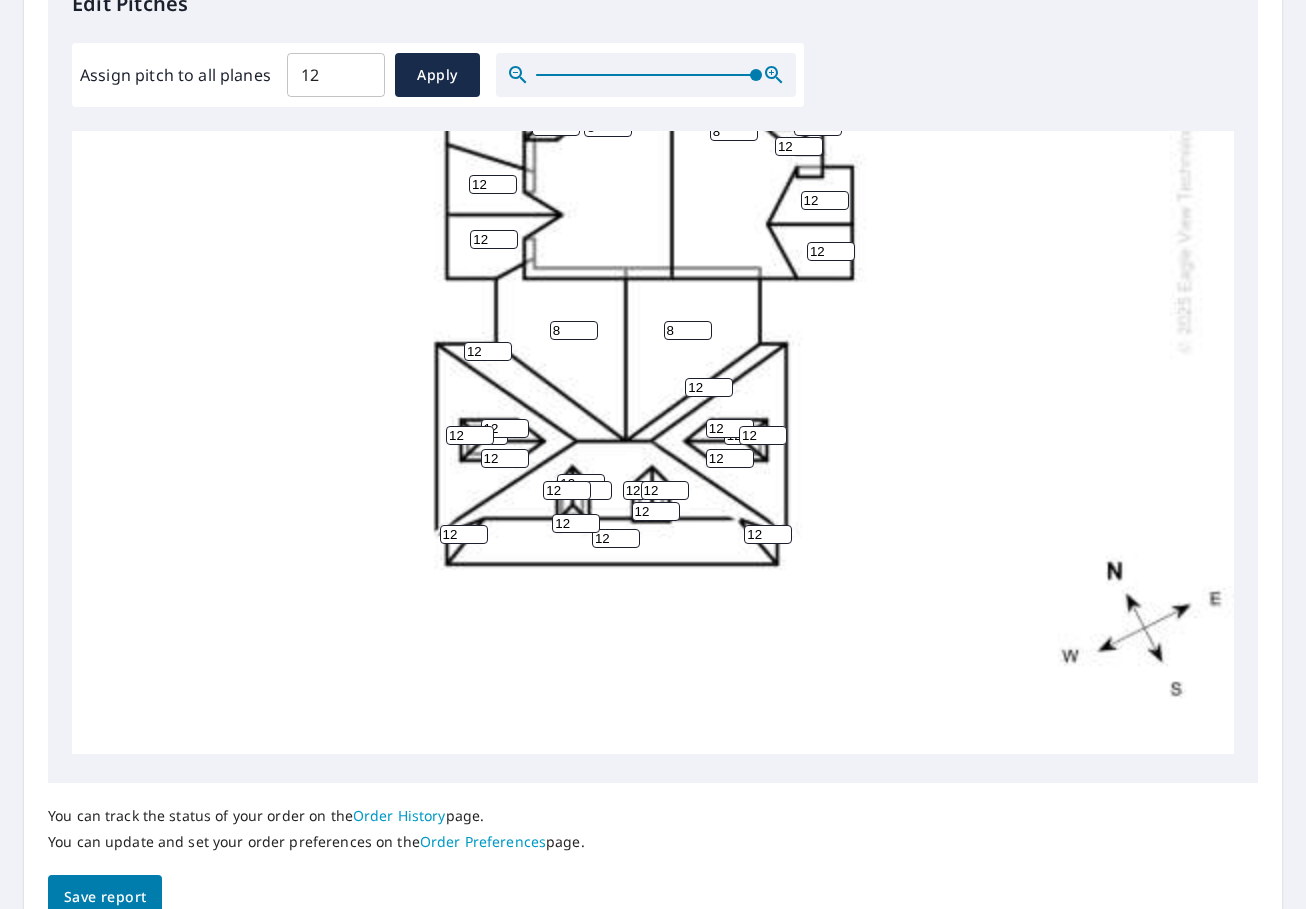 type on "1" 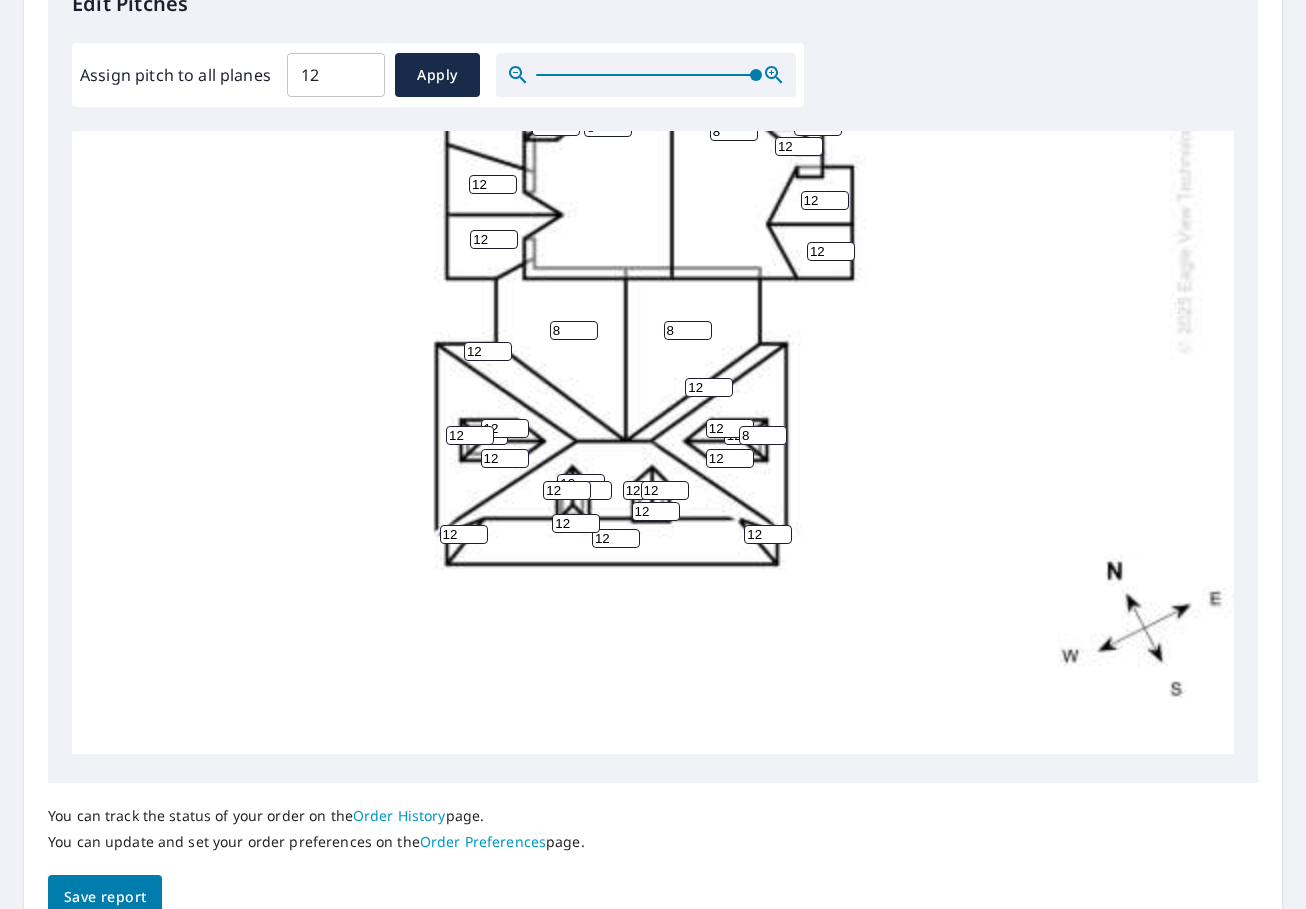 type on "8" 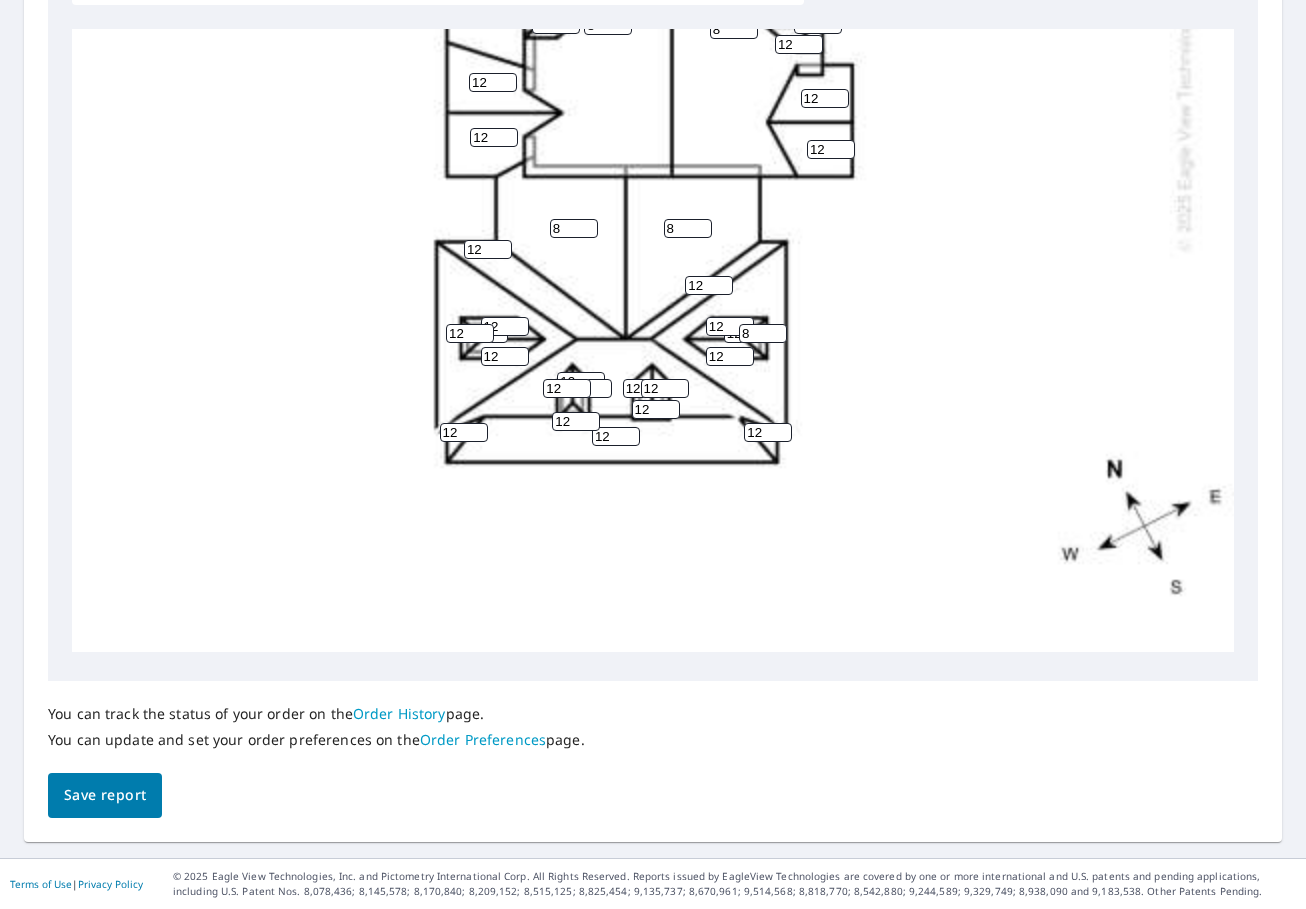 scroll, scrollTop: 673, scrollLeft: 0, axis: vertical 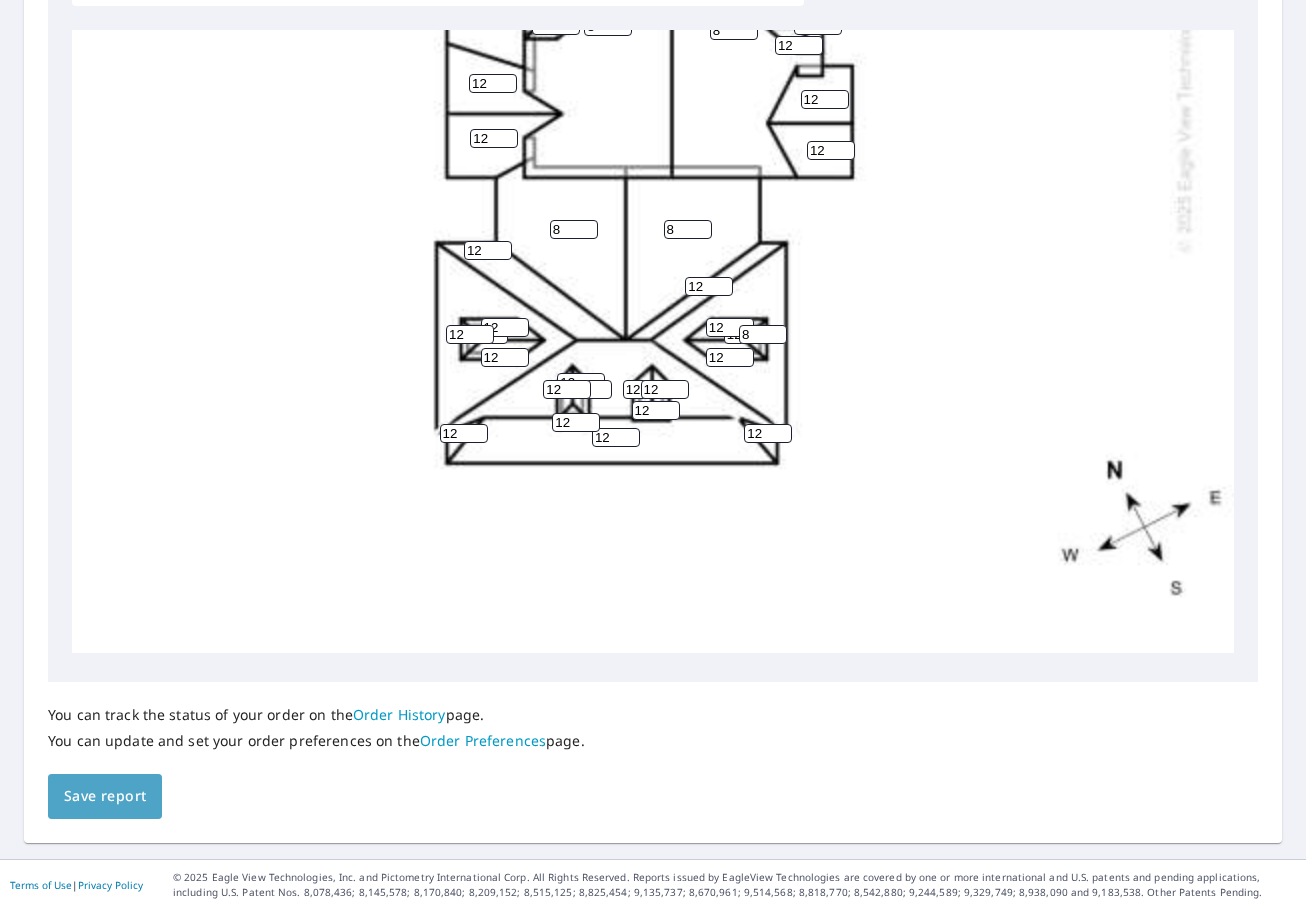 click on "Save report" at bounding box center (105, 796) 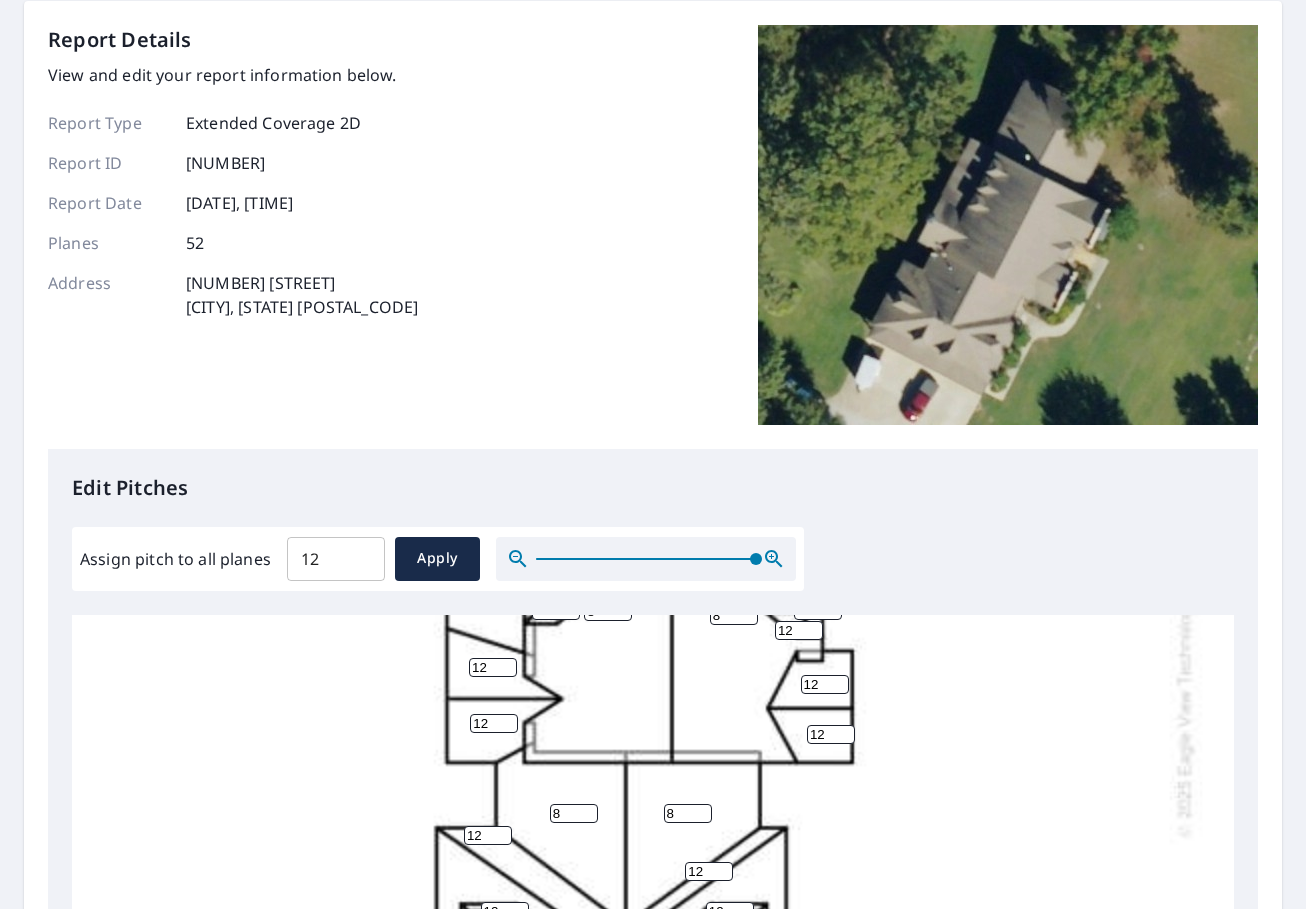 scroll, scrollTop: 0, scrollLeft: 0, axis: both 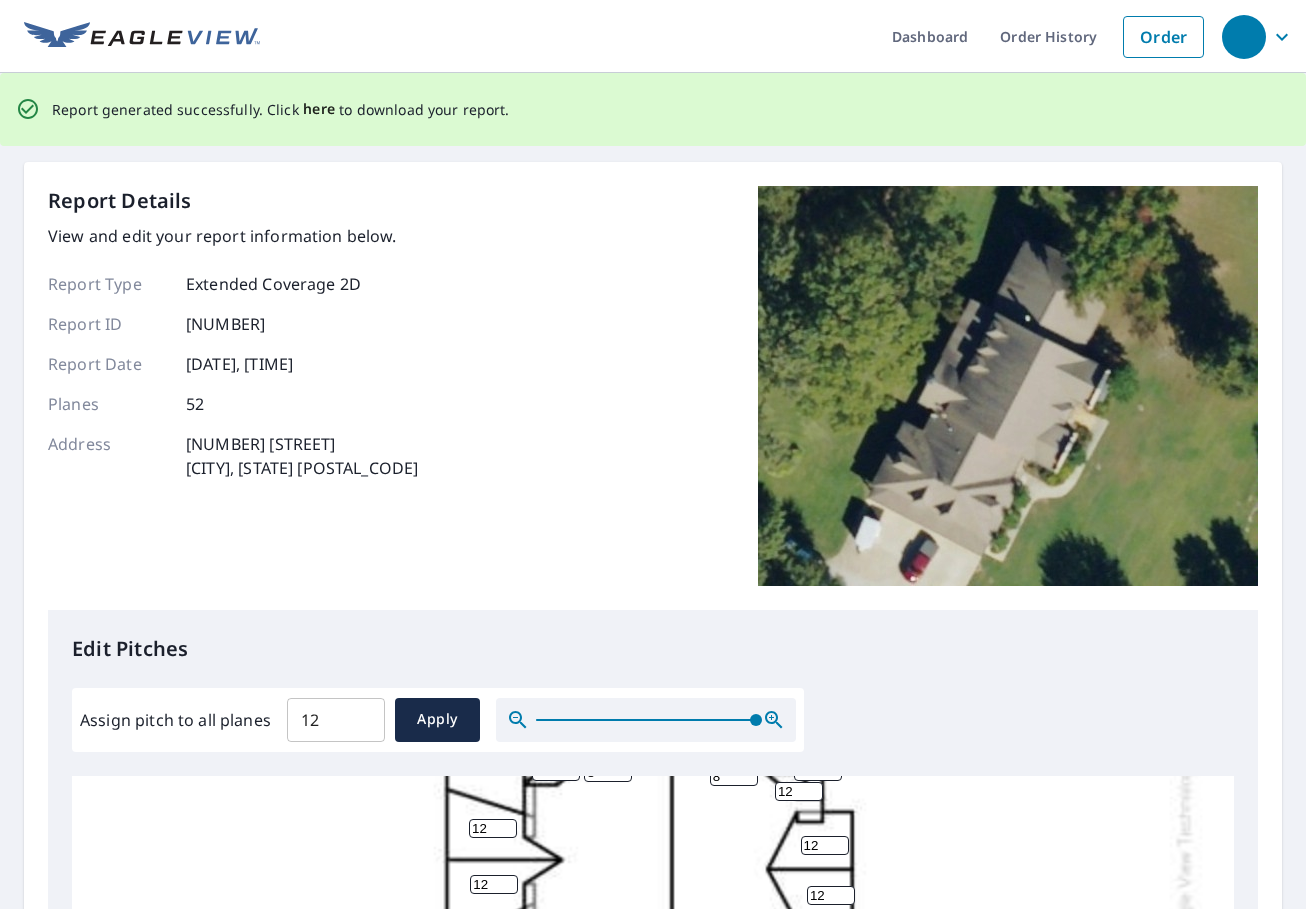 click on "here" at bounding box center (319, 109) 